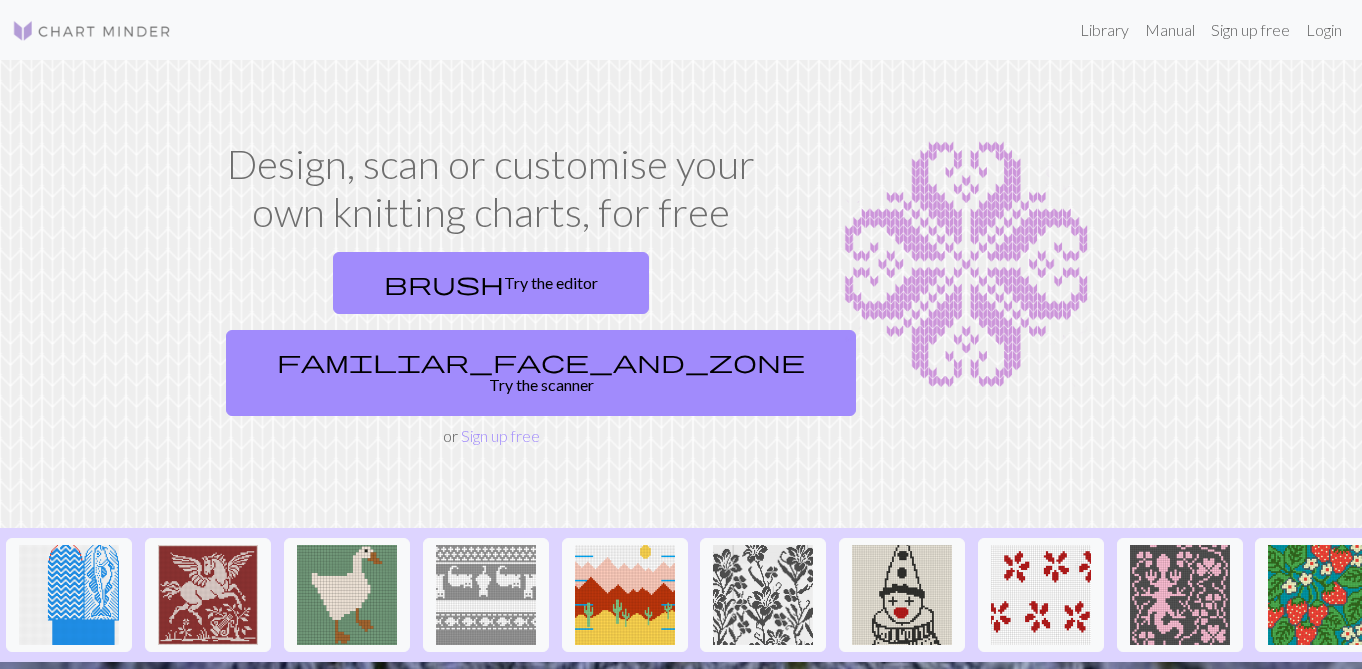 scroll, scrollTop: 0, scrollLeft: 0, axis: both 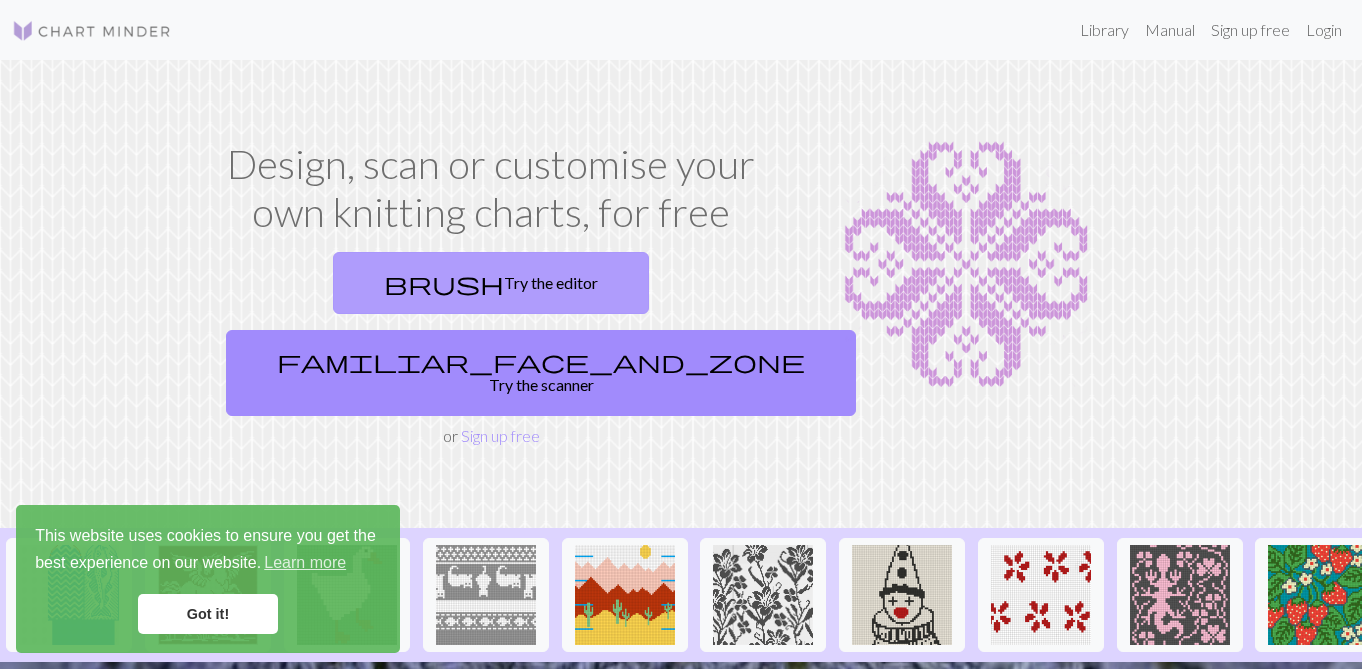 click on "brush  Try the editor" at bounding box center [491, 283] 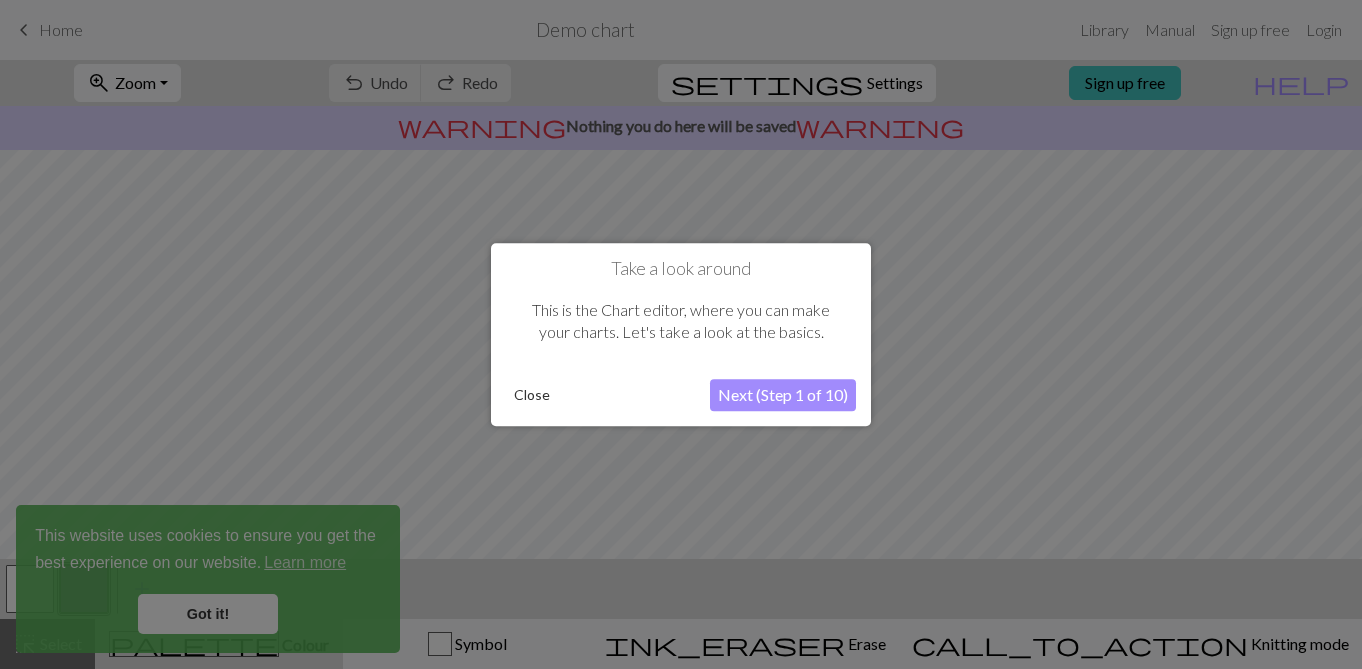 click on "Close" at bounding box center (532, 395) 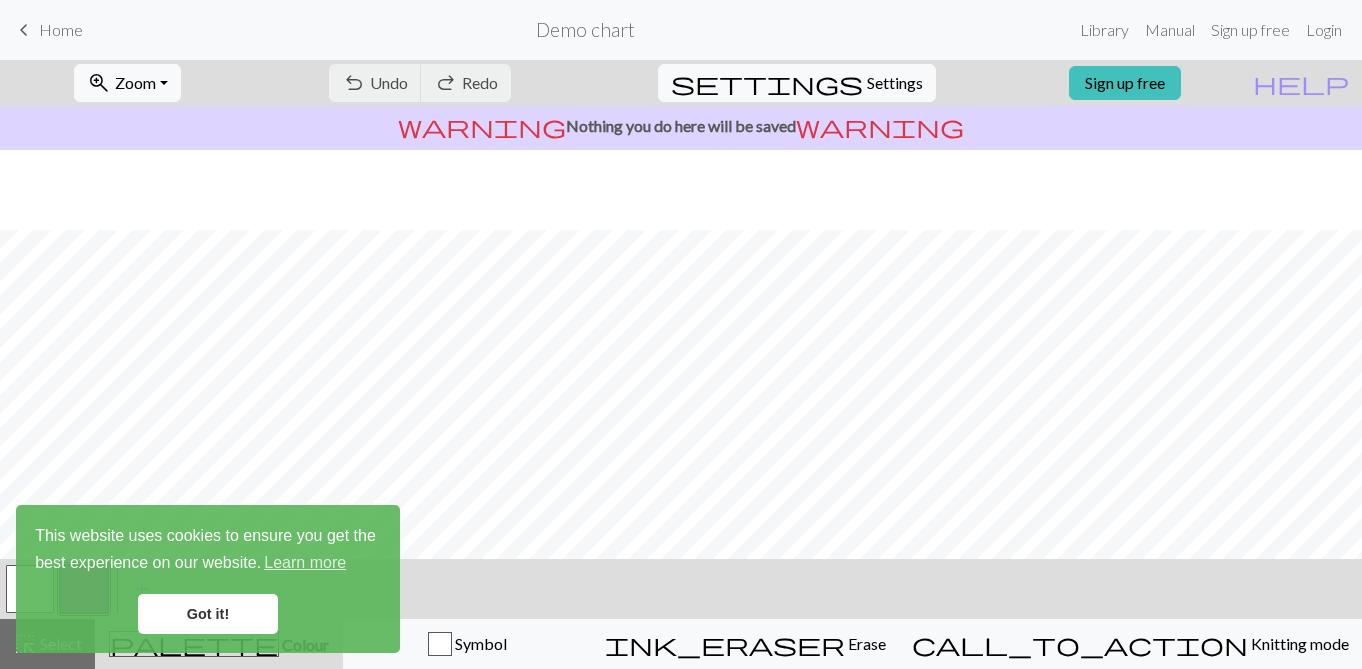 scroll, scrollTop: 321, scrollLeft: 0, axis: vertical 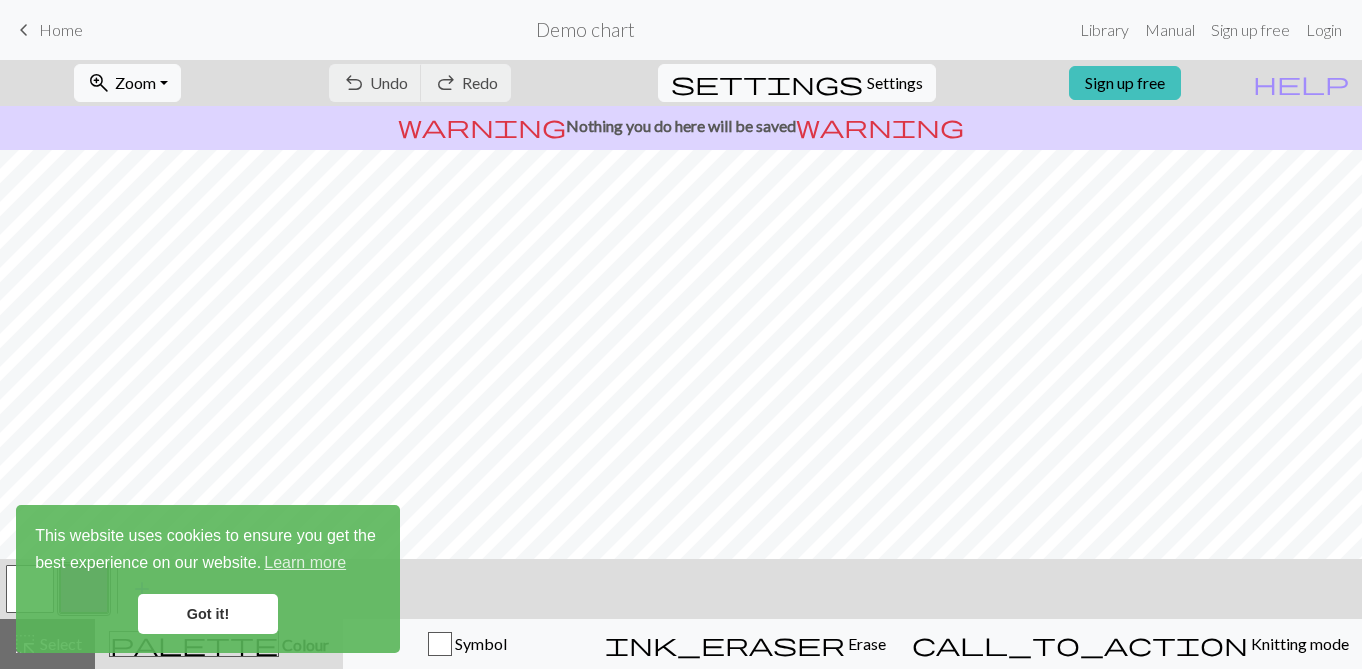 click on "Got it!" at bounding box center (208, 614) 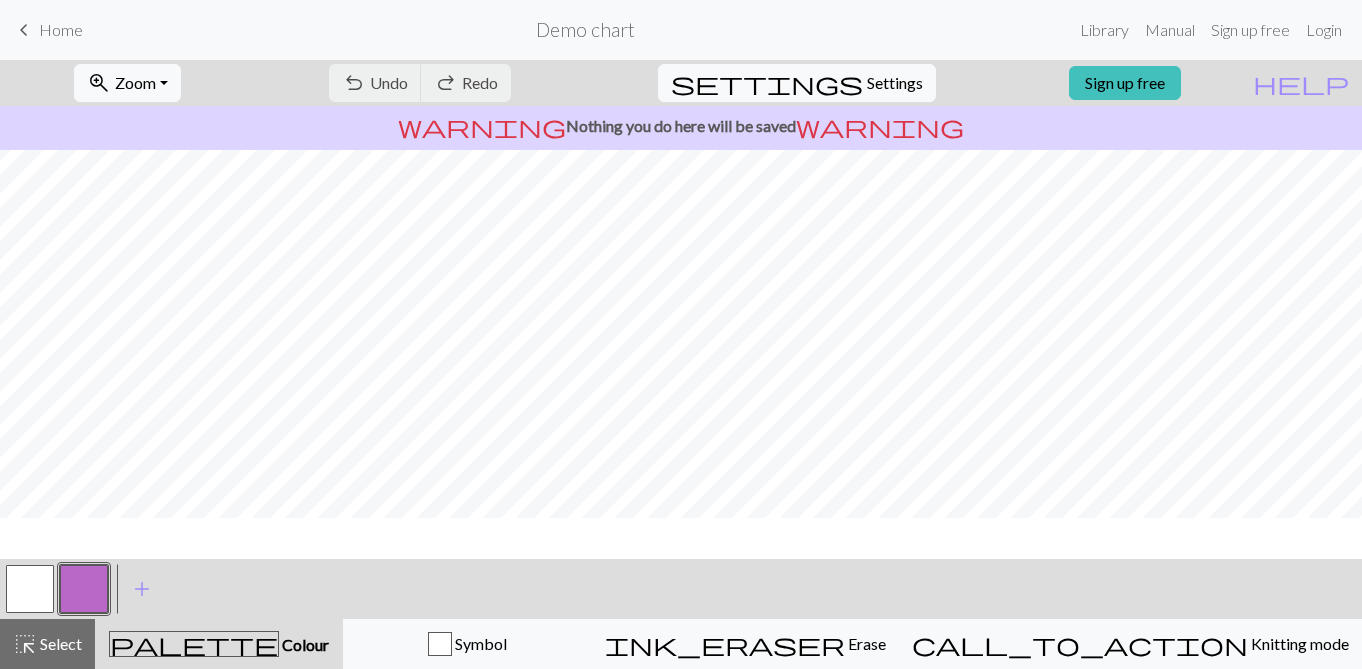 scroll, scrollTop: 0, scrollLeft: 0, axis: both 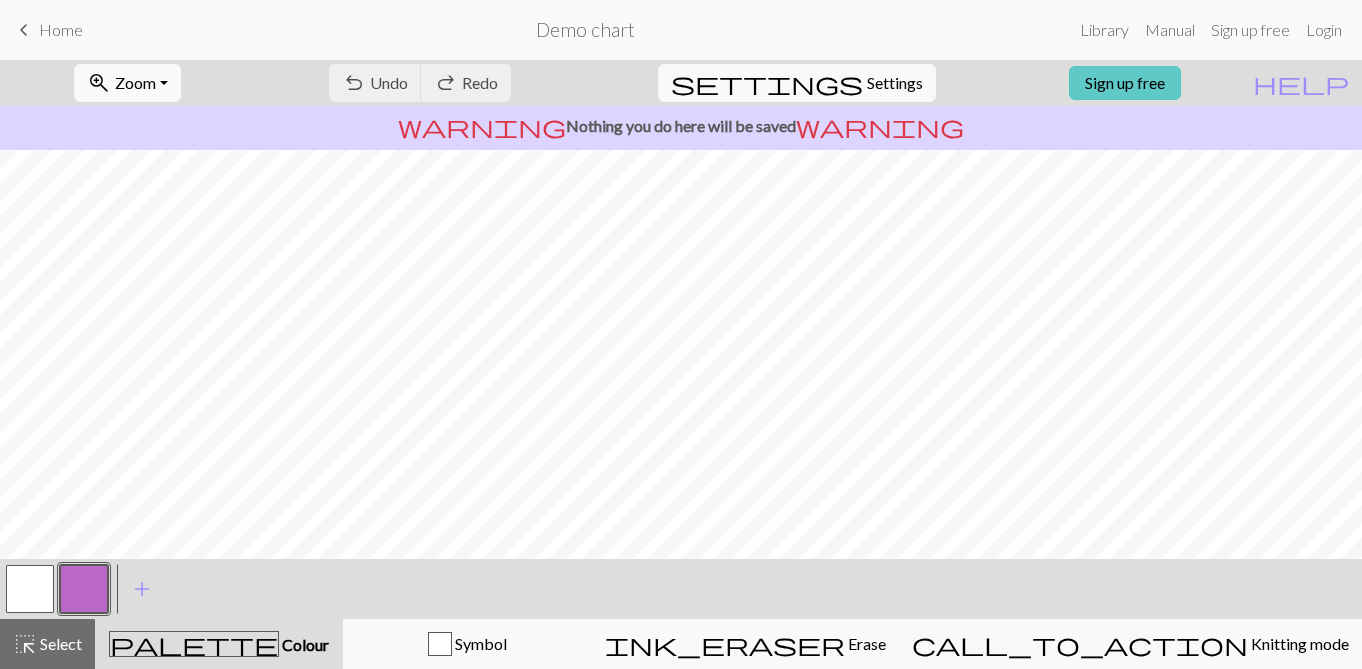click on "Sign up free" at bounding box center (1125, 83) 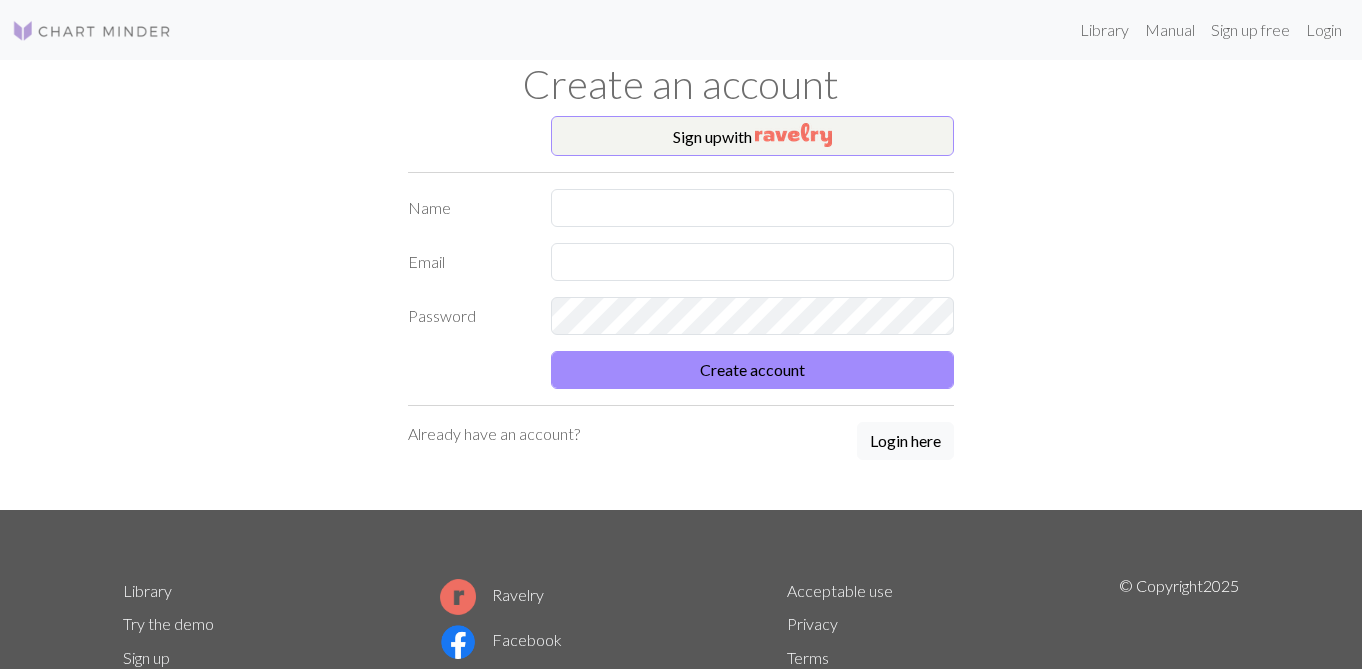 click at bounding box center (92, 31) 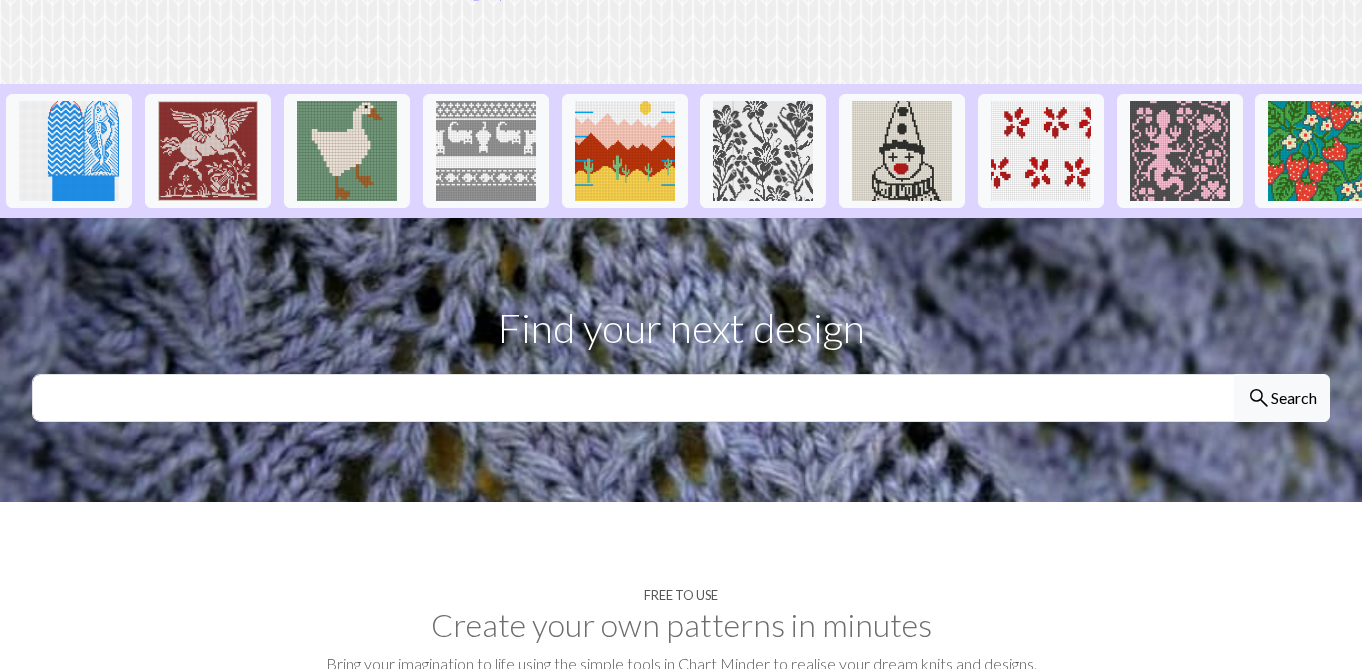 scroll, scrollTop: 0, scrollLeft: 0, axis: both 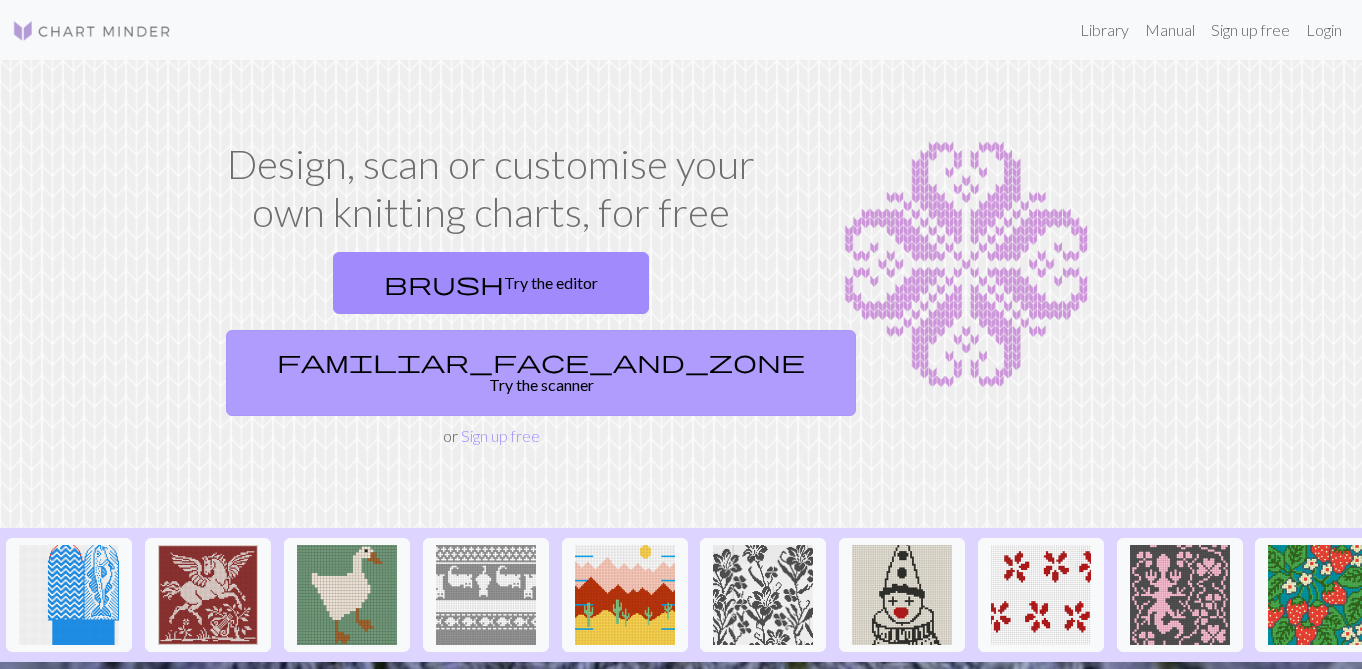 click on "familiar_face_and_zone  Try the scanner" at bounding box center (541, 373) 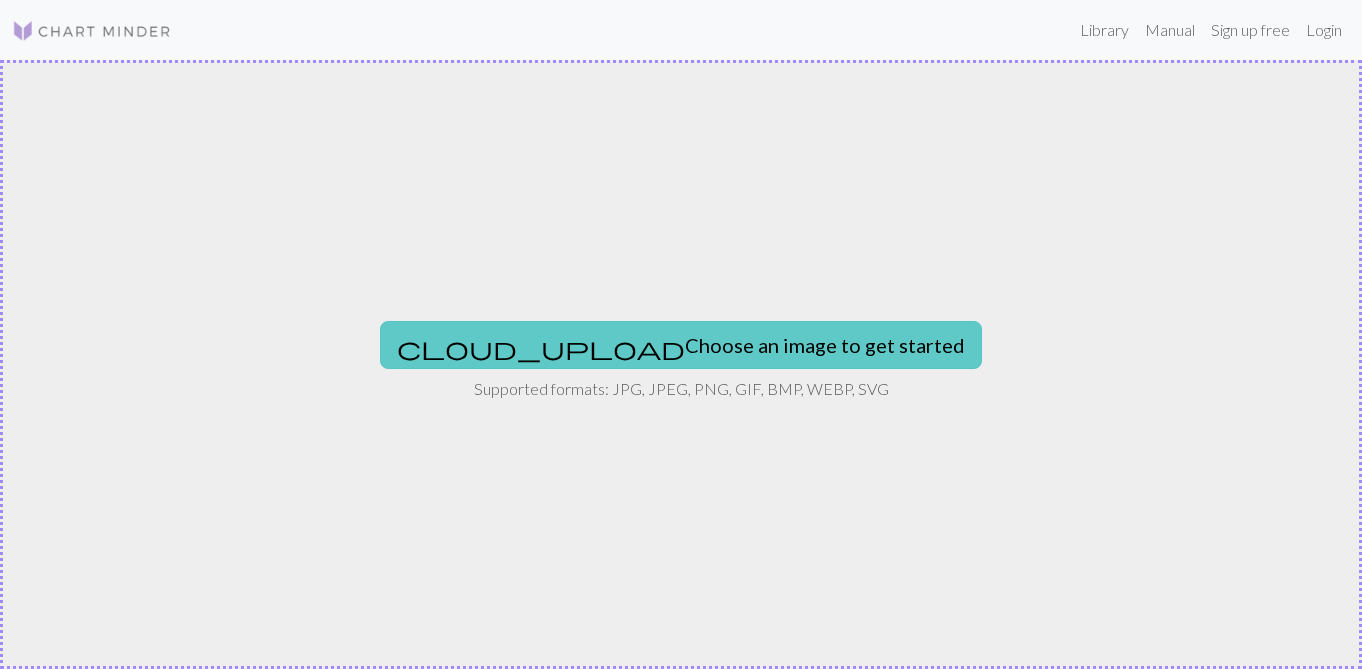 click on "cloud_upload  Choose an image to get started" at bounding box center (681, 345) 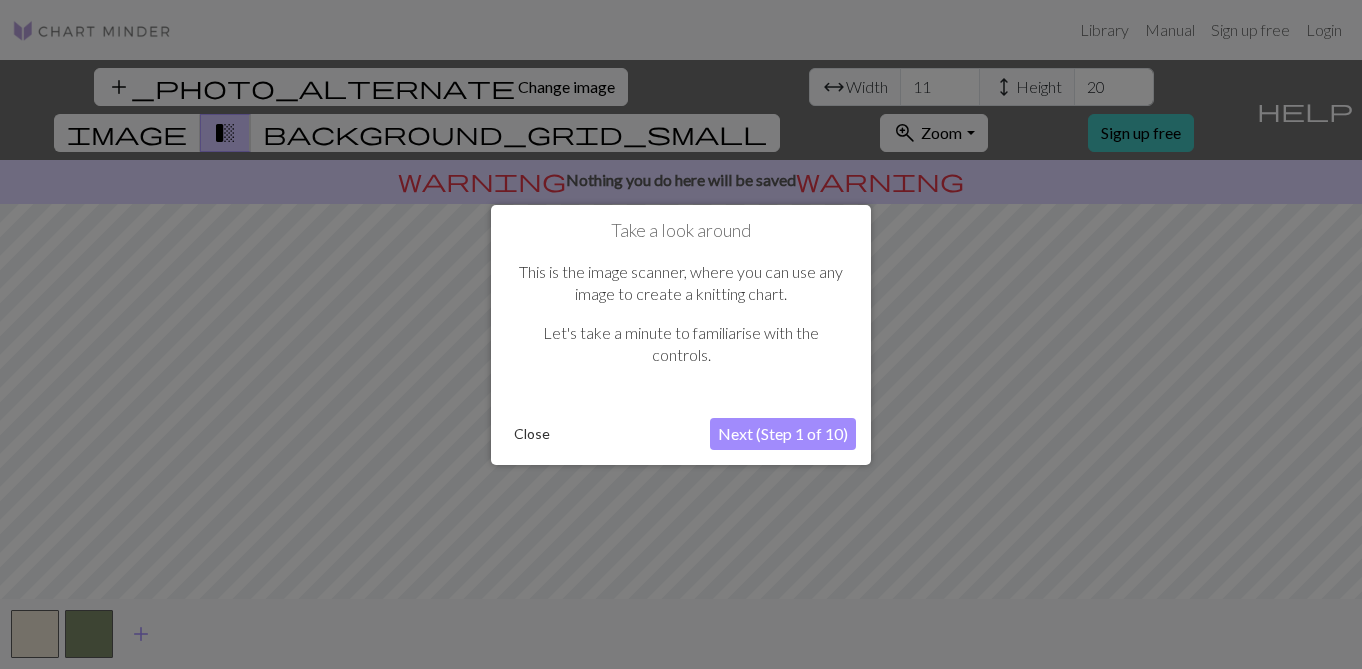 click on "Next (Step 1 of 10)" at bounding box center (783, 434) 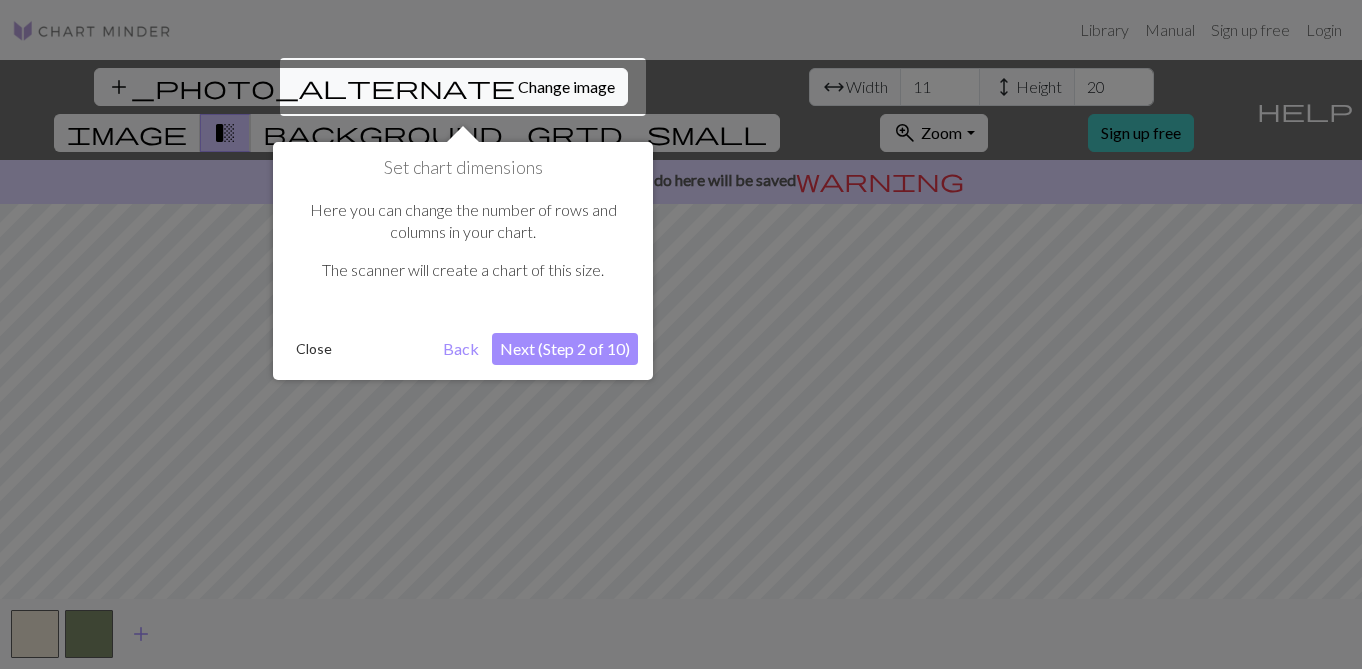 click on "Next (Step 2 of 10)" at bounding box center (565, 349) 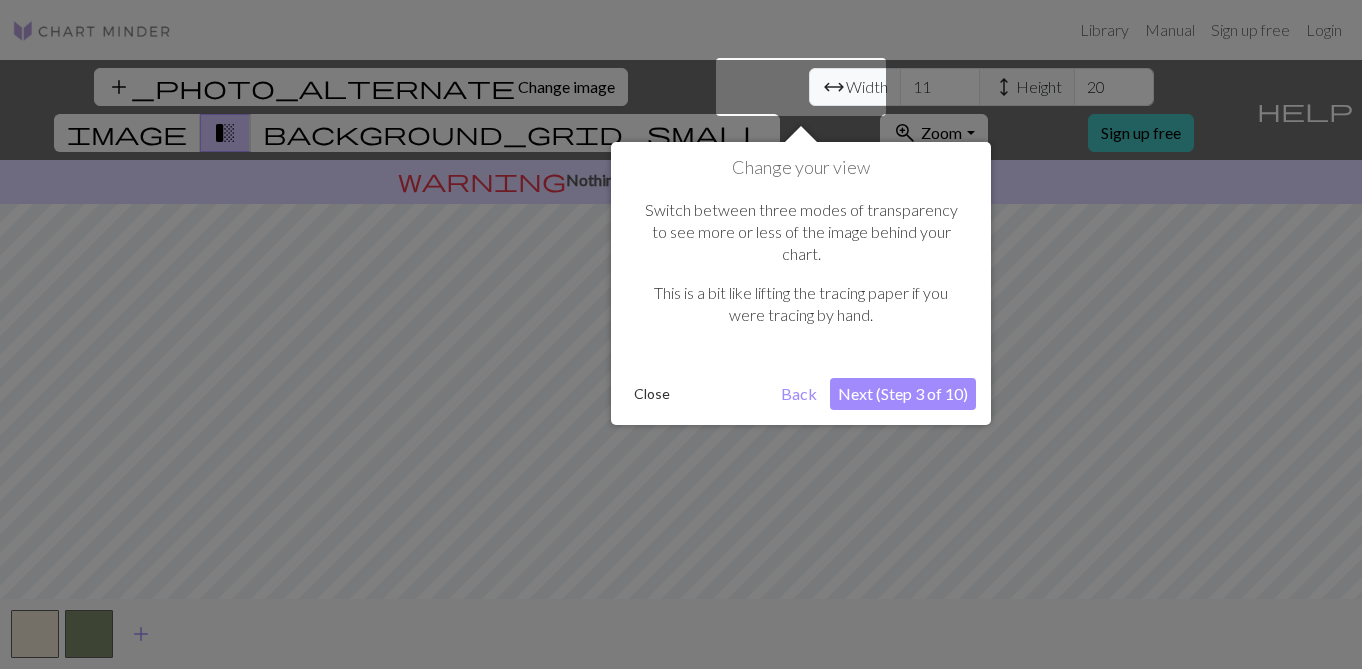 click on "Next (Step 3 of 10)" at bounding box center [903, 394] 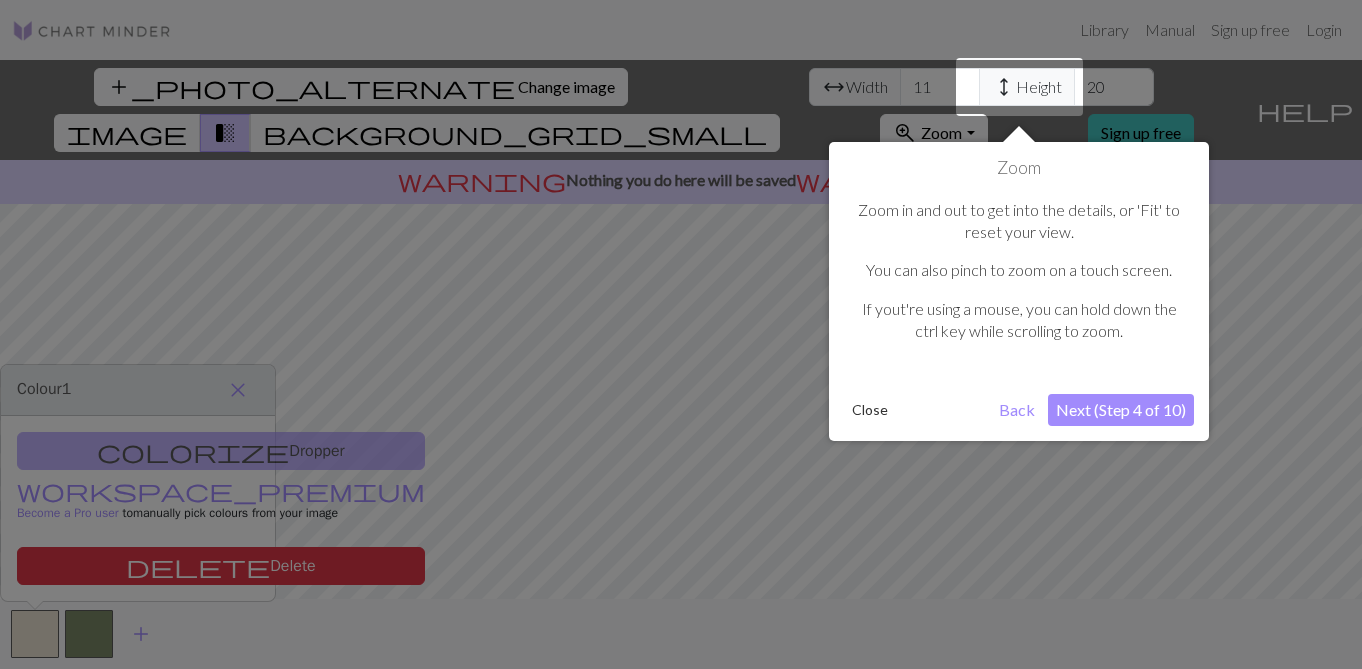 click on "Next (Step 4 of 10)" at bounding box center [1121, 410] 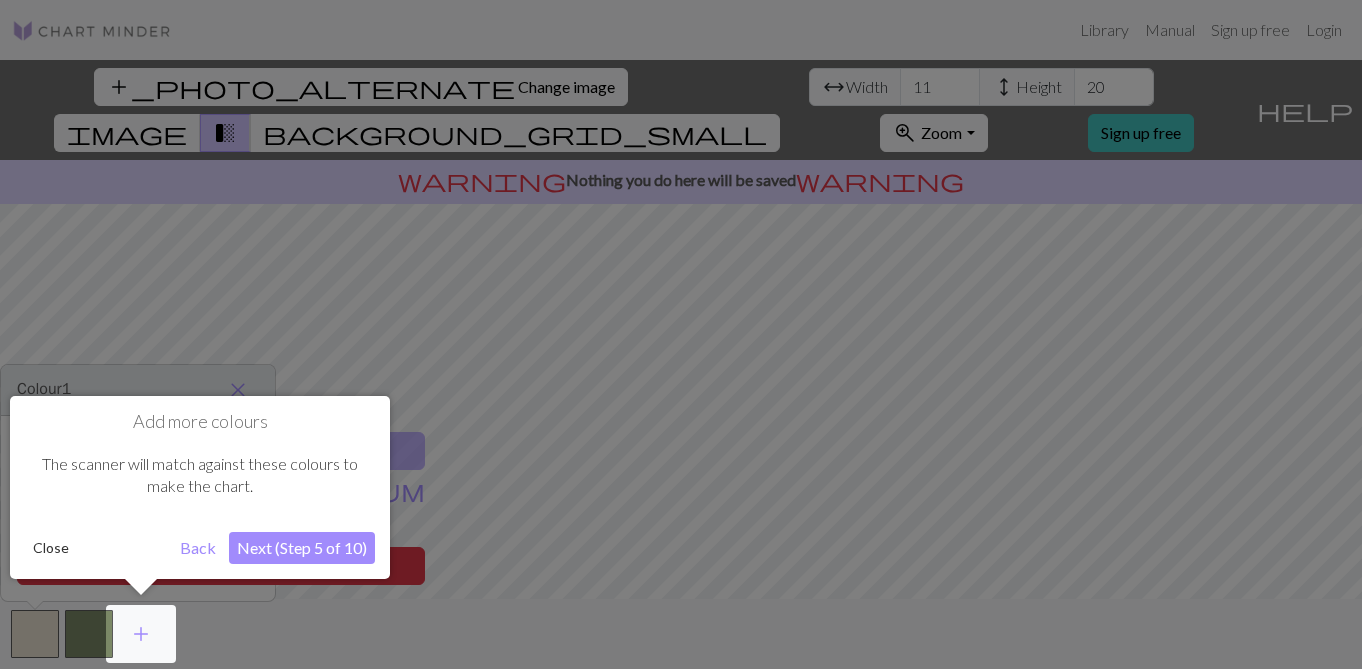 click on "Next (Step 5 of 10)" at bounding box center [302, 548] 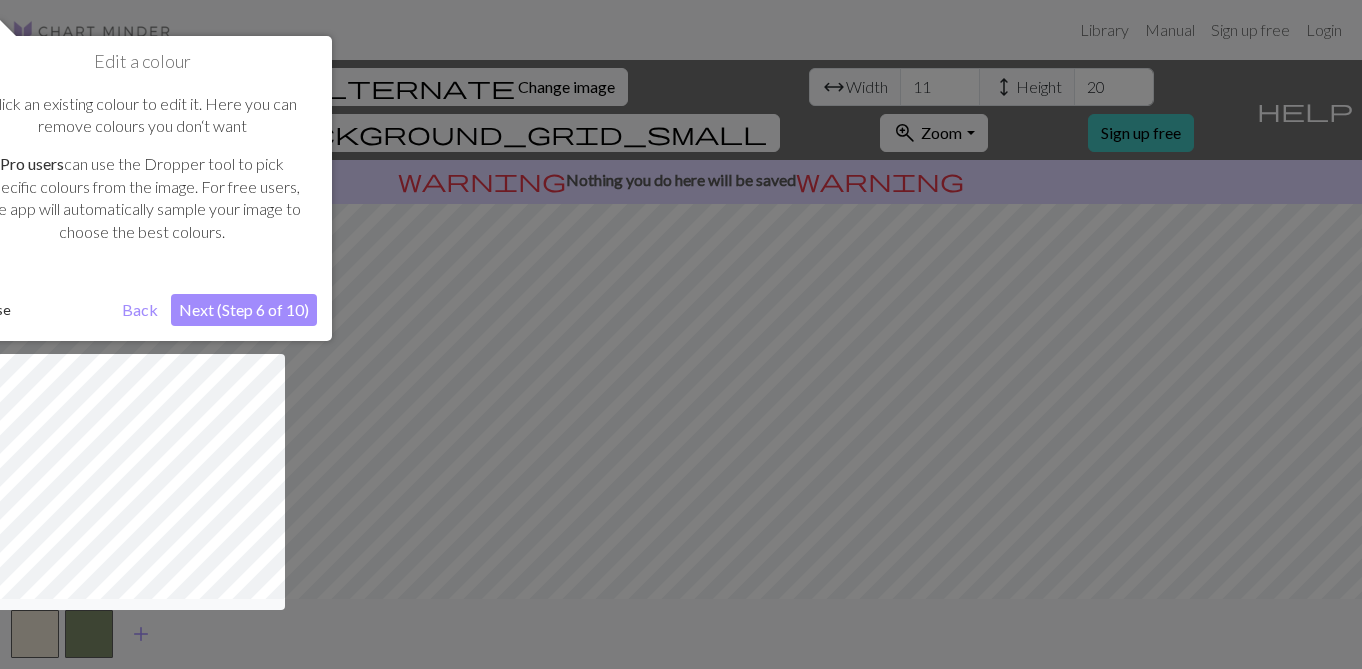 click on "Next (Step 6 of 10)" at bounding box center (244, 310) 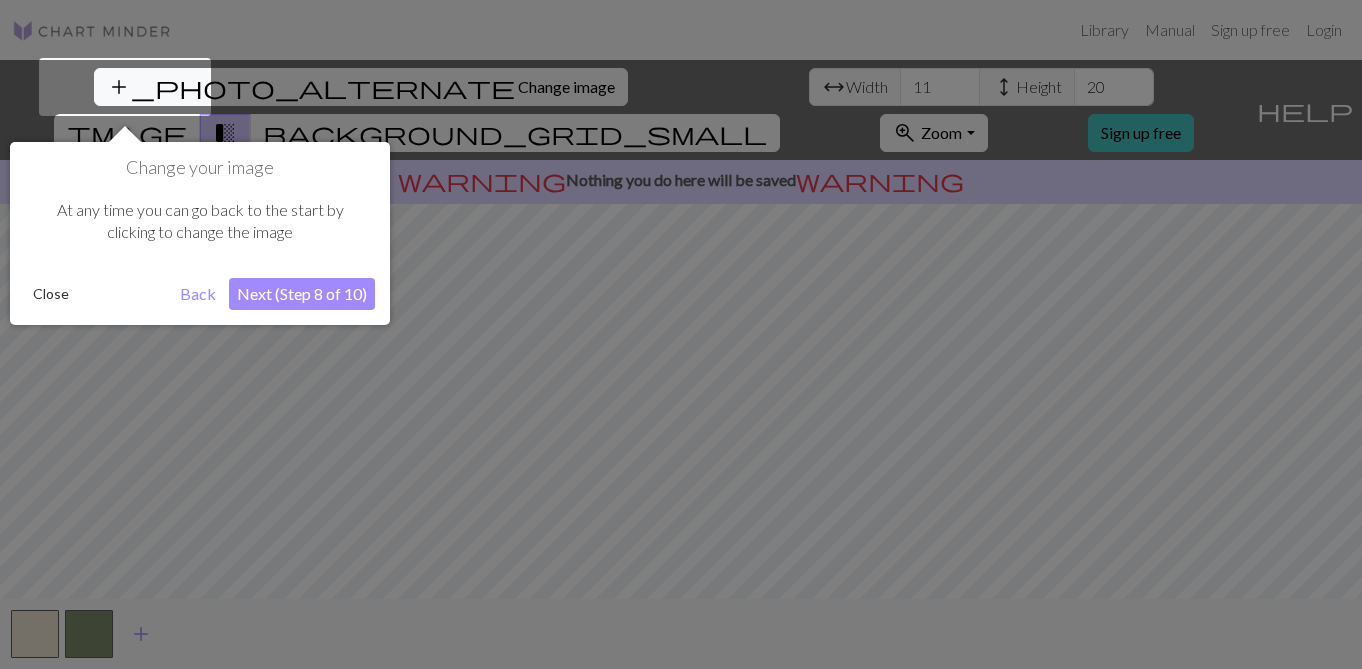 click on "Close" at bounding box center [51, 294] 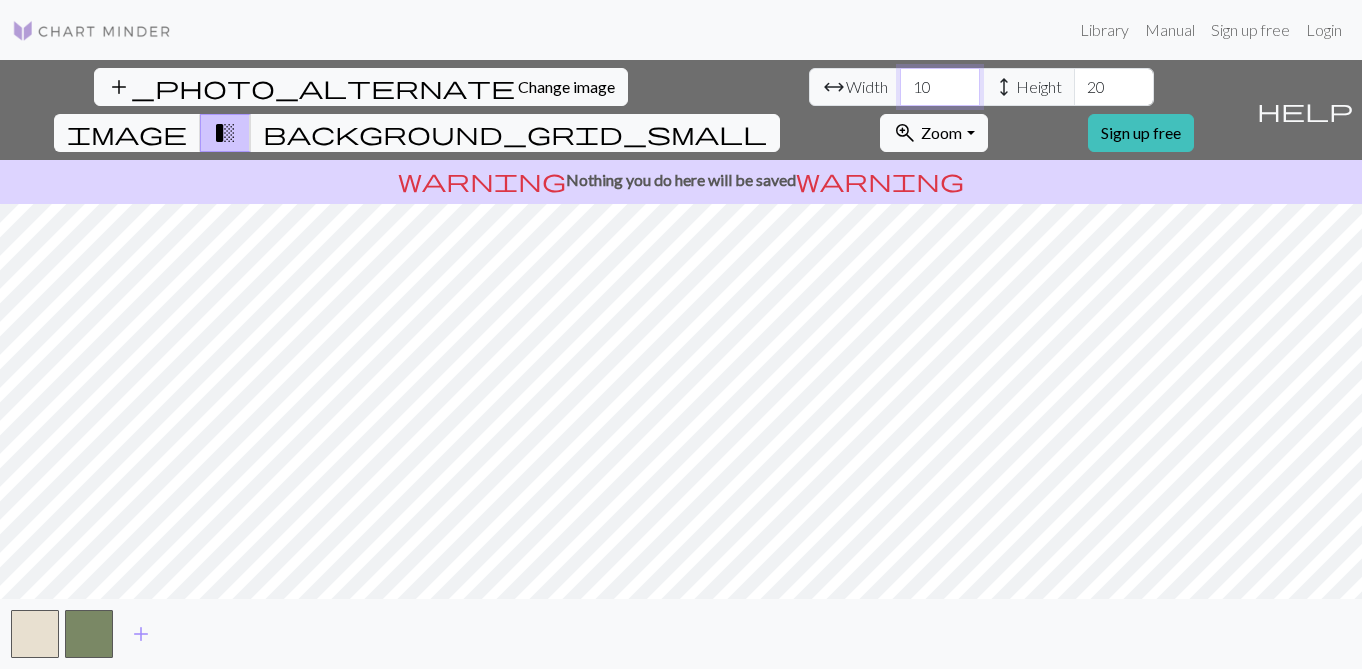 click on "10" at bounding box center [940, 87] 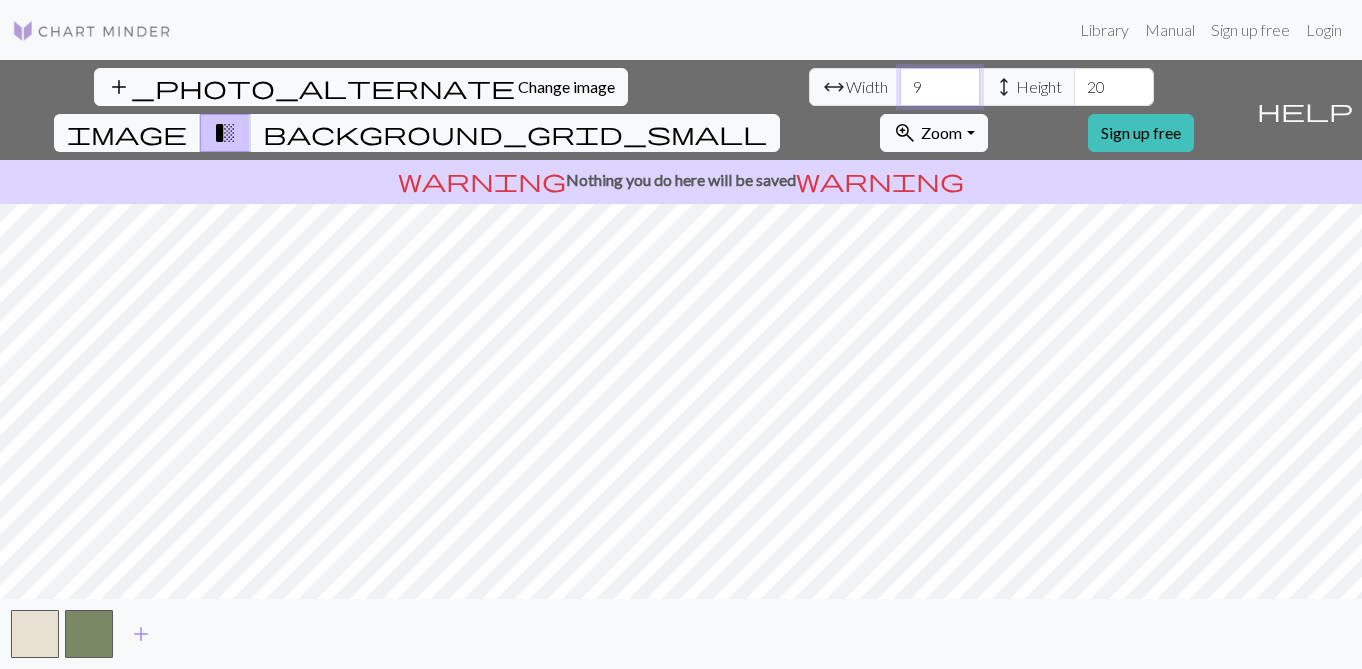 click on "9" at bounding box center (940, 87) 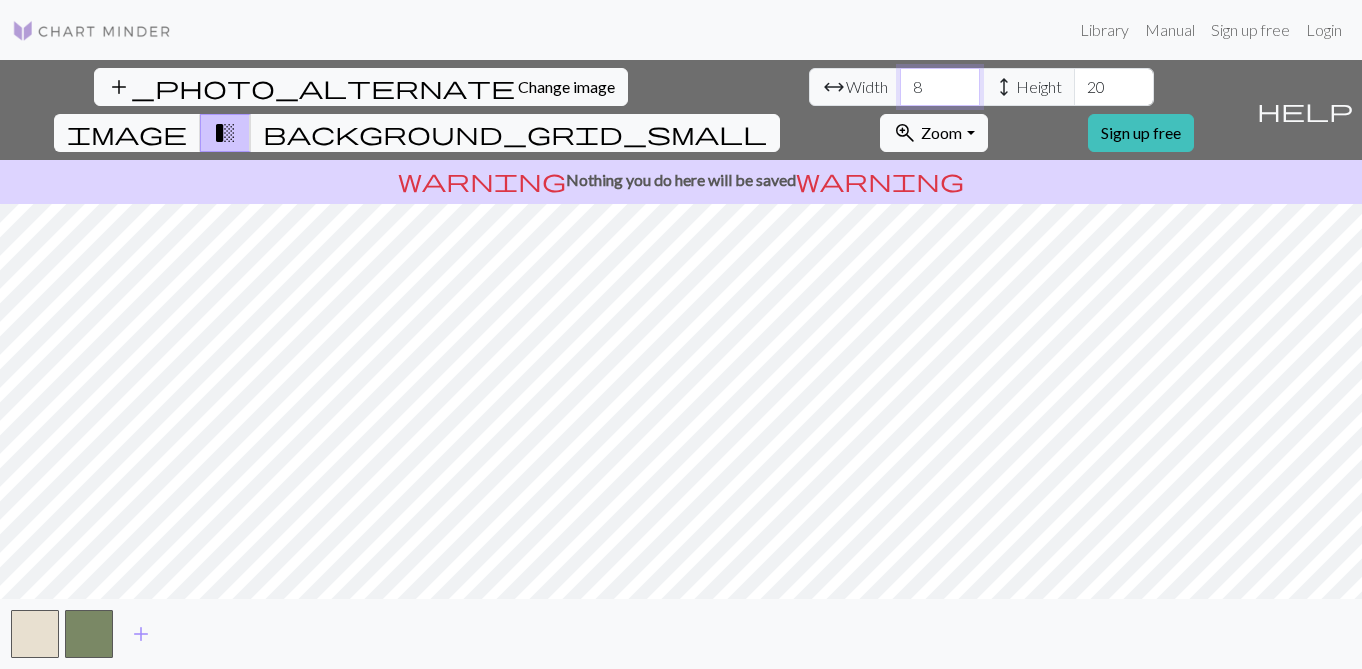 click on "8" at bounding box center [940, 87] 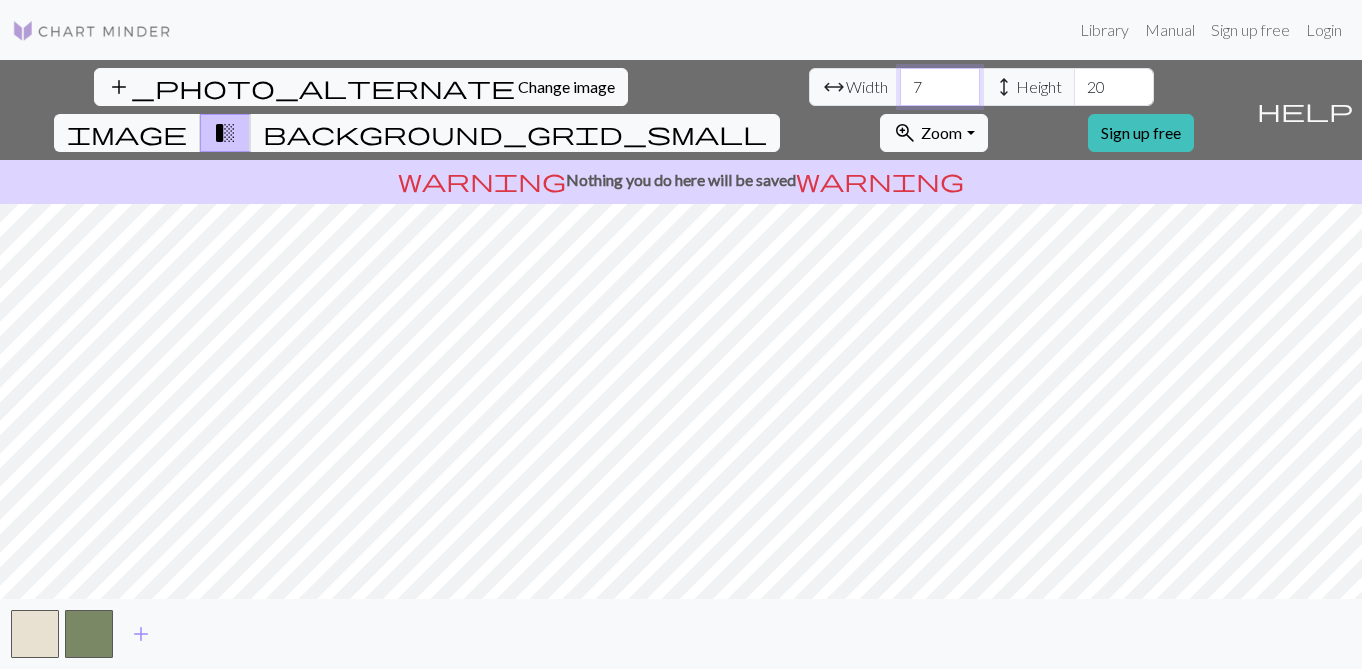 click on "7" at bounding box center (940, 87) 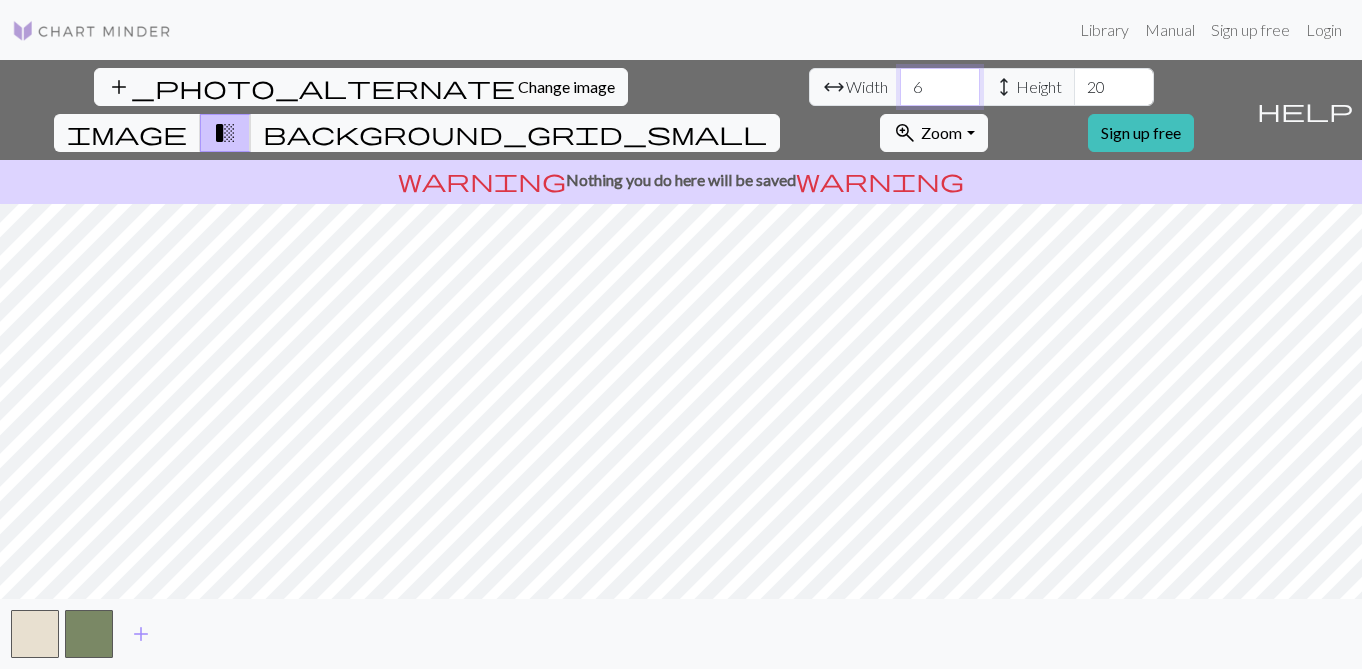 type on "6" 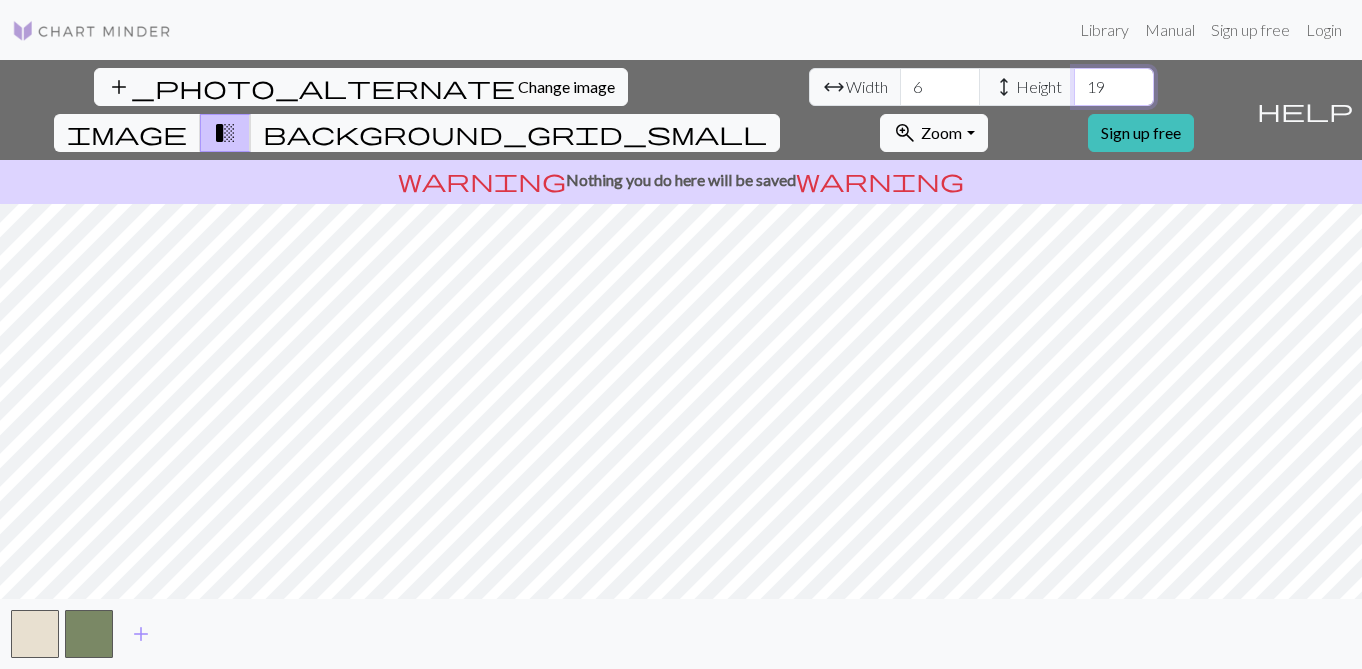 click on "19" at bounding box center [1114, 87] 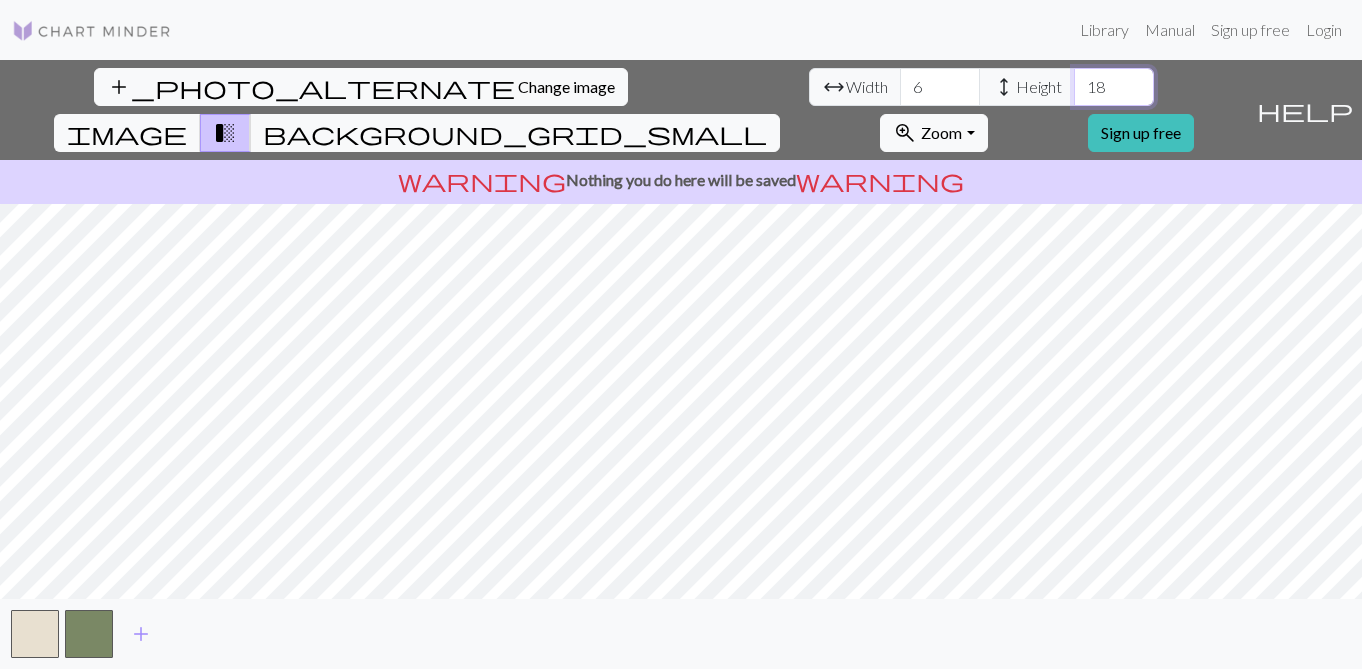 click on "18" at bounding box center [1114, 87] 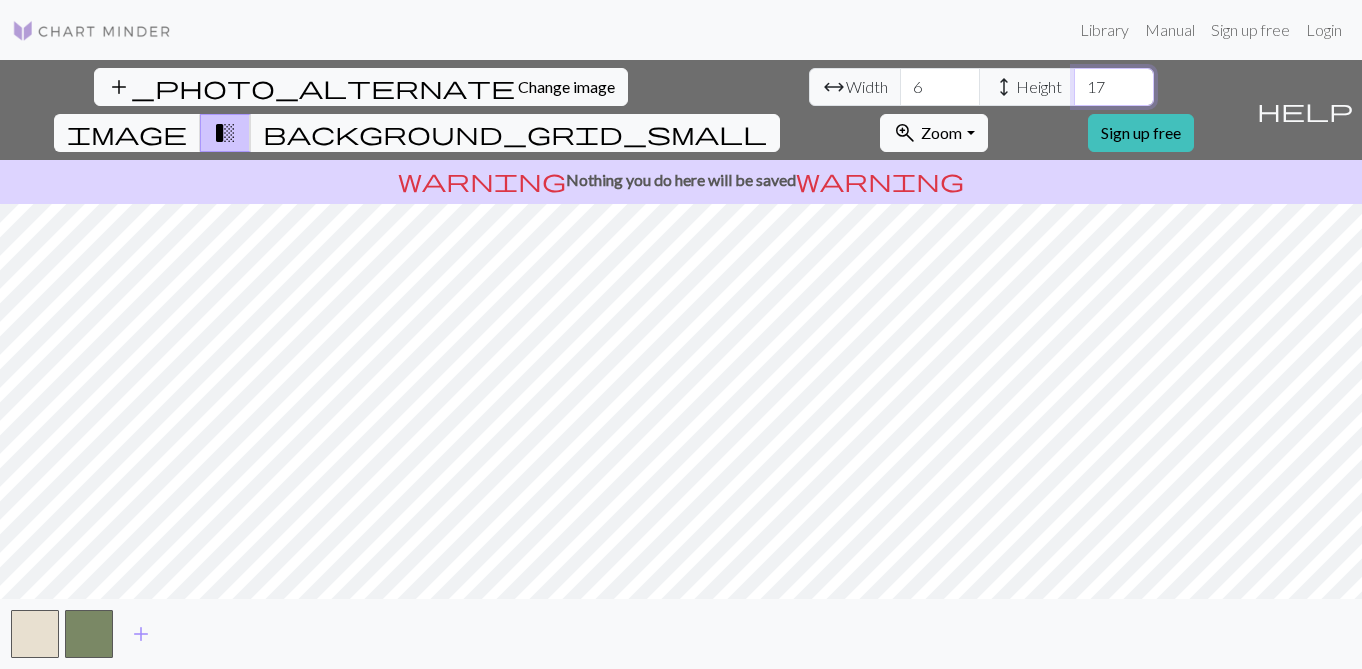 click on "17" at bounding box center [1114, 87] 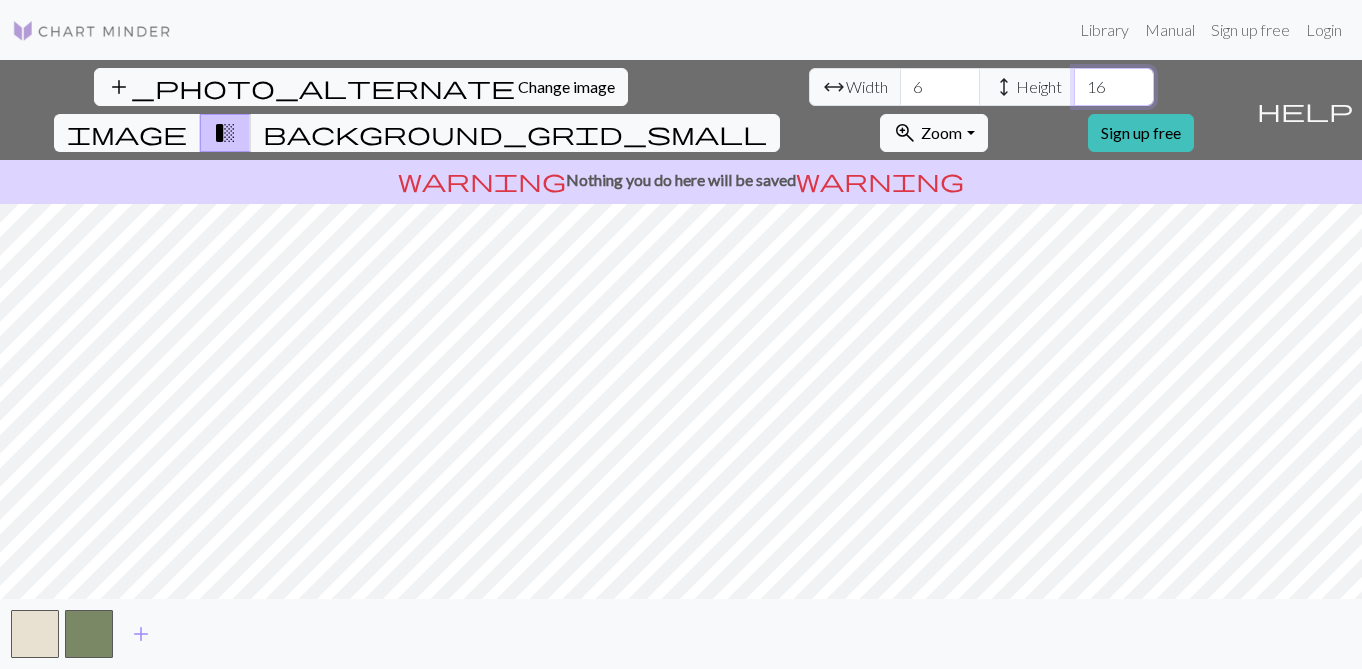 click on "16" at bounding box center (1114, 87) 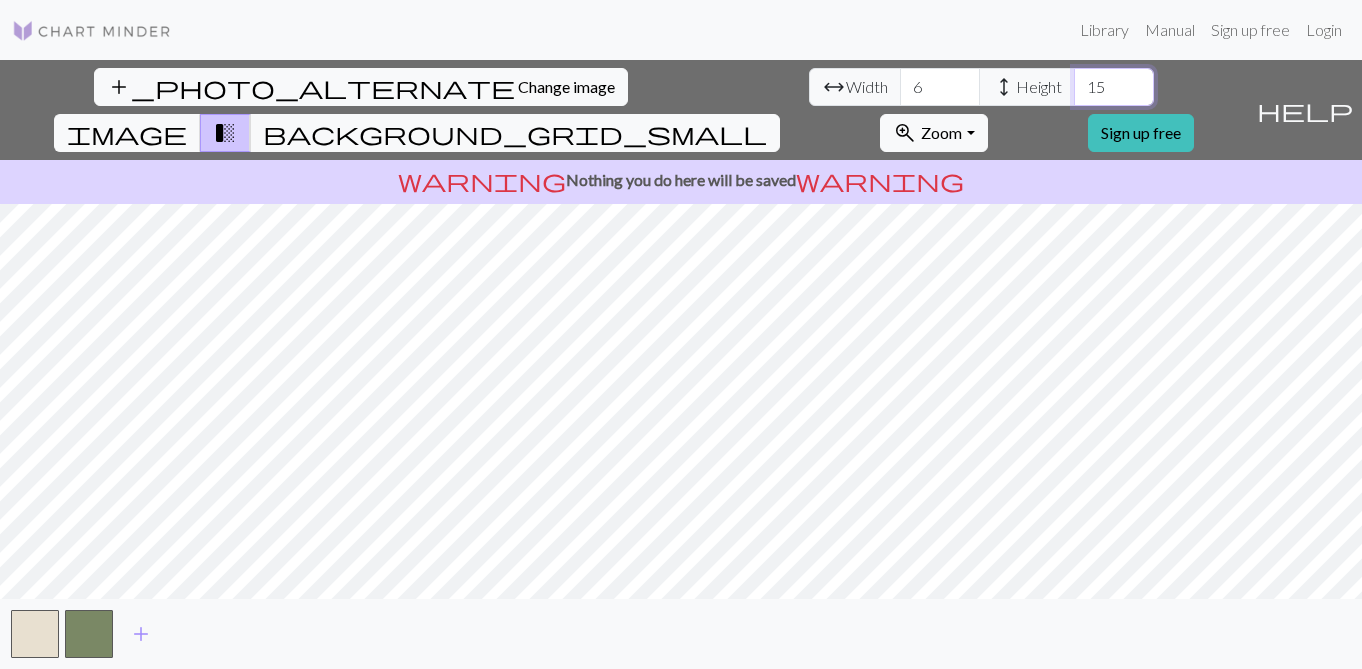 click on "15" at bounding box center [1114, 87] 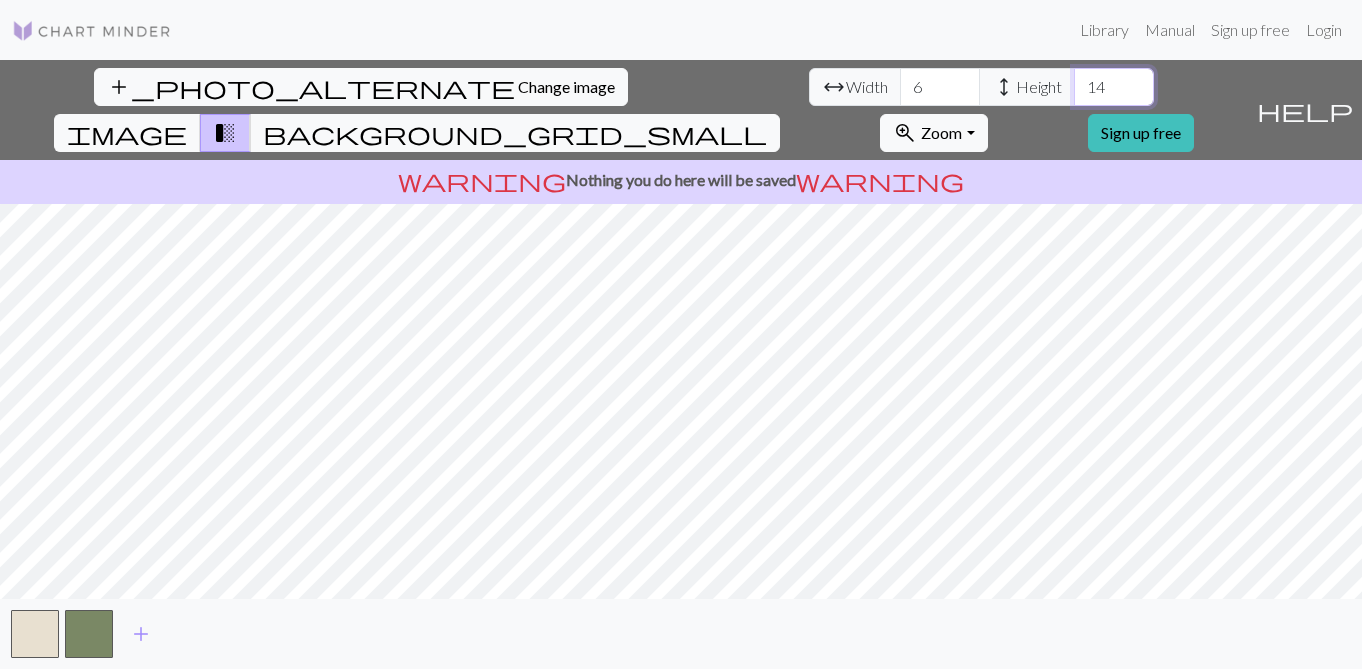 click on "14" at bounding box center (1114, 87) 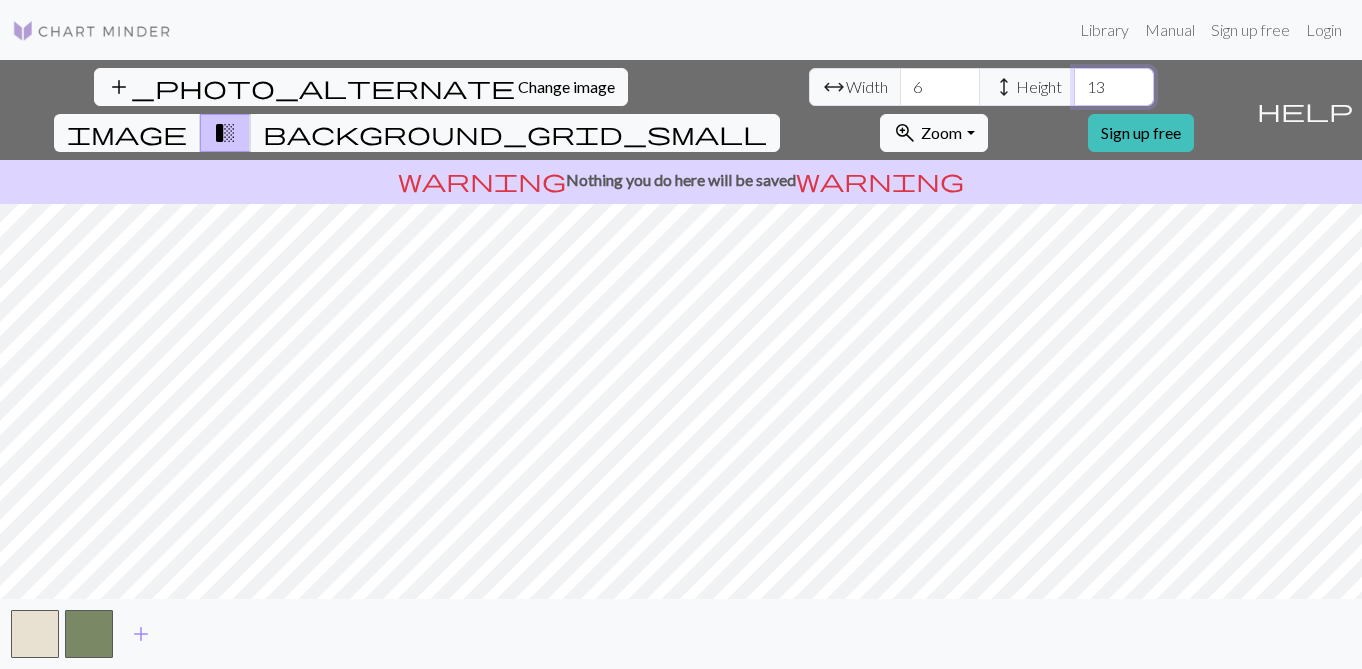 click on "13" at bounding box center [1114, 87] 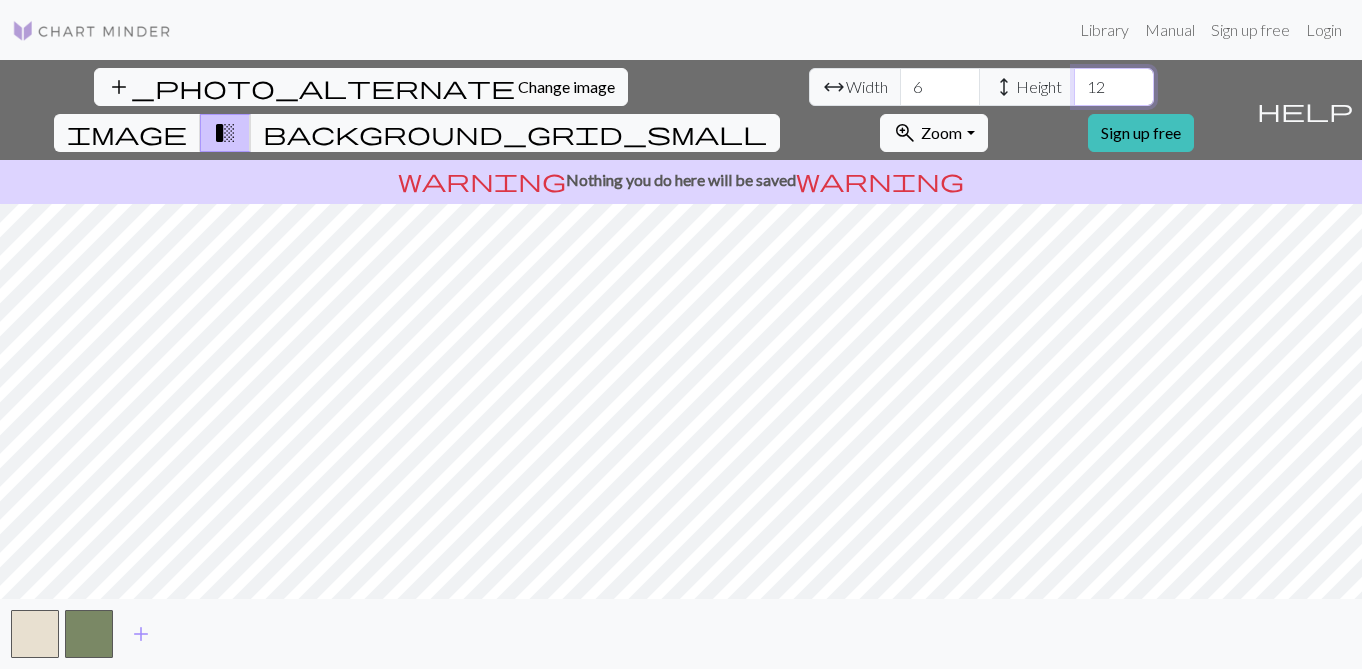 type on "12" 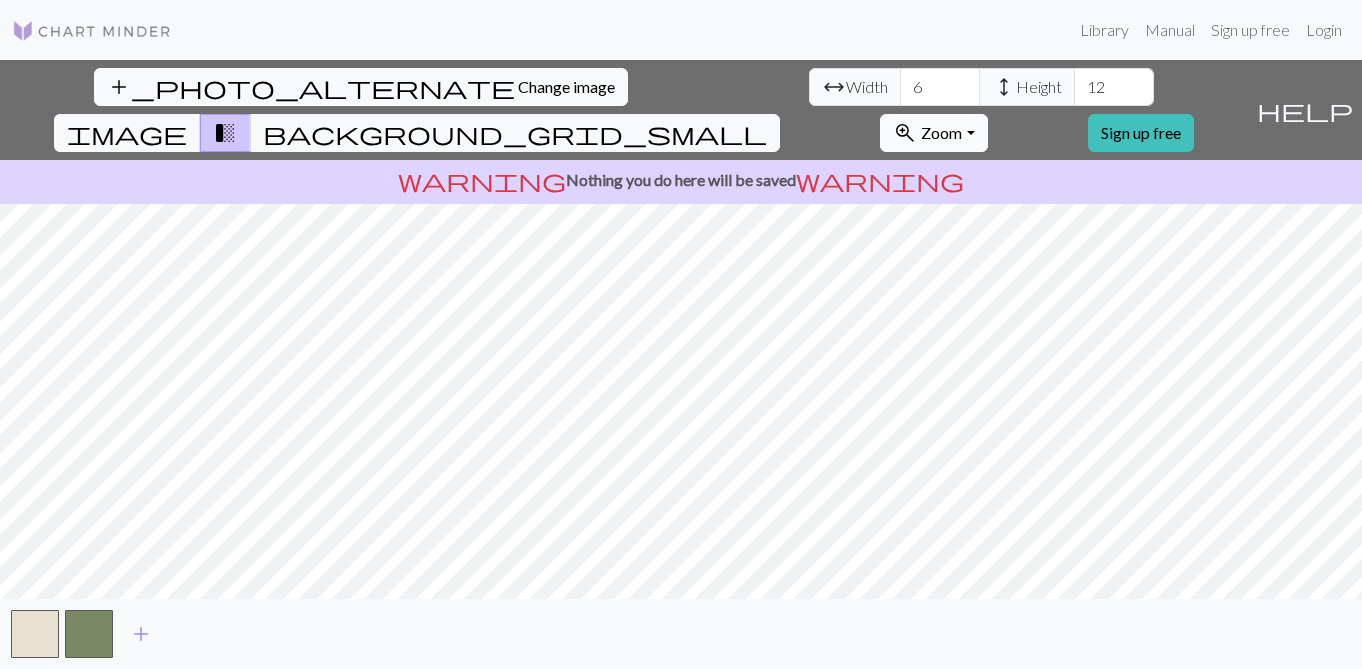 click on "Zoom" at bounding box center (941, 132) 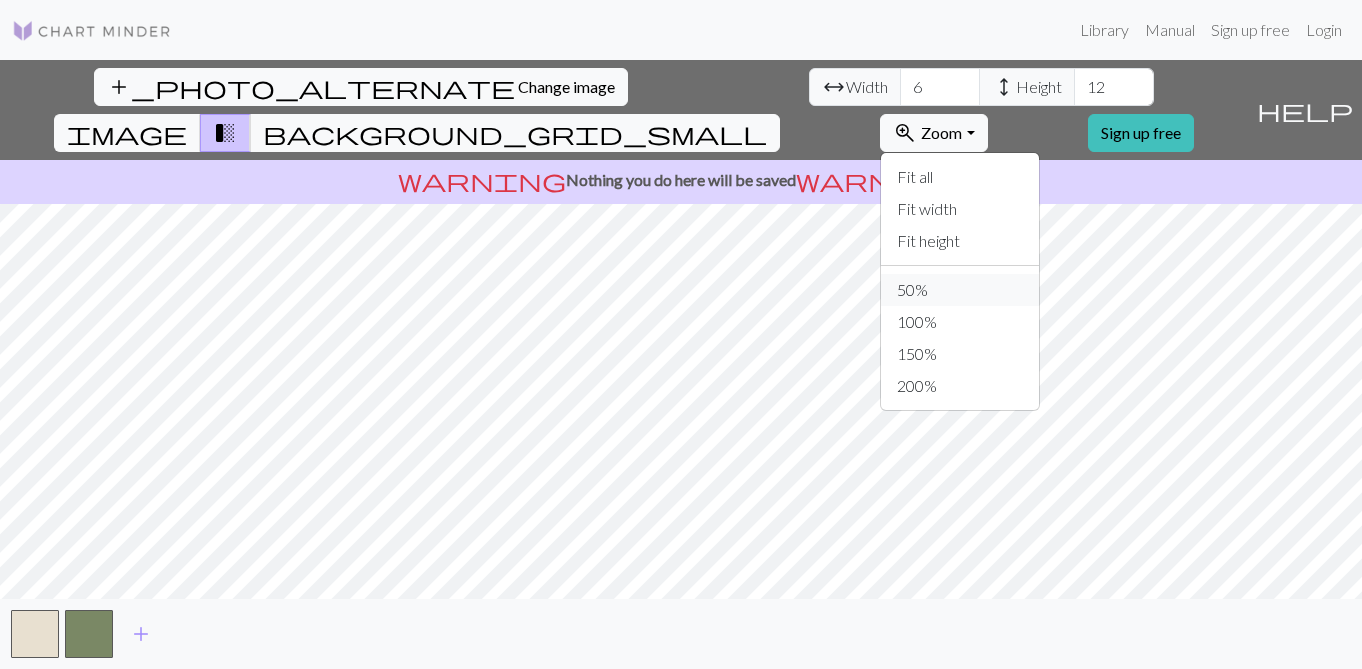 click on "50%" at bounding box center [960, 290] 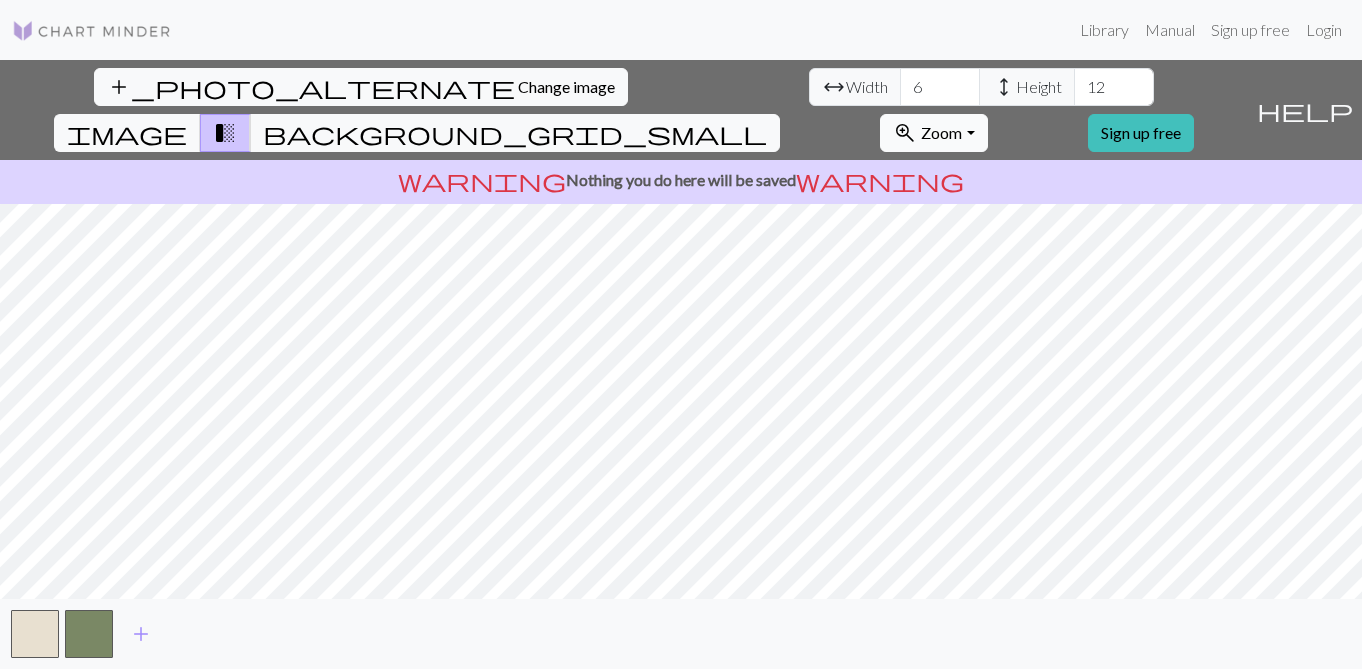 click on "Zoom" at bounding box center (941, 132) 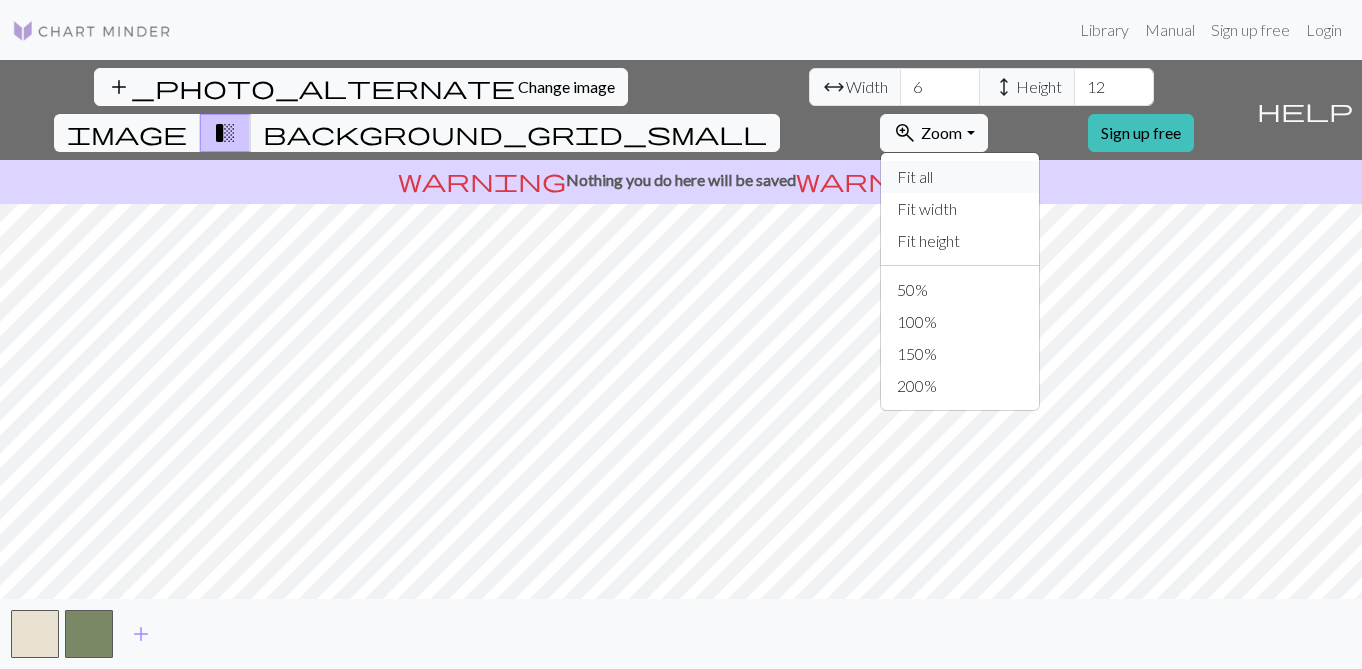 click on "Fit all" at bounding box center (960, 177) 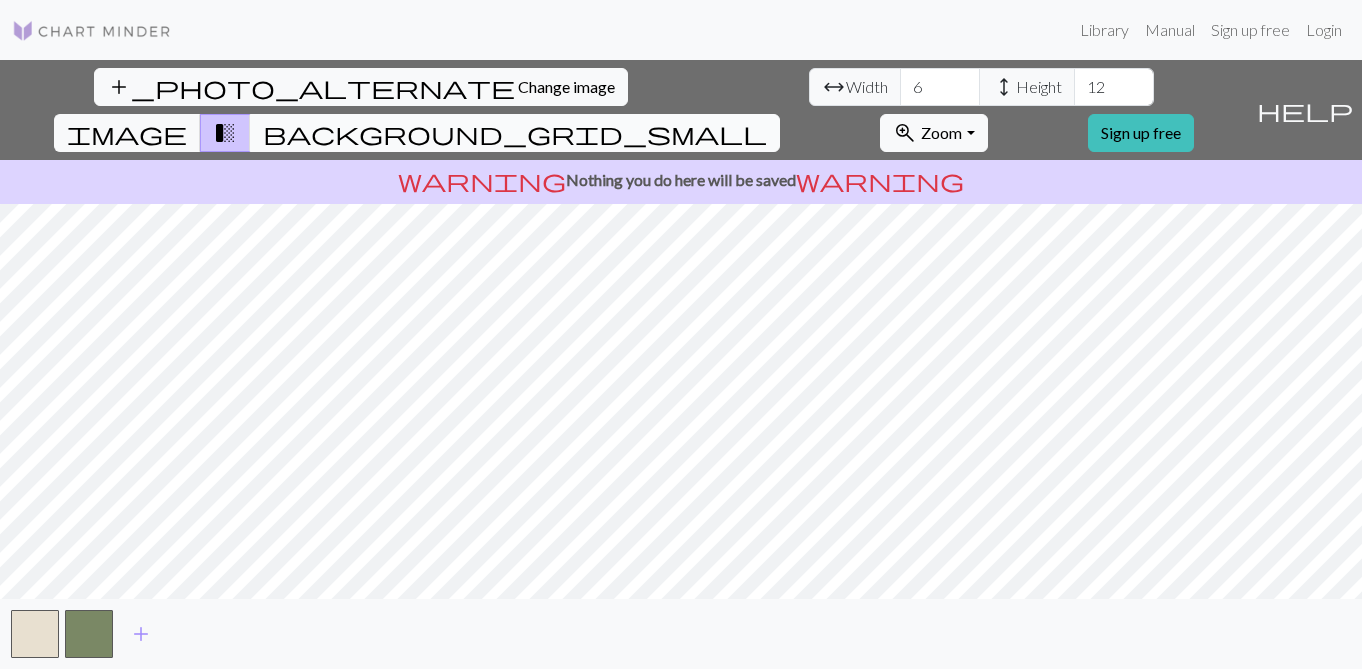 click on "background_grid_small" at bounding box center [515, 133] 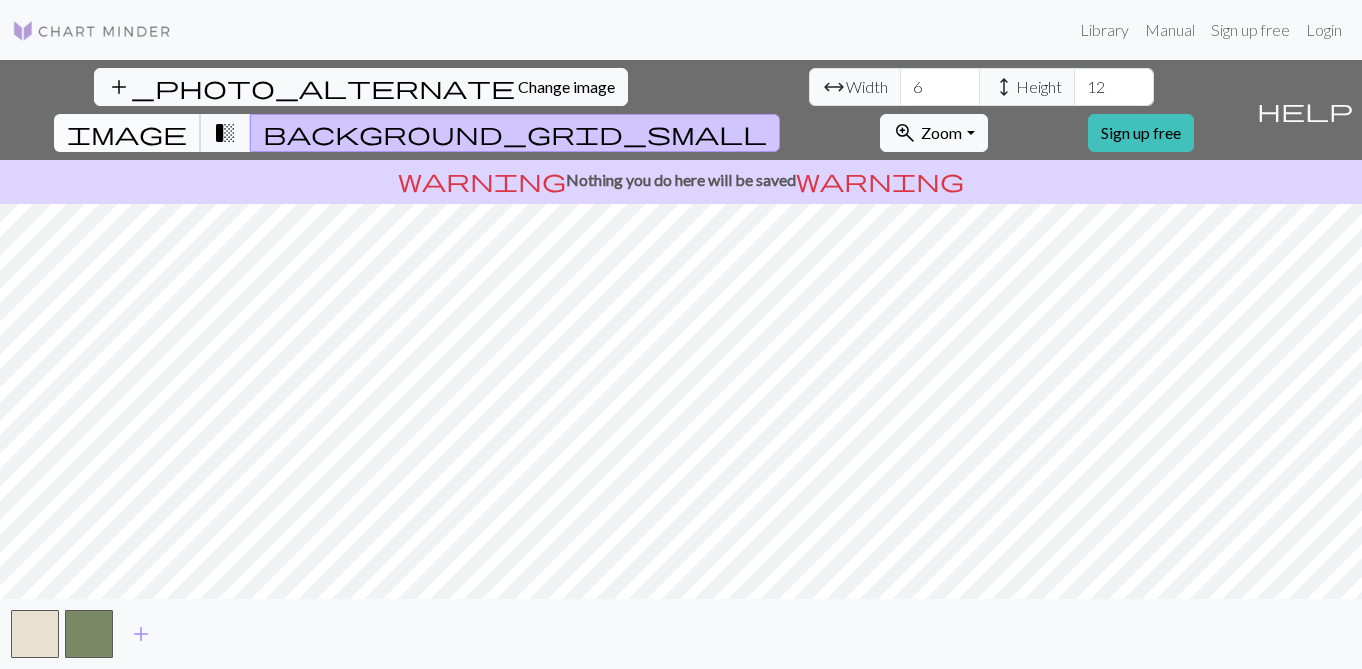 click on "image" at bounding box center [127, 133] 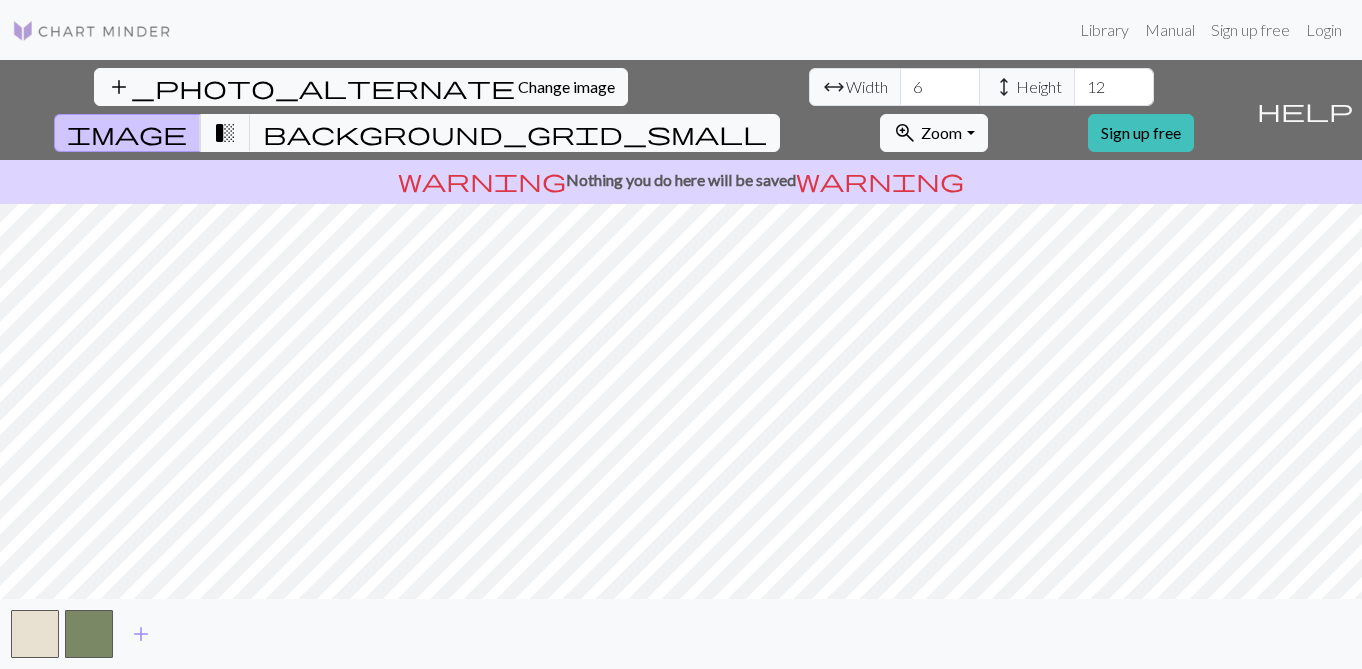 click on "Width" at bounding box center (867, 87) 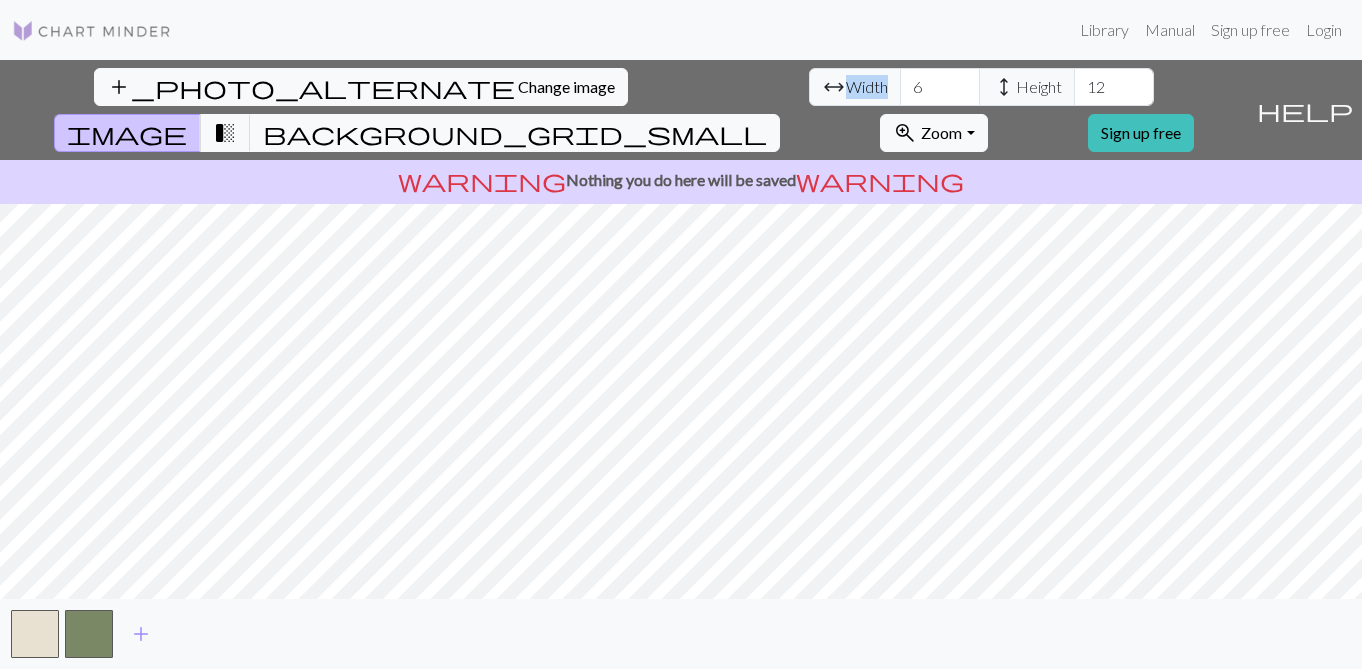 click on "Width" at bounding box center (867, 87) 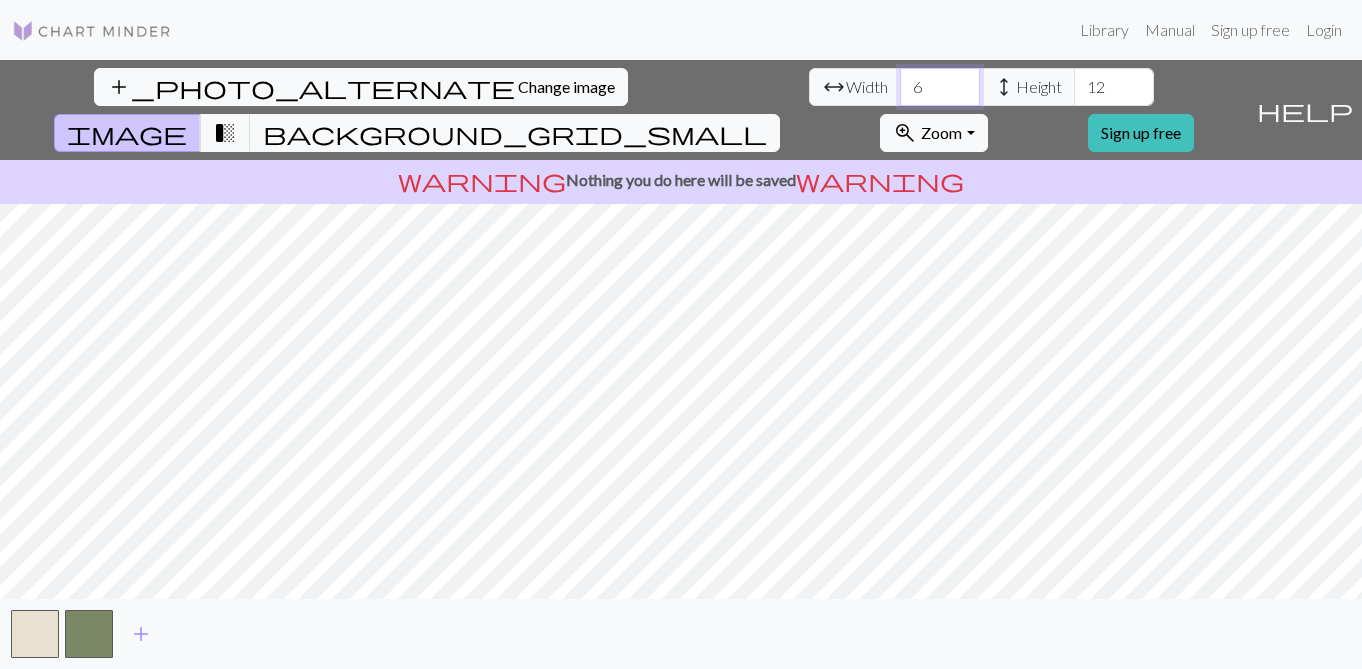 click on "6" at bounding box center (940, 87) 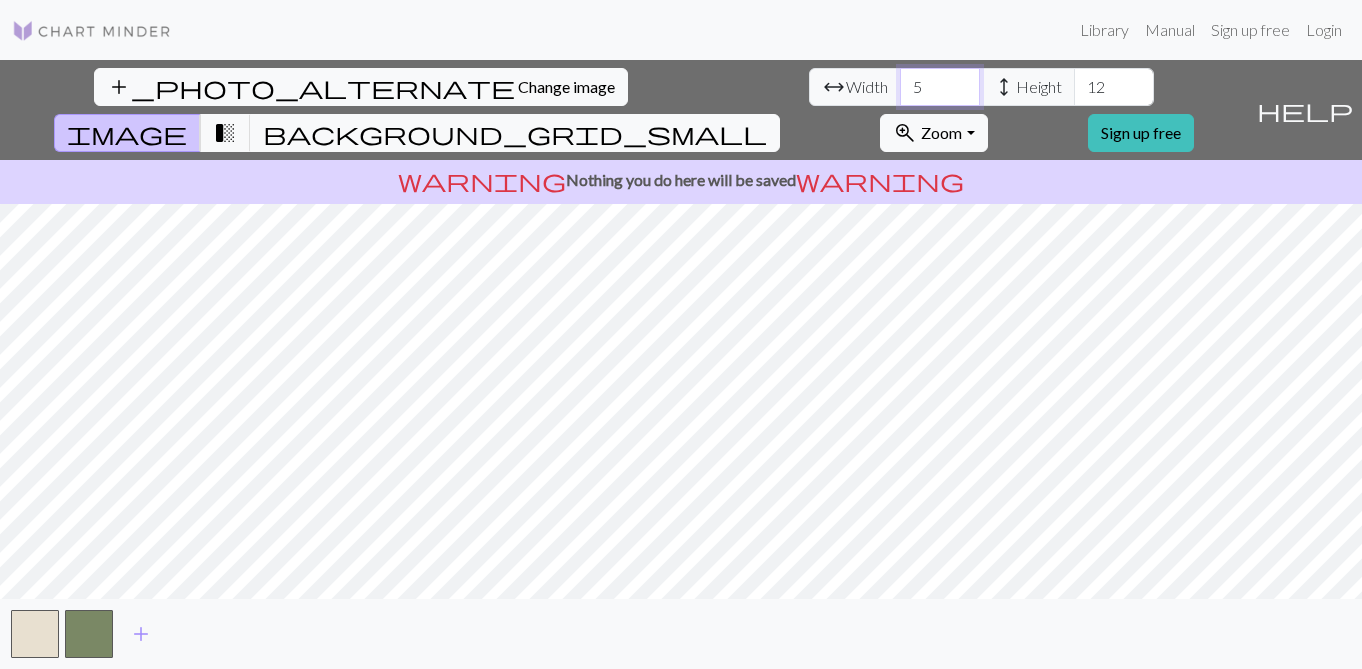 click on "5" at bounding box center [940, 87] 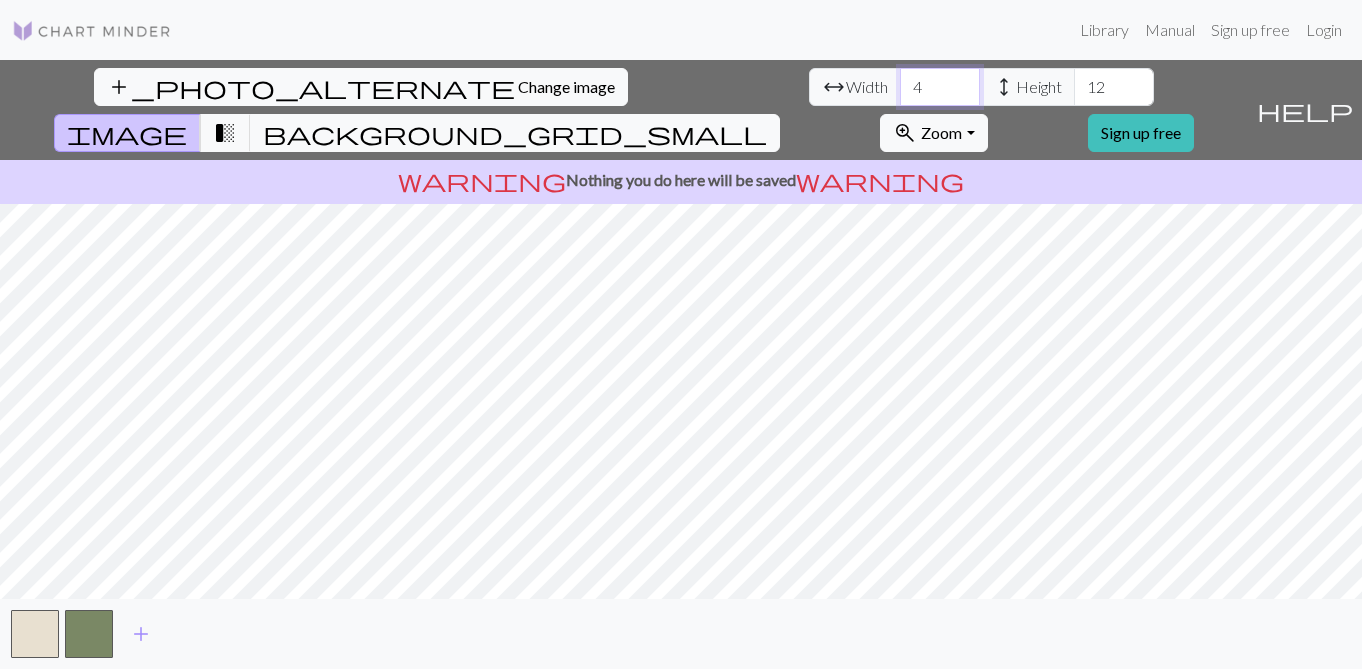 click on "4" at bounding box center (940, 87) 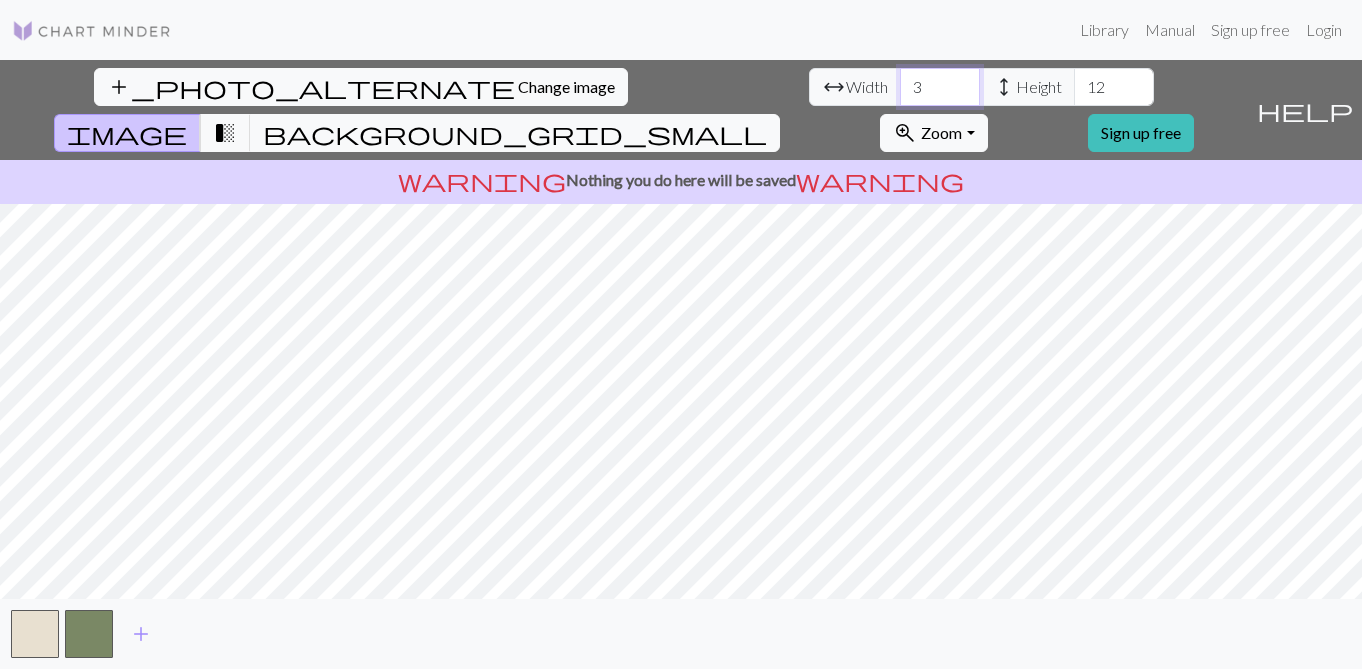 click on "3" at bounding box center (940, 87) 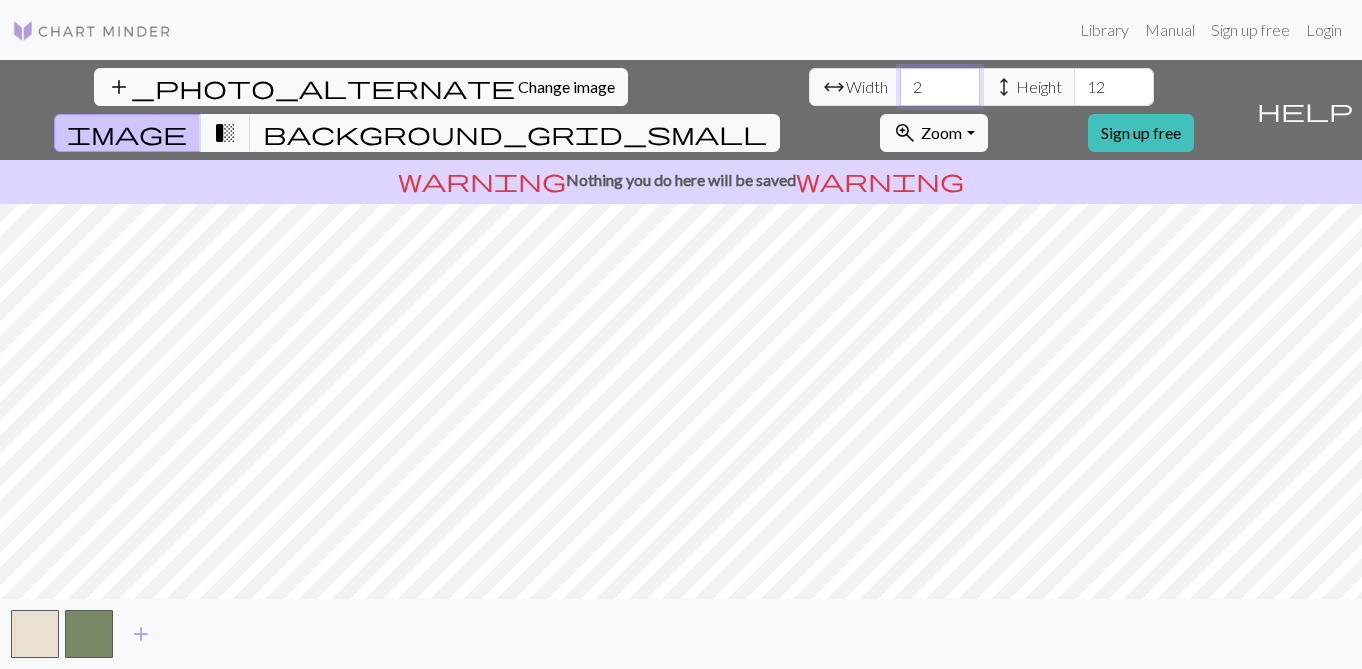 click on "2" at bounding box center [940, 87] 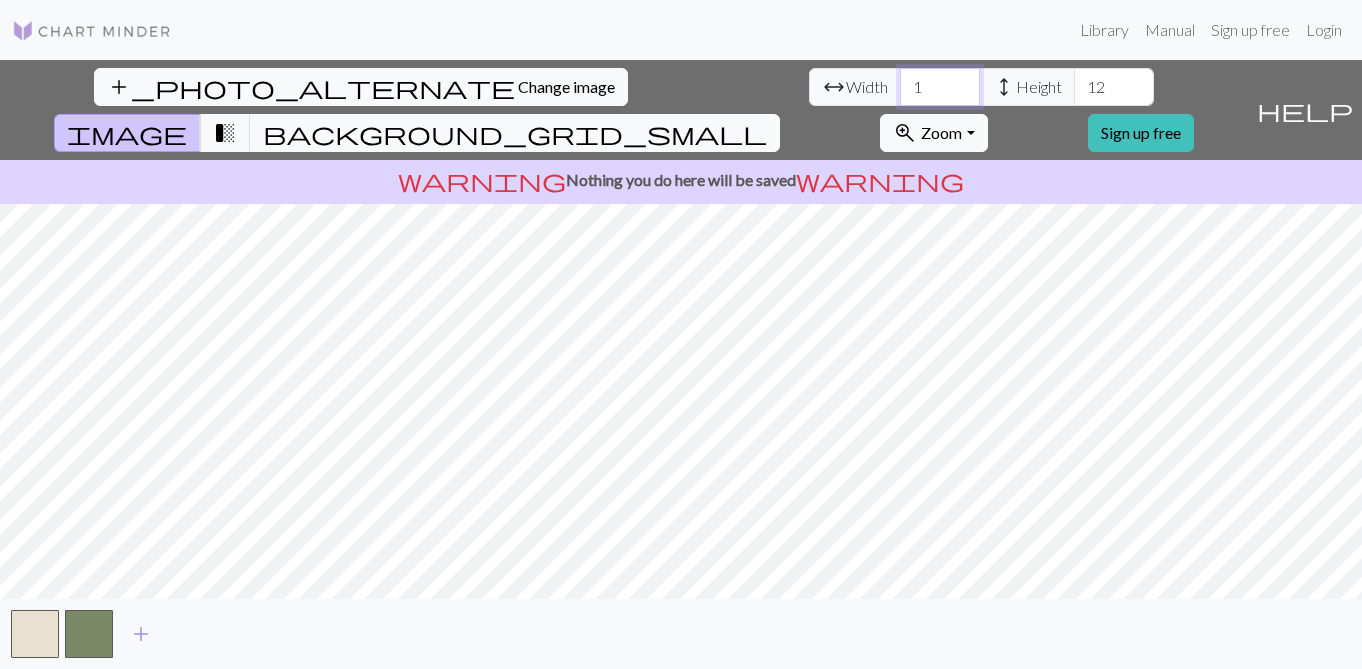 click on "1" at bounding box center (940, 87) 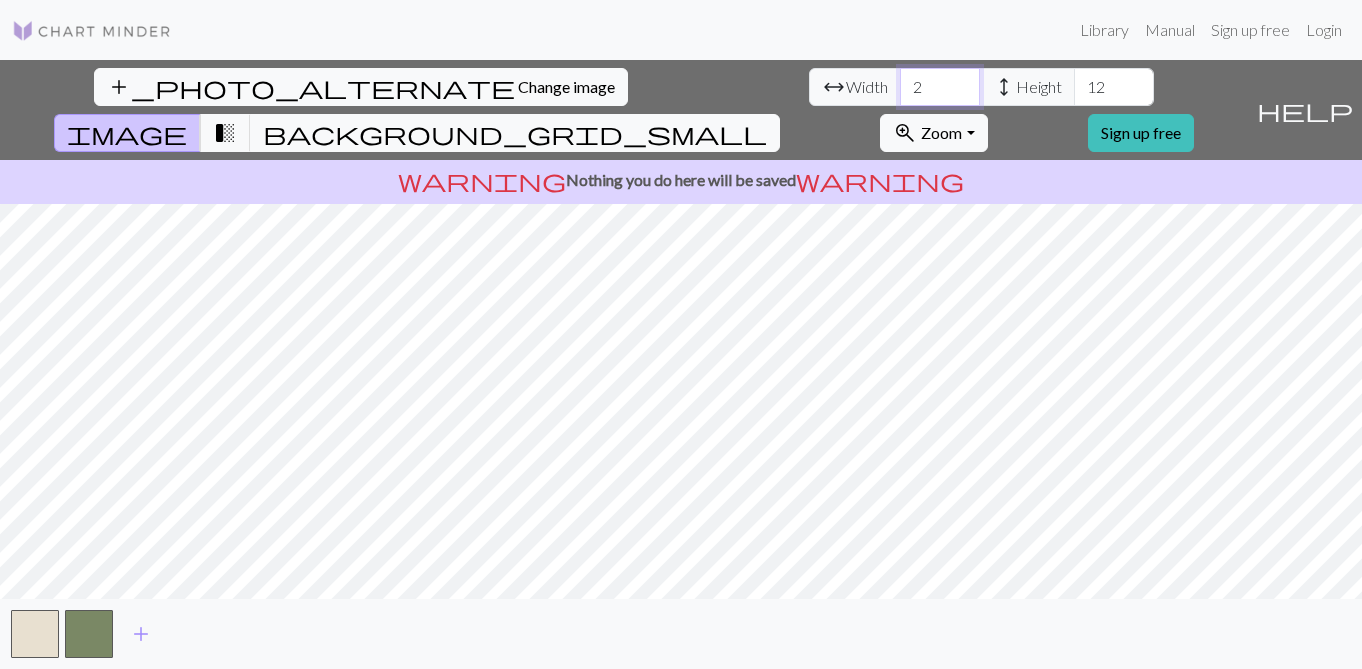 click on "2" at bounding box center (940, 87) 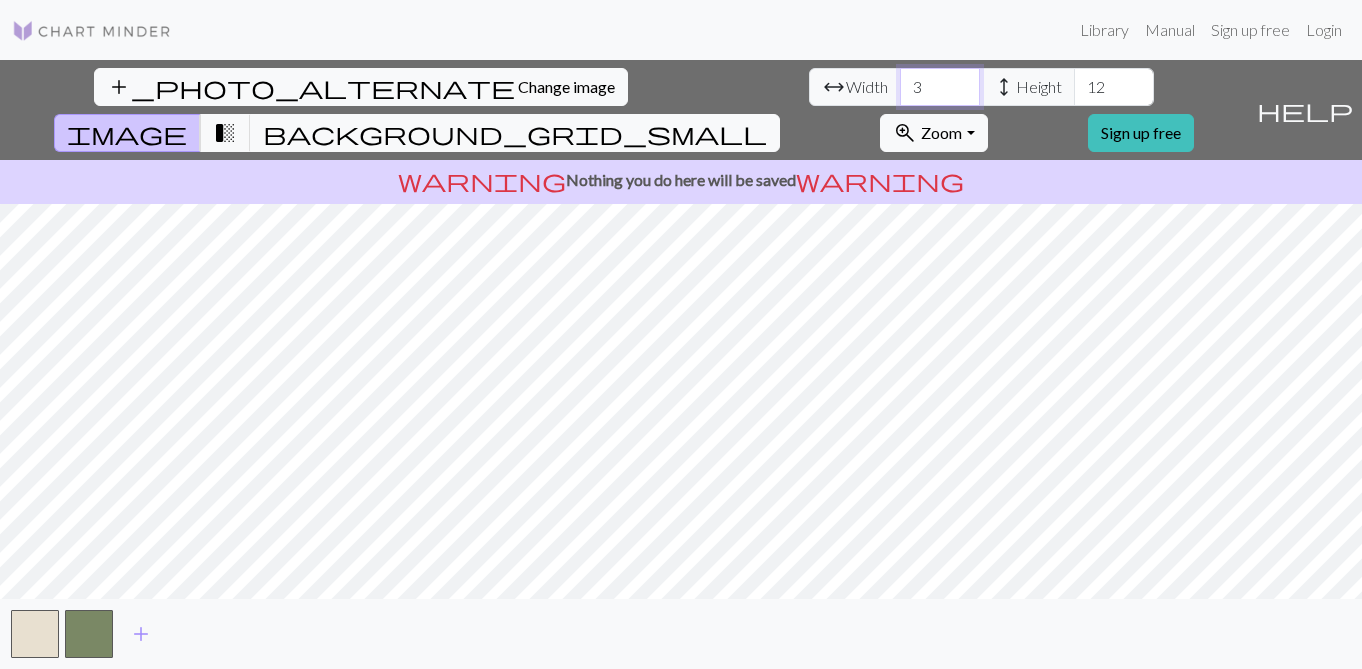 click on "3" at bounding box center (940, 87) 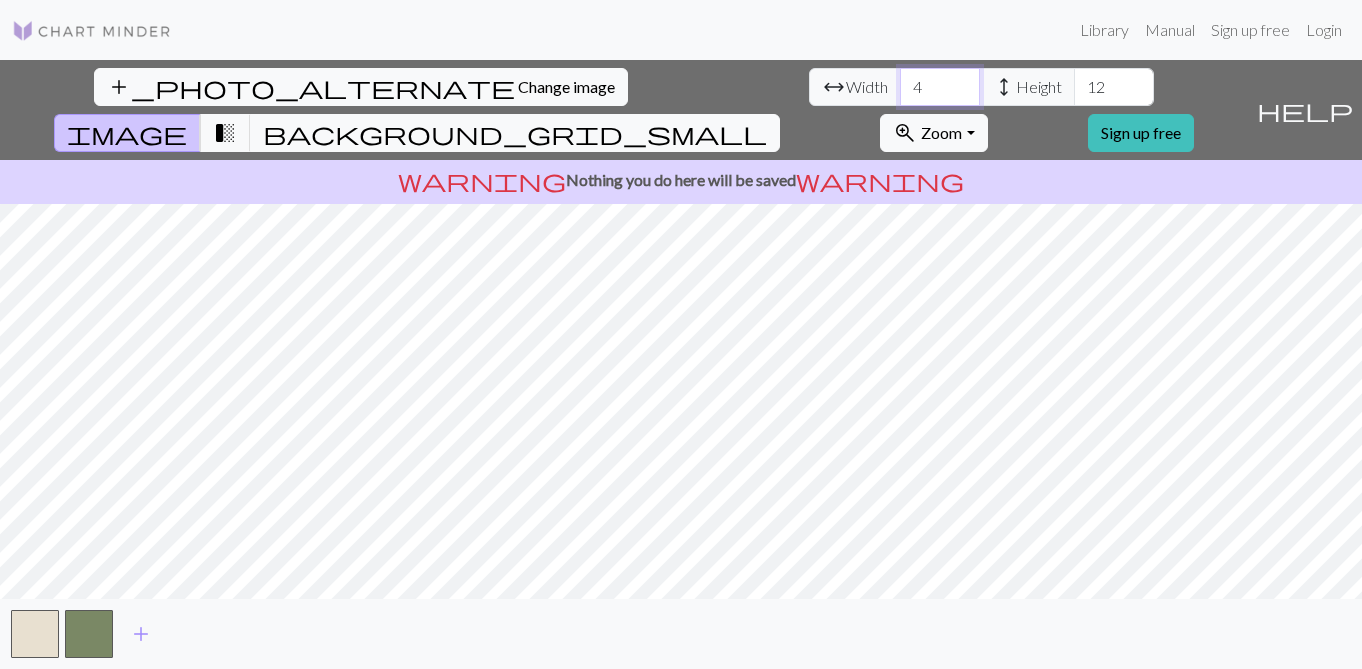 click on "4" at bounding box center (940, 87) 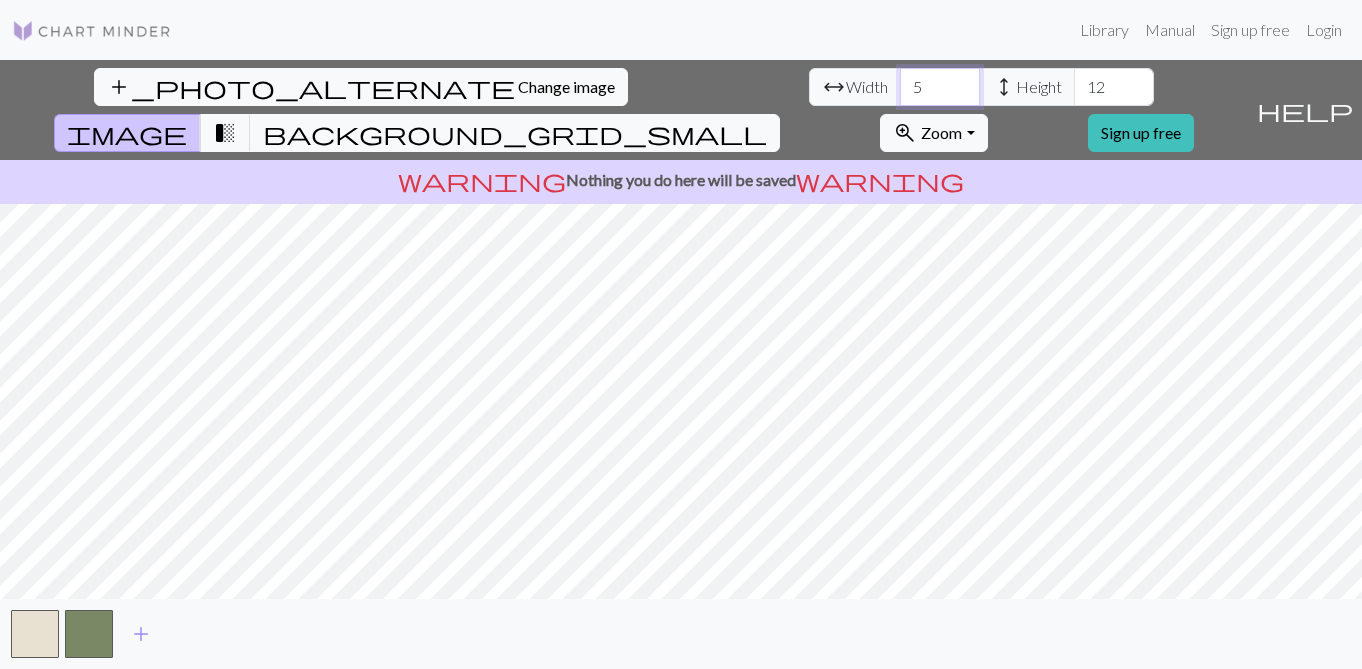 click on "5" at bounding box center (940, 87) 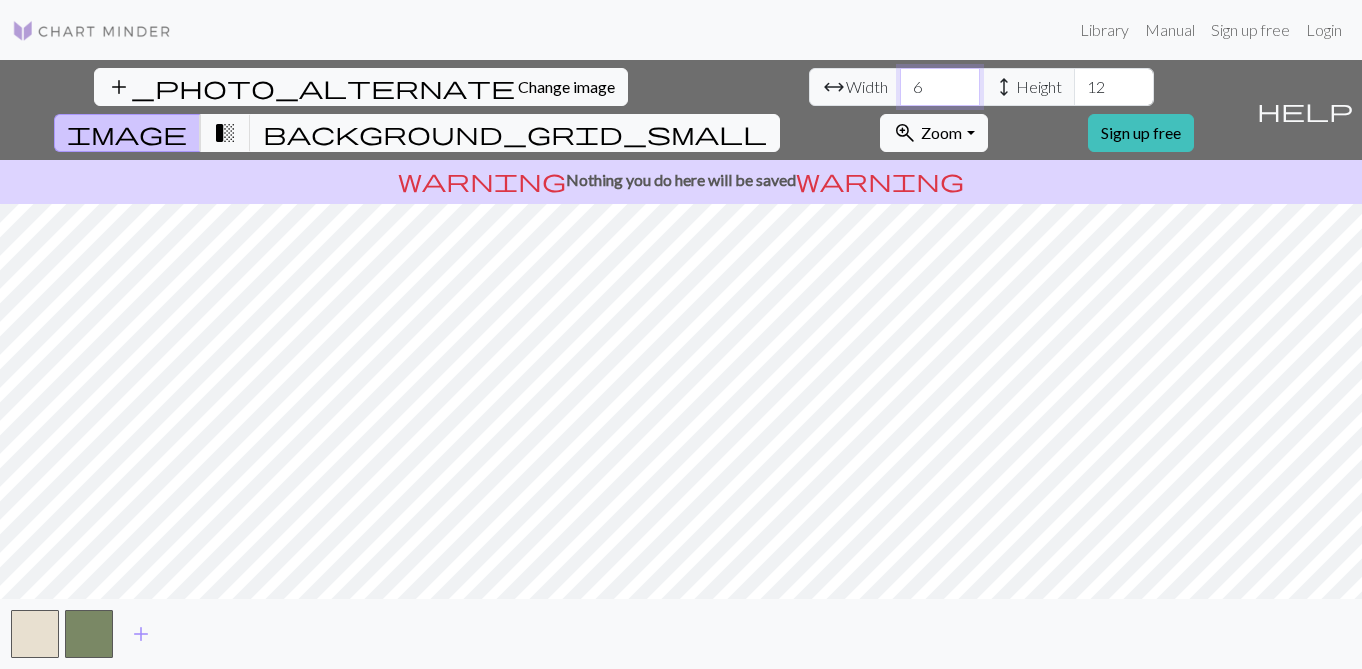 click on "6" at bounding box center [940, 87] 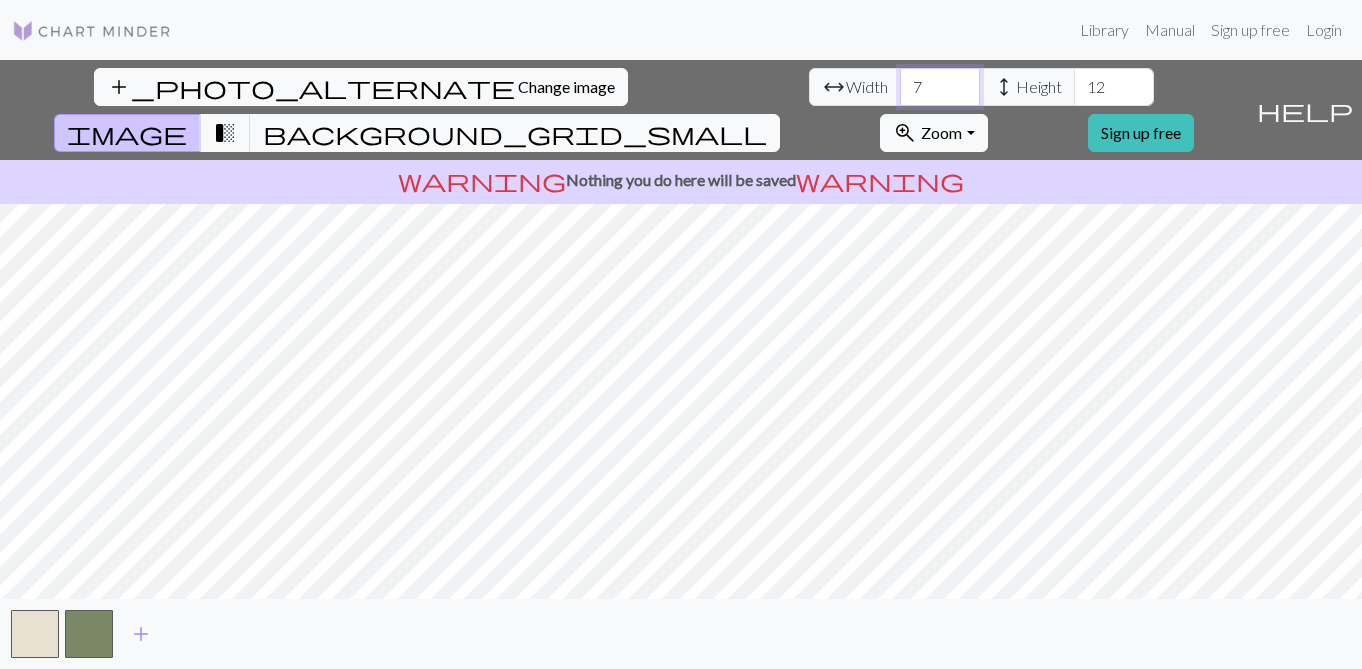click on "7" at bounding box center [940, 87] 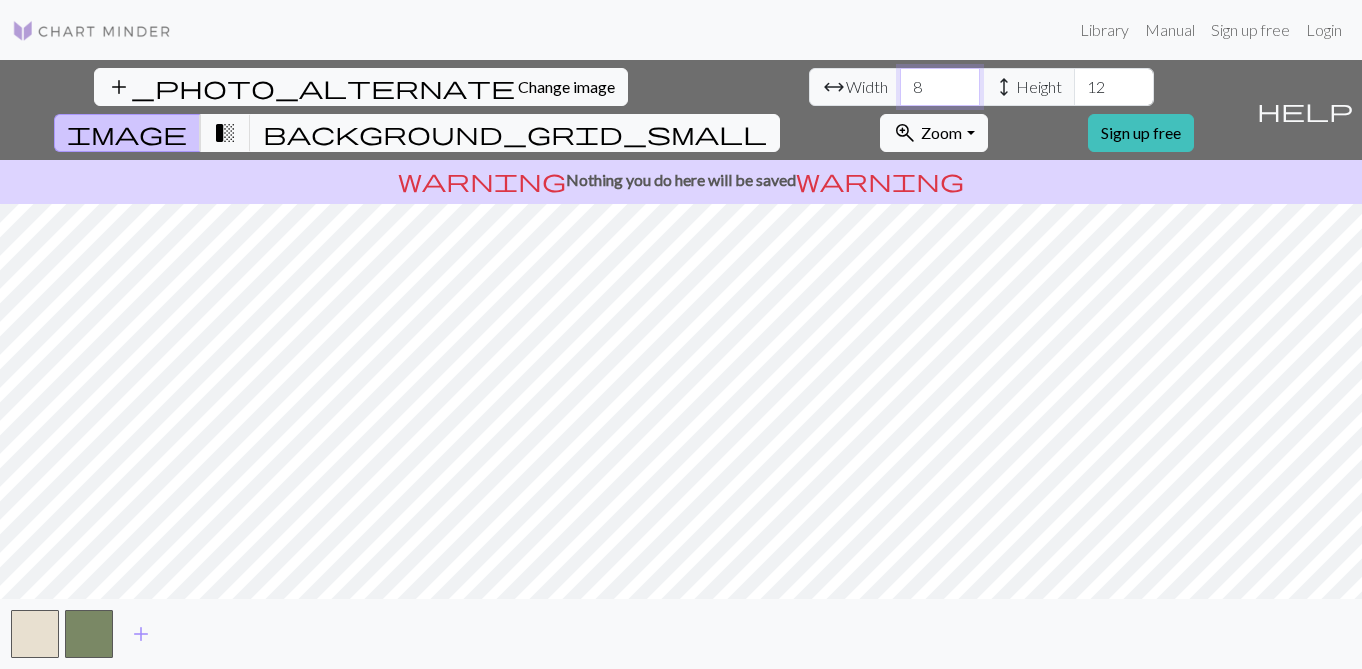 click on "8" at bounding box center (940, 87) 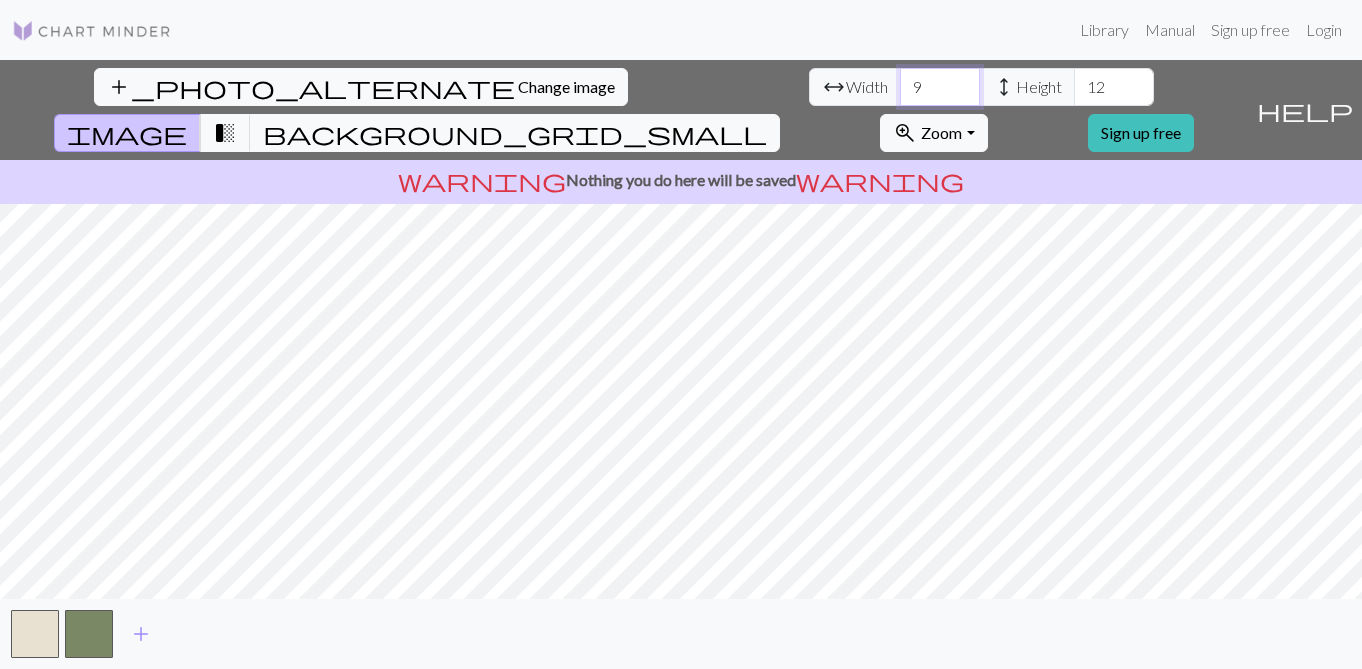 click on "9" at bounding box center [940, 87] 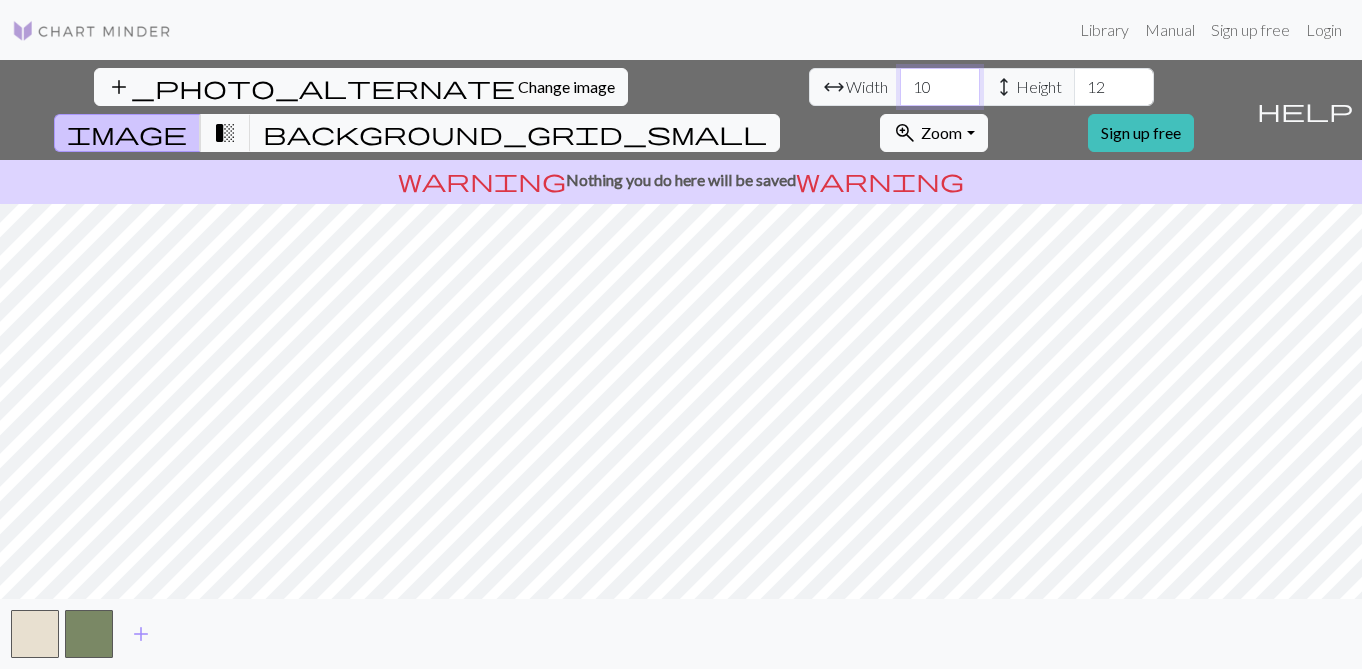 click on "10" at bounding box center [940, 87] 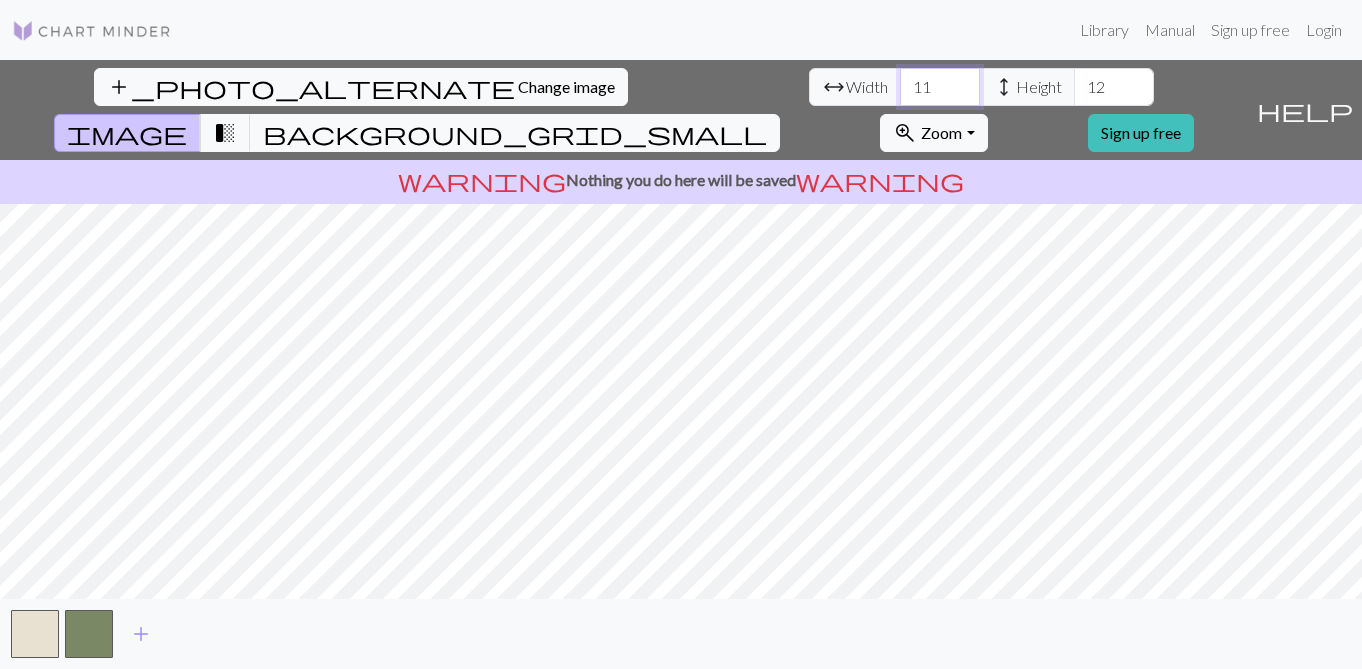 type on "11" 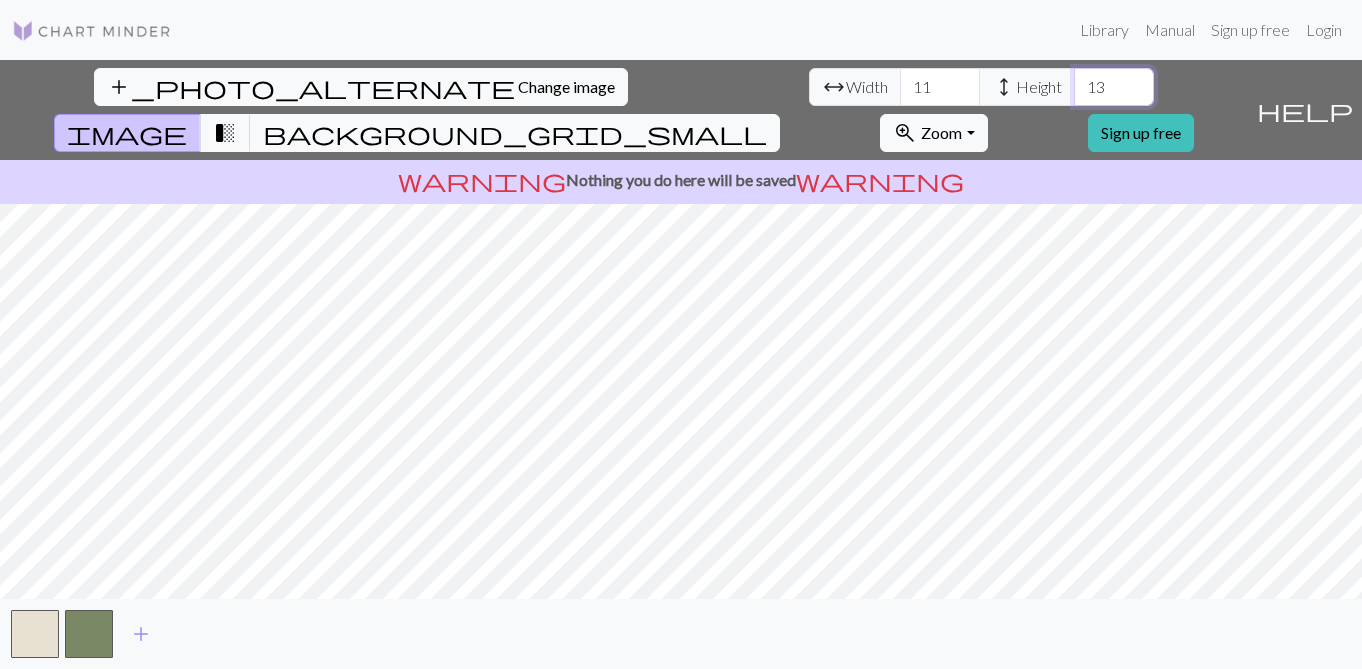 click on "13" at bounding box center (1114, 87) 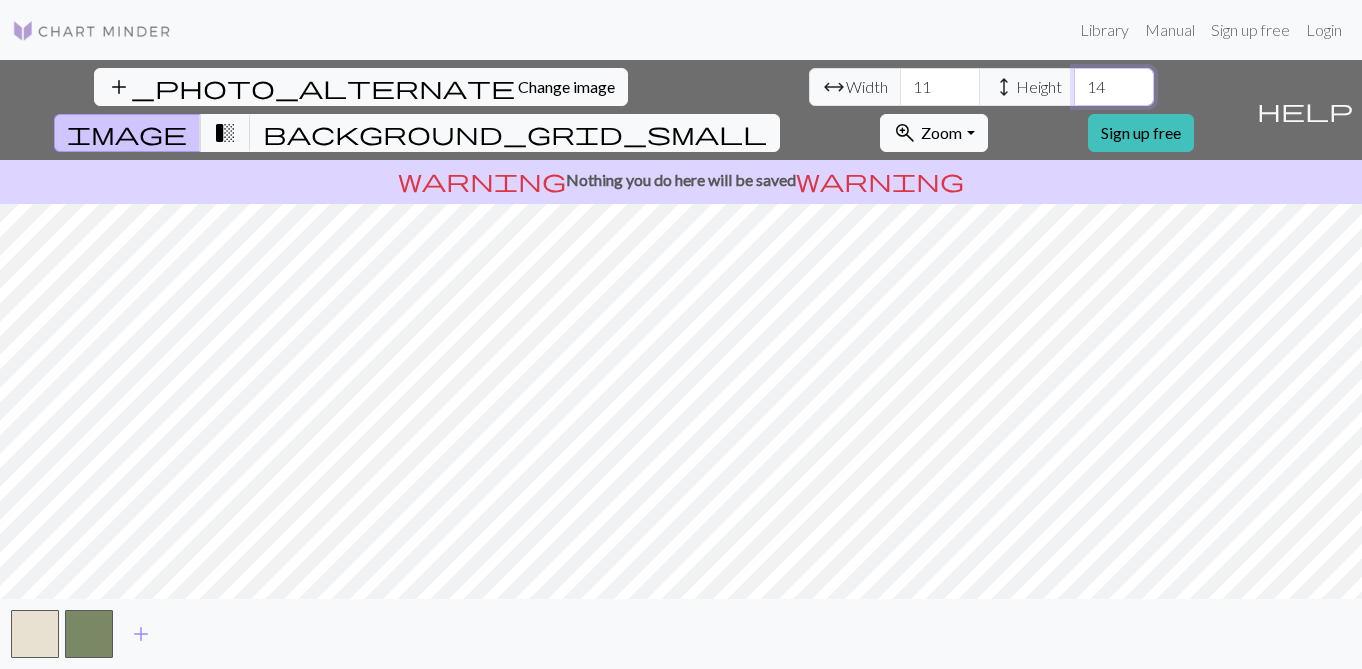 click on "14" at bounding box center [1114, 87] 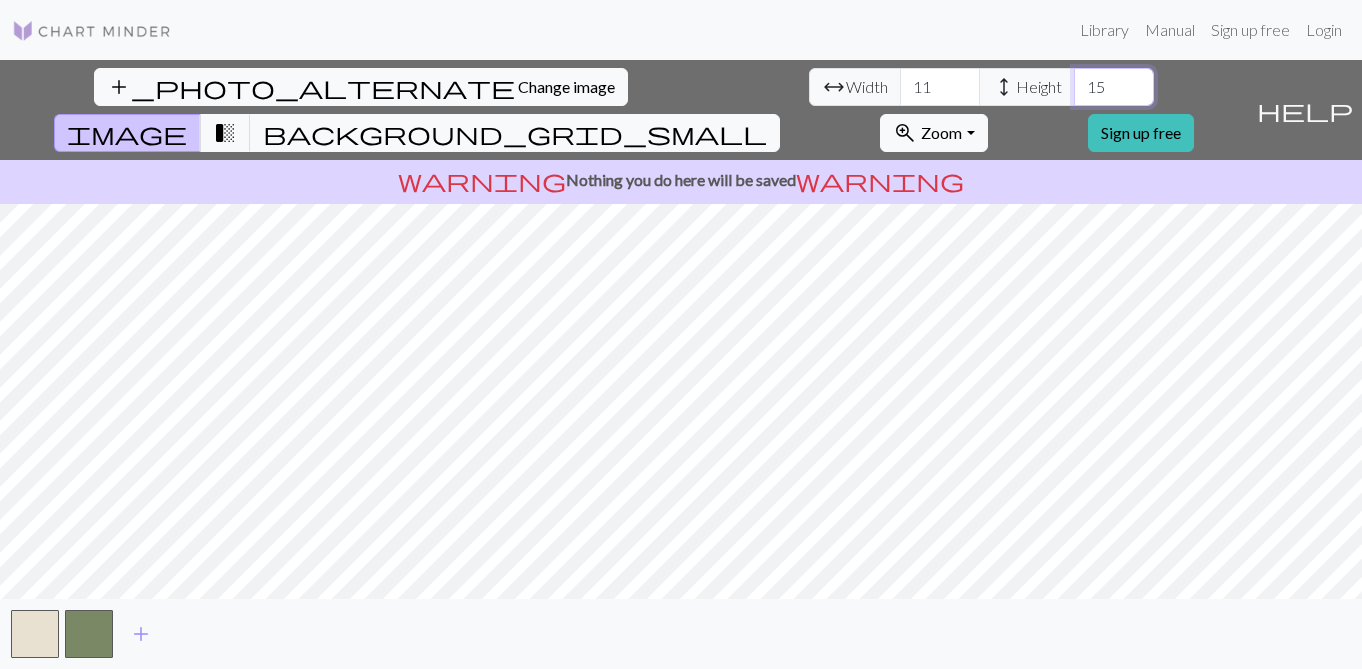 click on "15" at bounding box center (1114, 87) 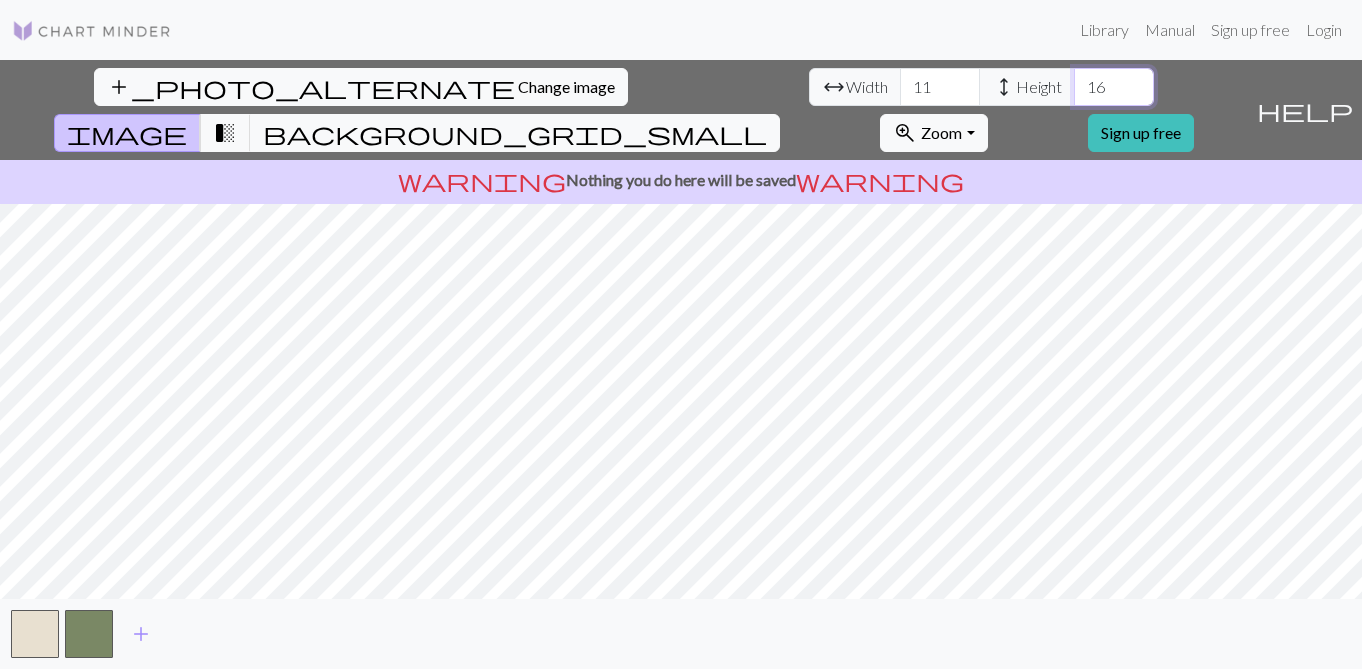 click on "16" at bounding box center [1114, 87] 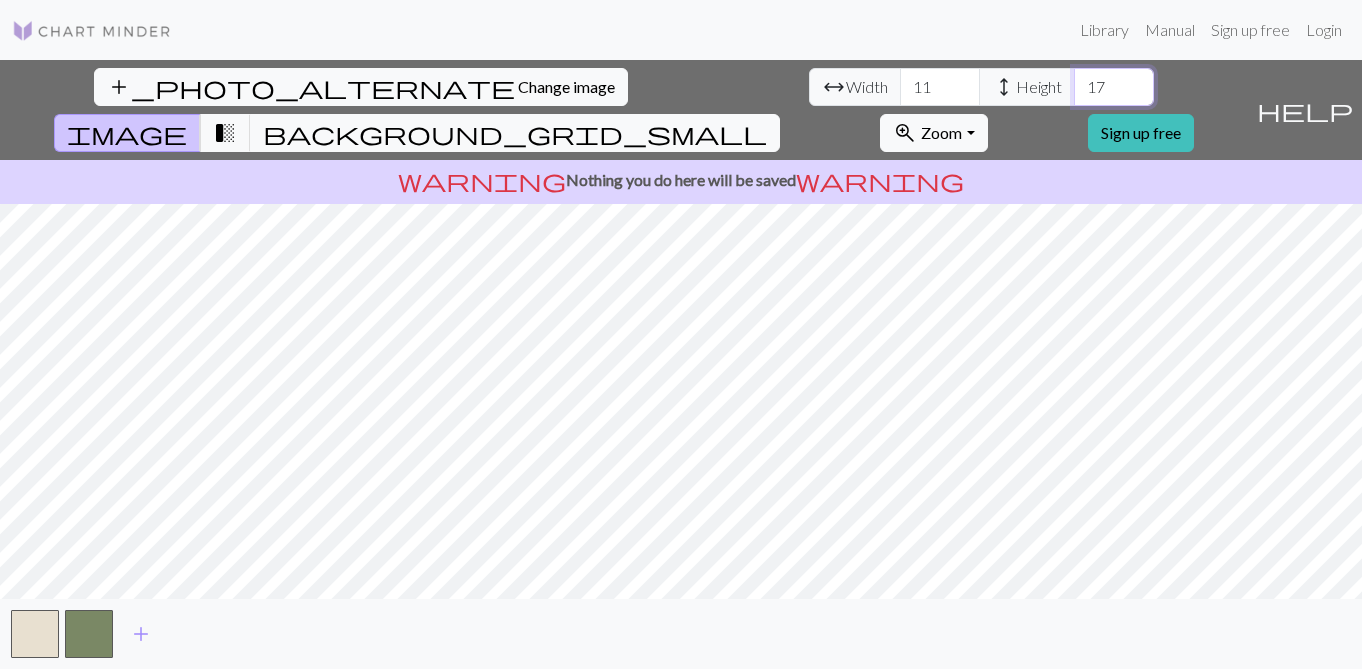 type on "17" 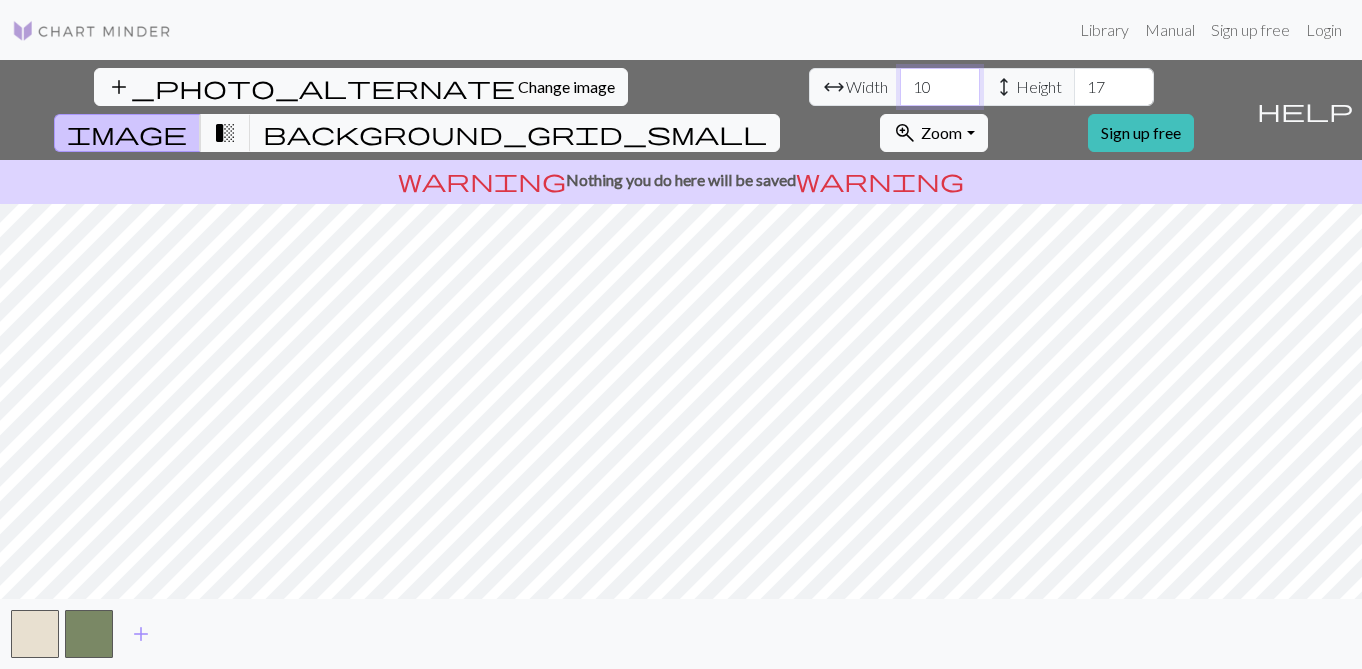 type on "10" 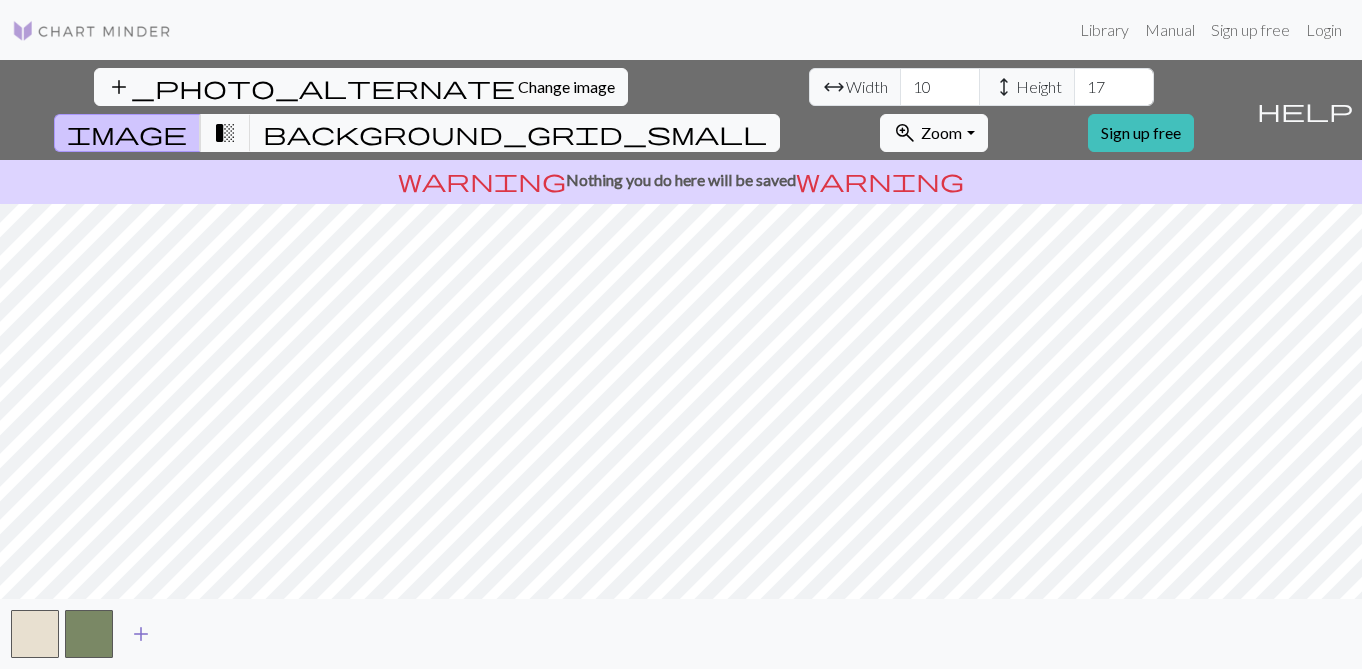 click on "add" at bounding box center [141, 634] 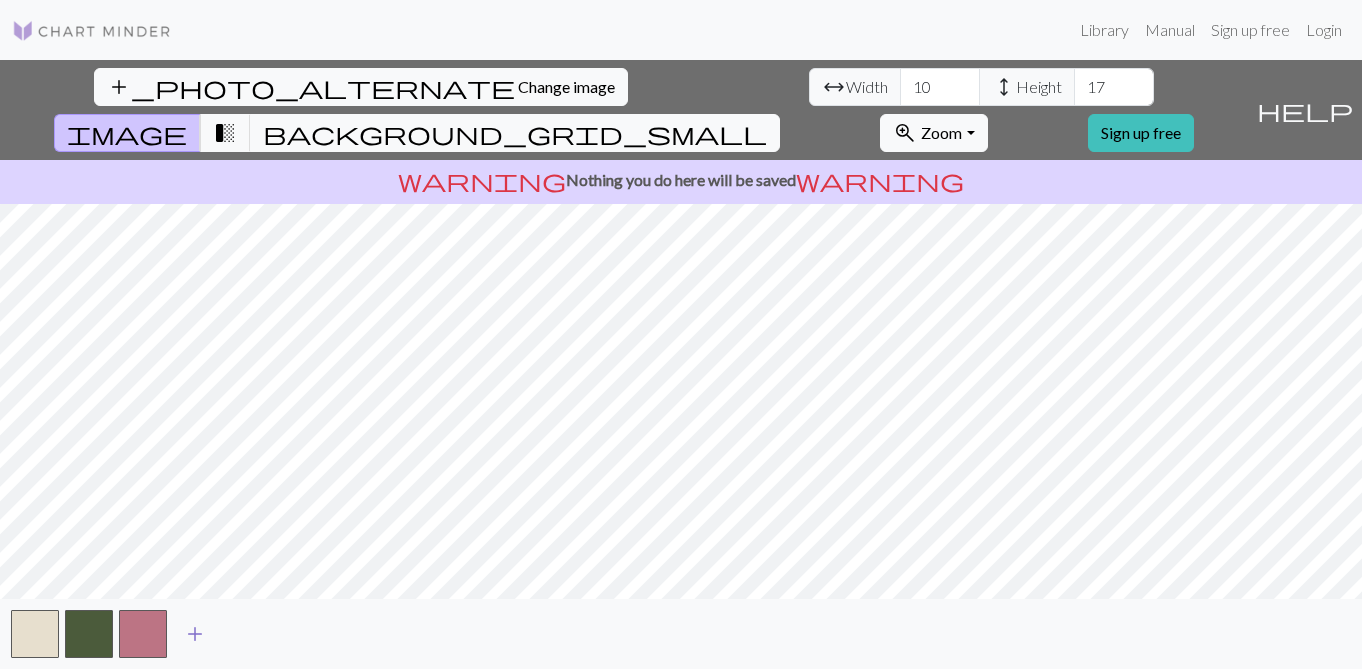 click on "add" at bounding box center (195, 634) 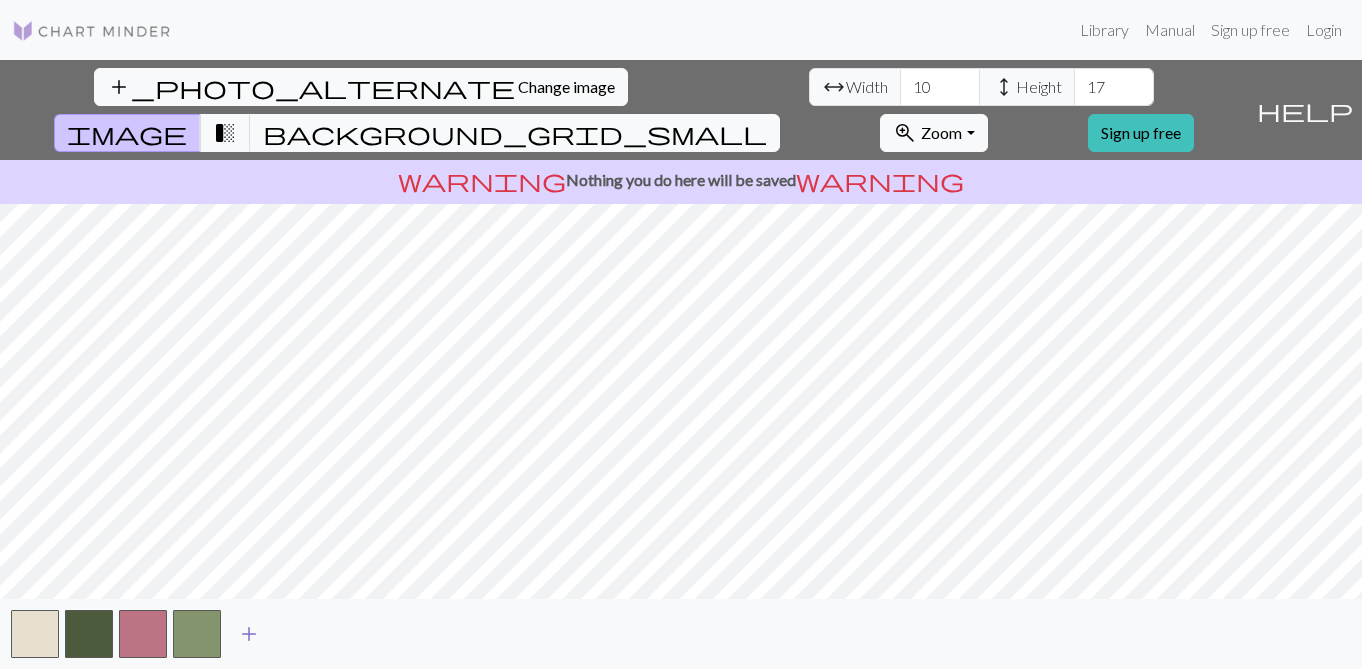 click on "add" at bounding box center (249, 634) 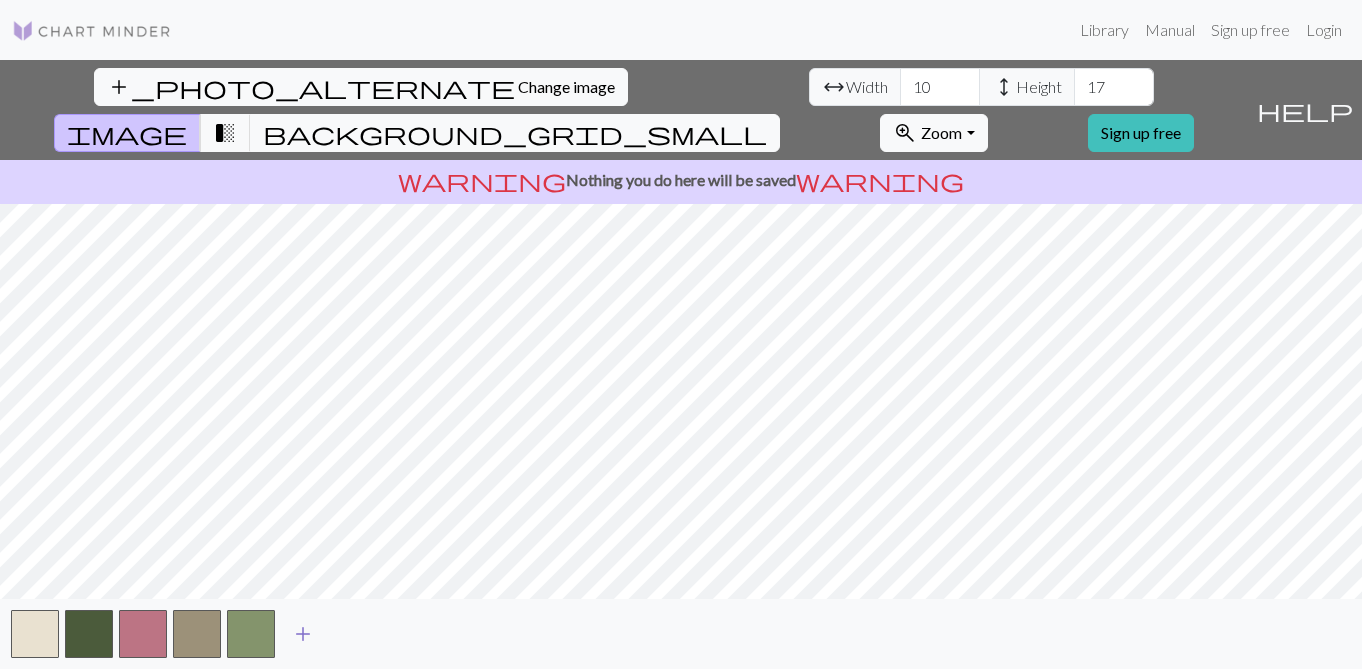 click on "add" at bounding box center [303, 634] 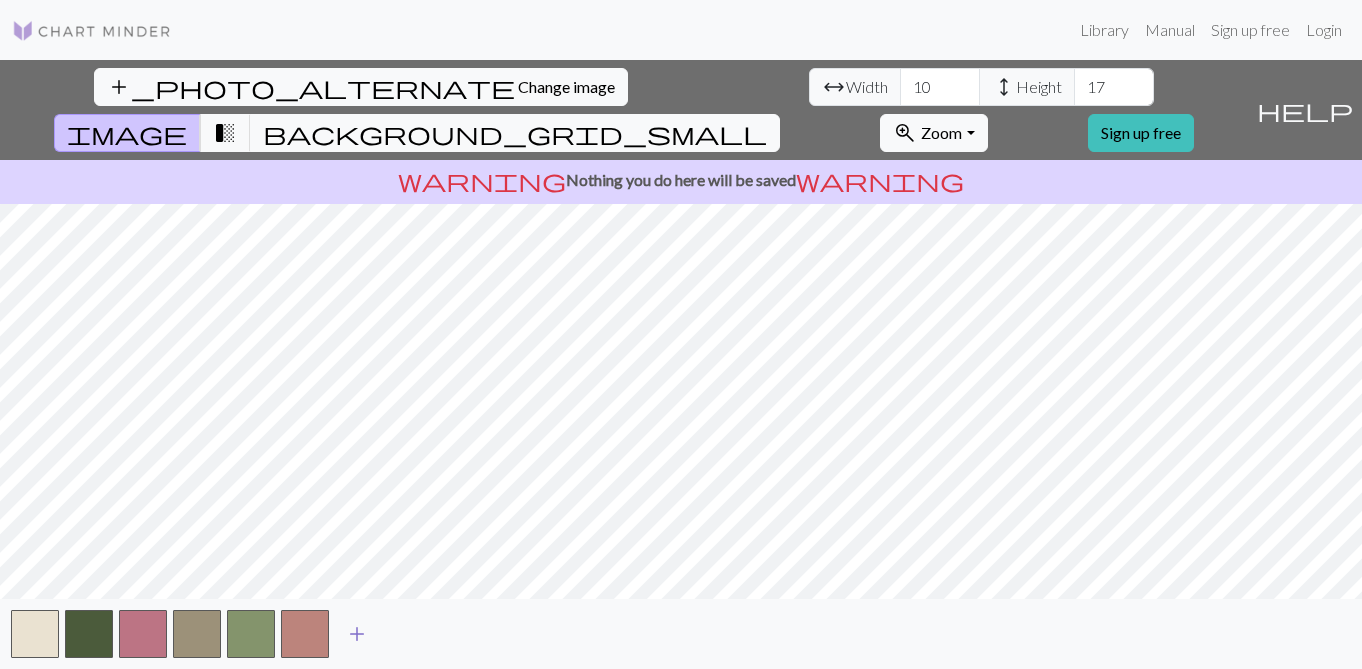 click on "add" at bounding box center [357, 634] 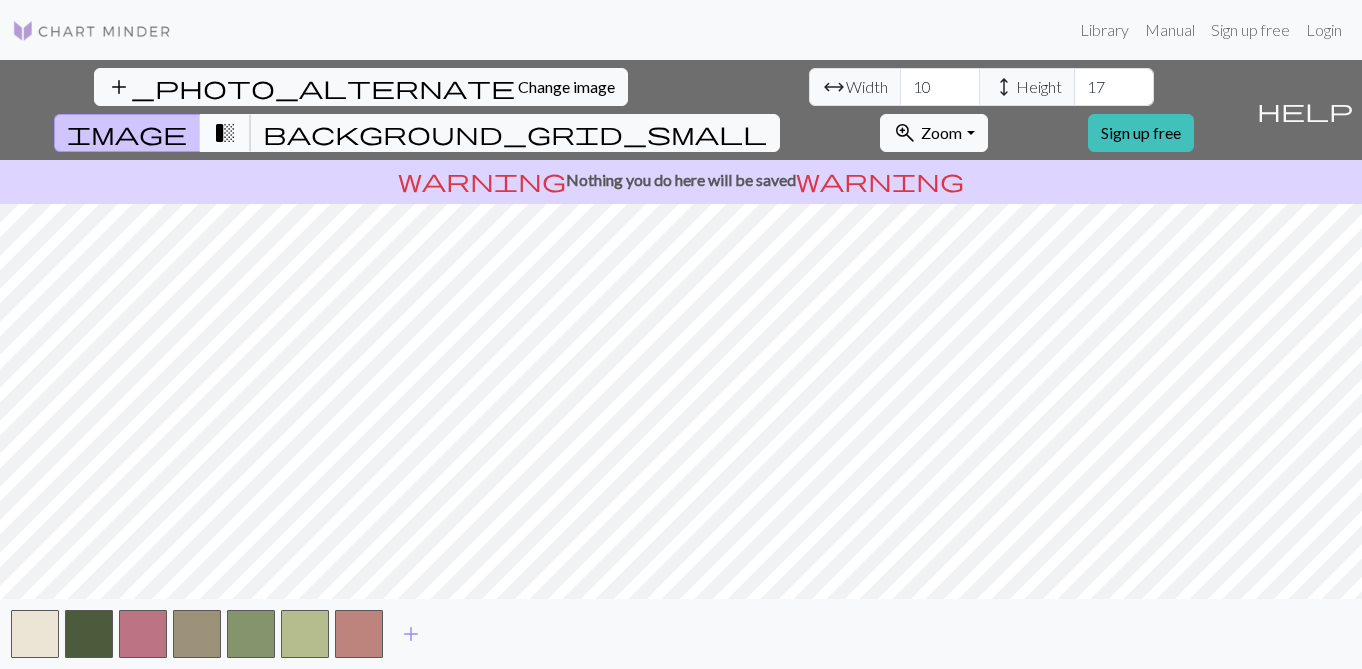 click on "transition_fade" at bounding box center (225, 133) 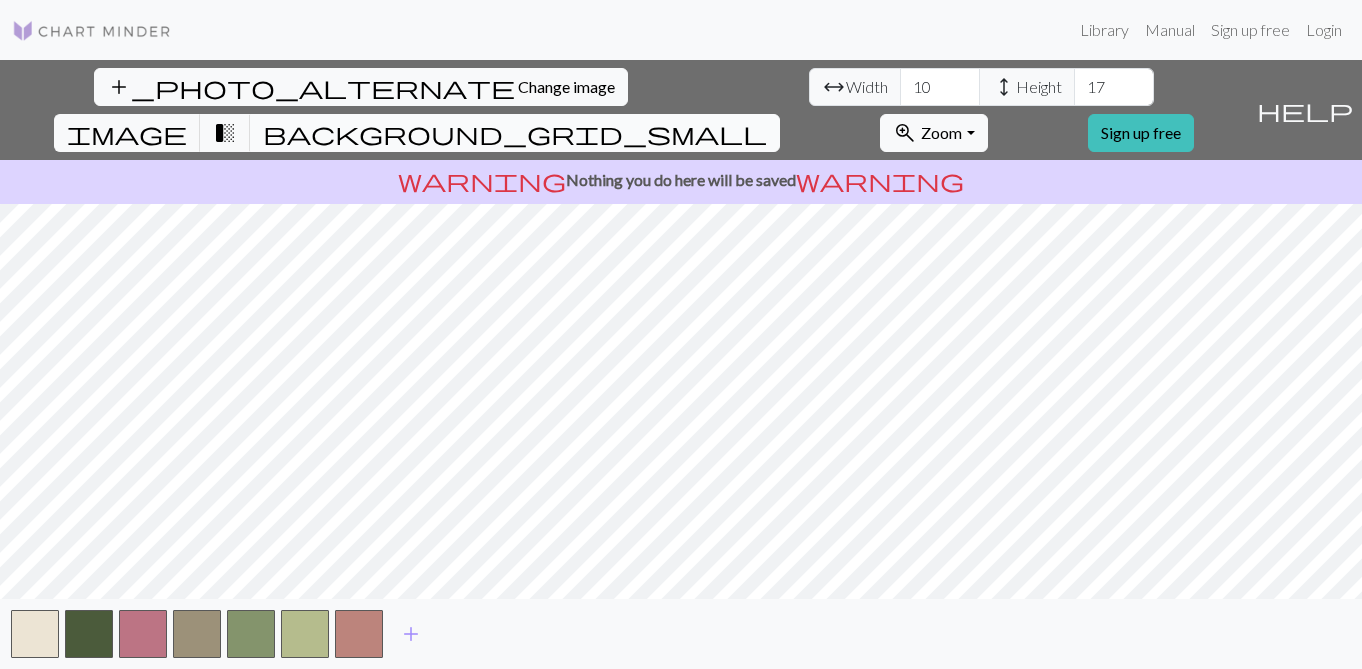 click on "background_grid_small" at bounding box center (515, 133) 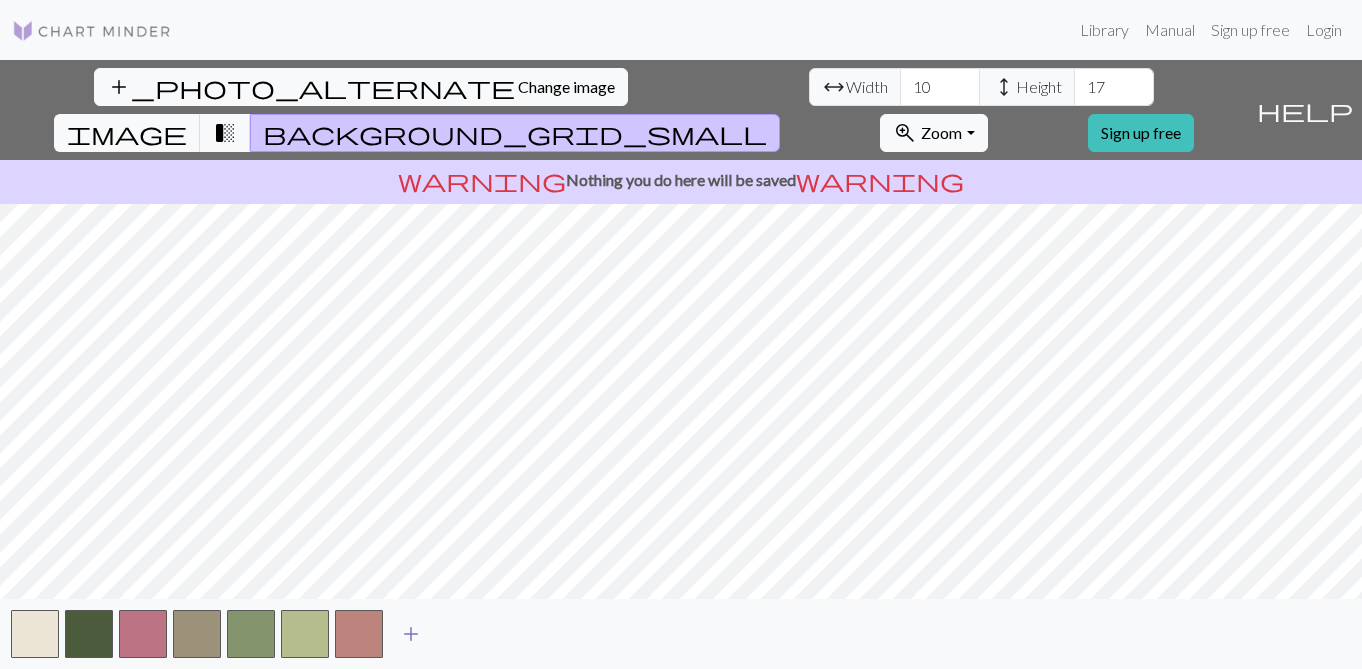 click on "add" at bounding box center (411, 634) 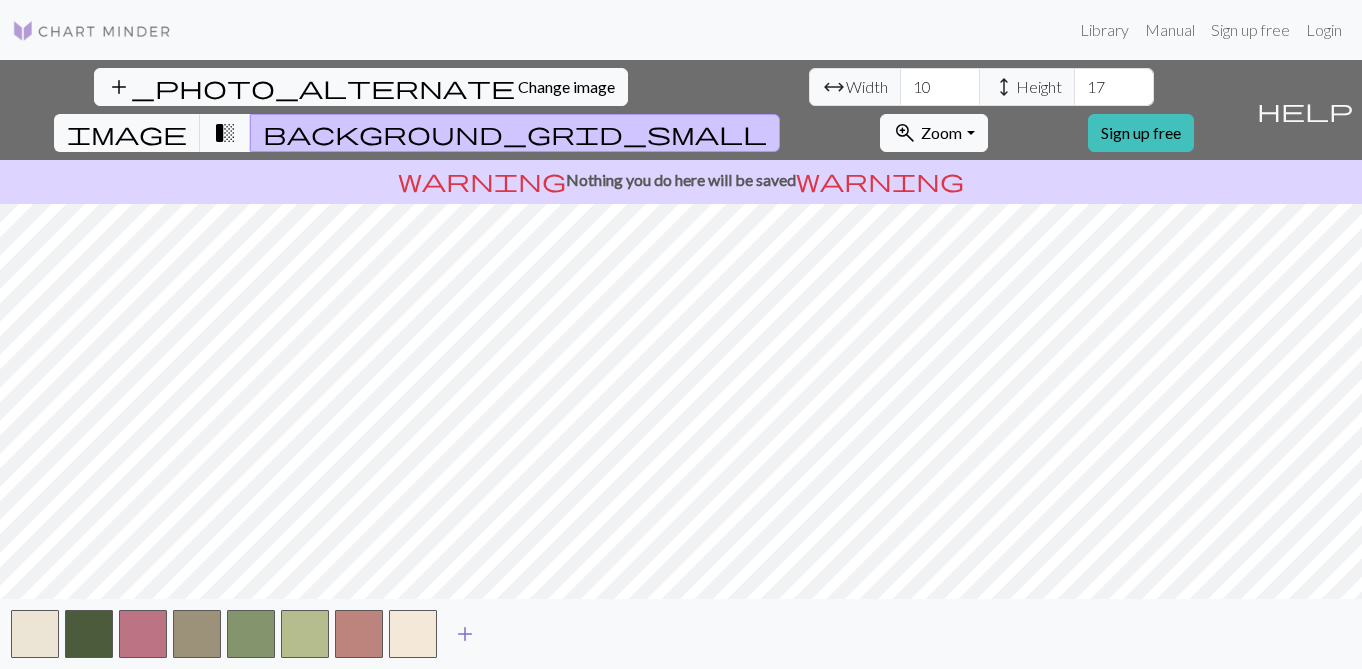 click at bounding box center (413, 634) 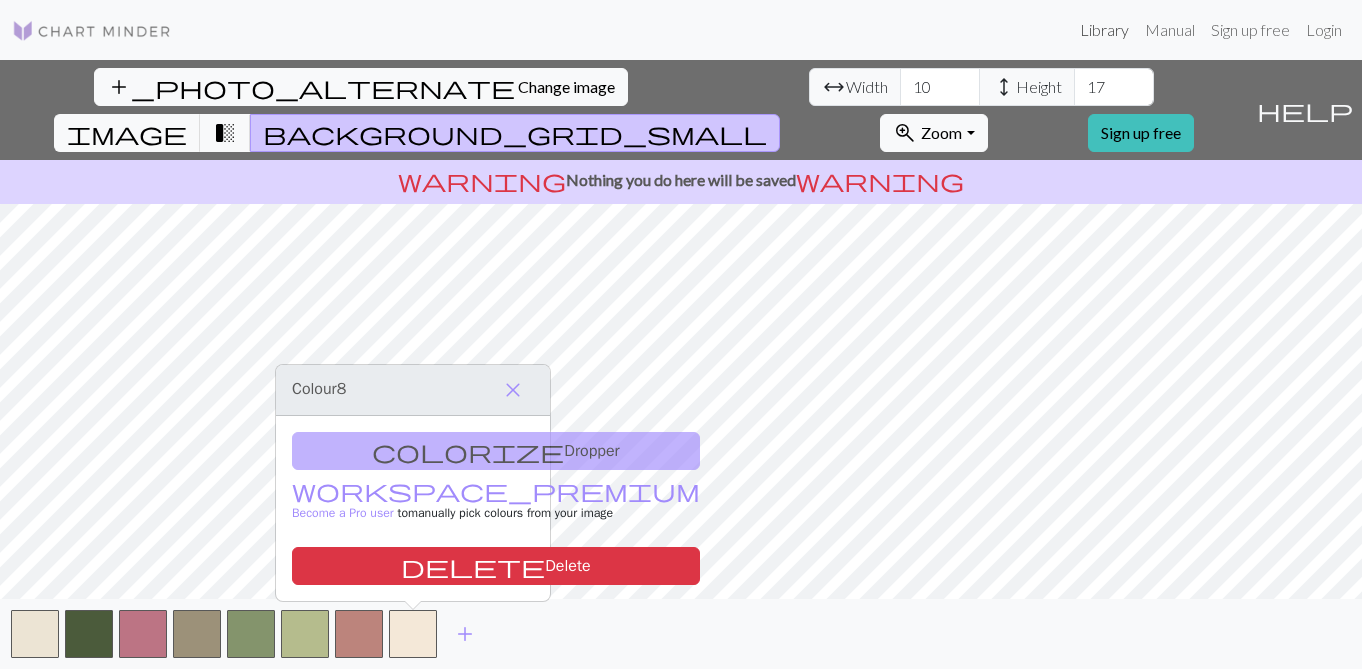 click on "Library" at bounding box center (1104, 30) 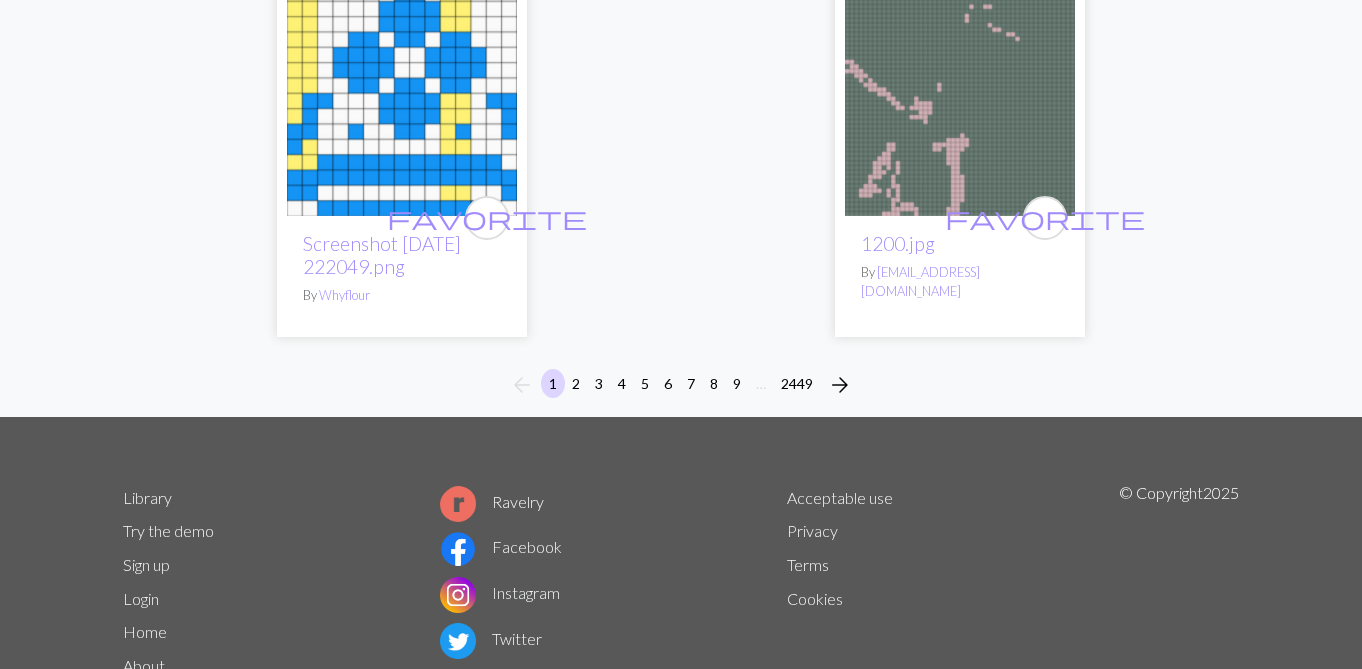 scroll, scrollTop: 6700, scrollLeft: 0, axis: vertical 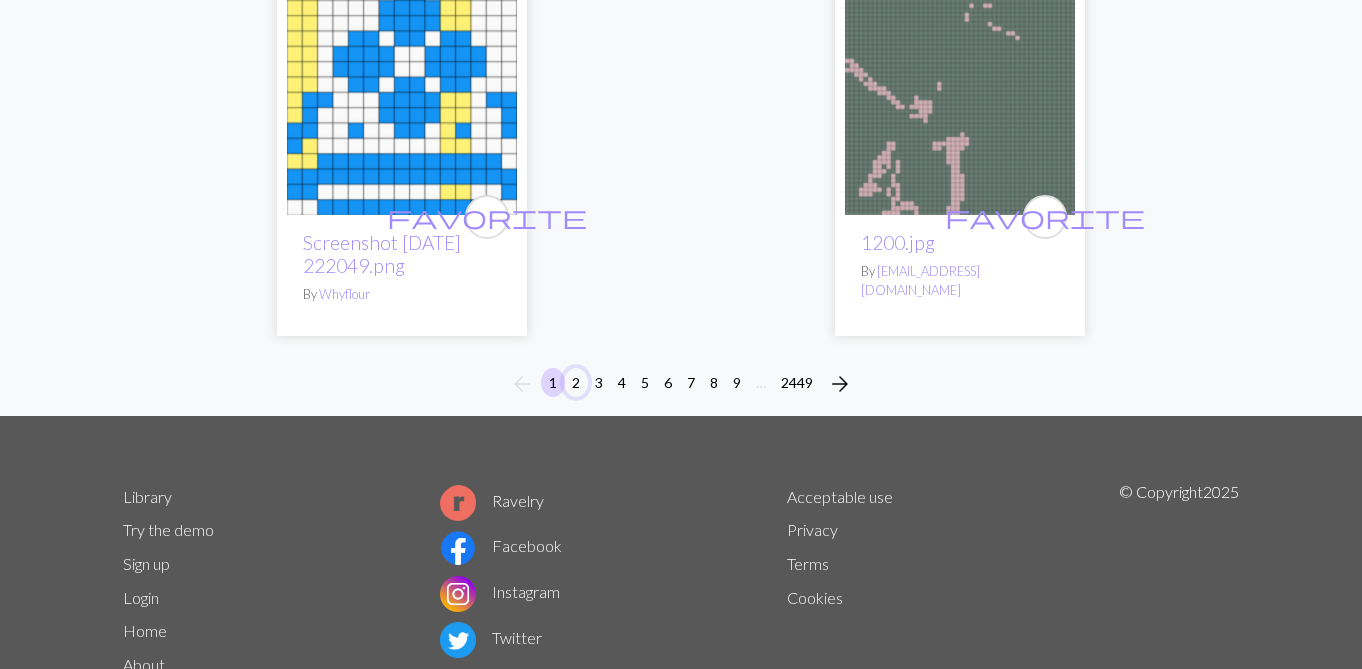 click on "2" at bounding box center (576, 382) 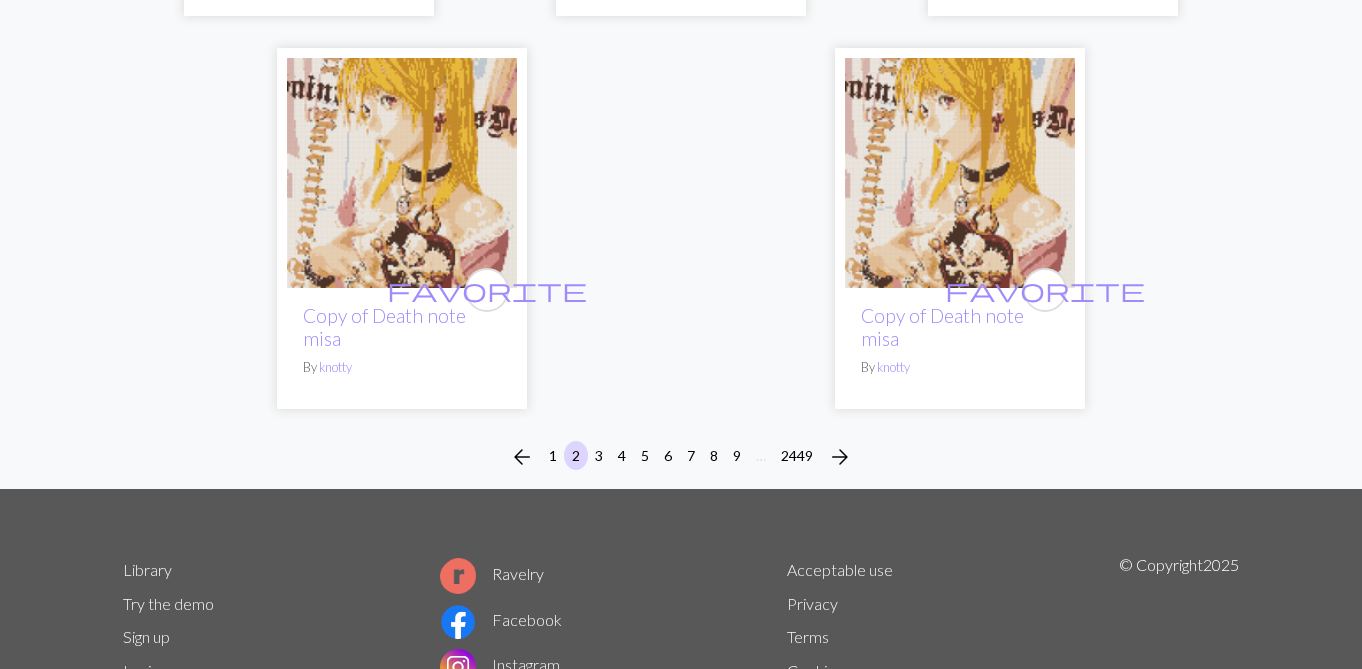 scroll, scrollTop: 6850, scrollLeft: 0, axis: vertical 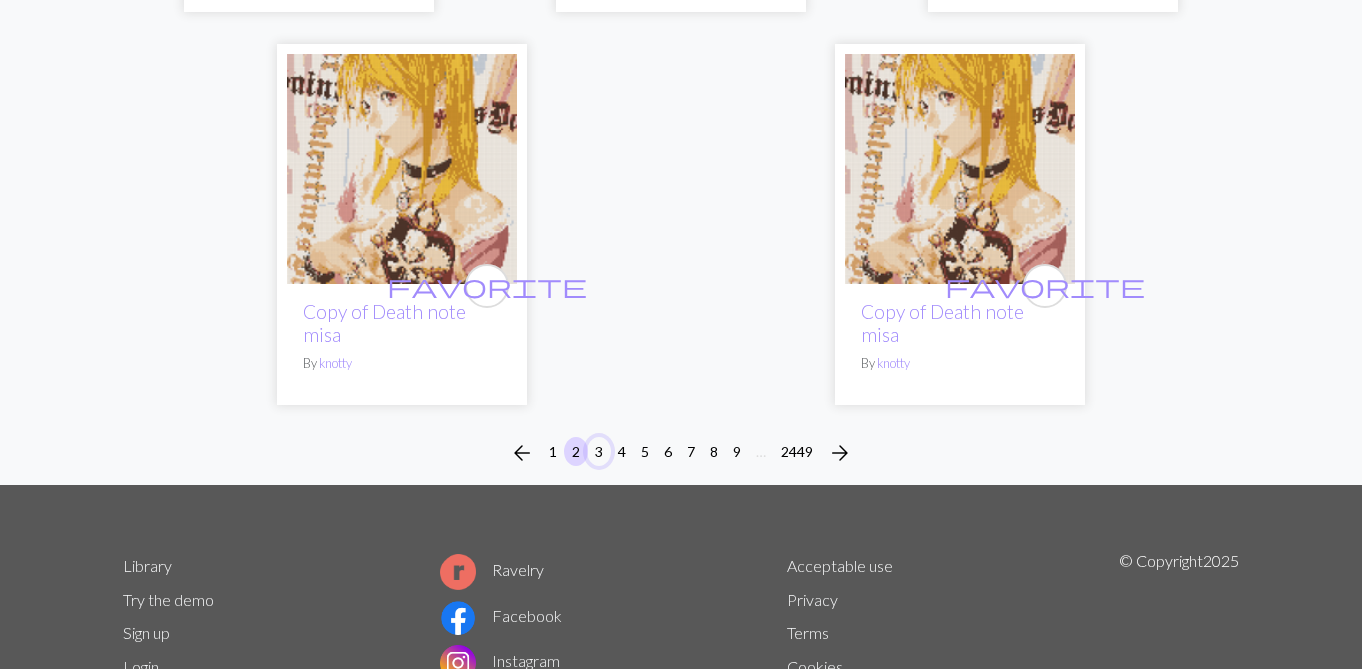 click on "3" at bounding box center (599, 451) 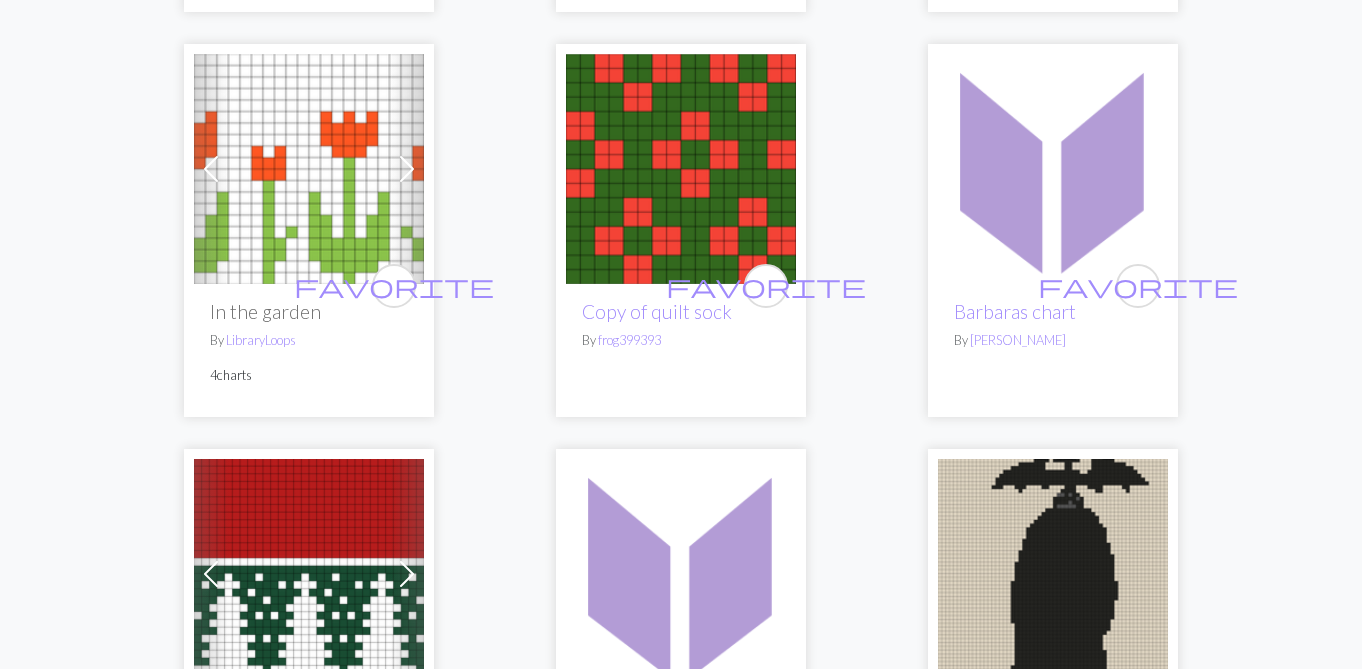 scroll, scrollTop: 5550, scrollLeft: 0, axis: vertical 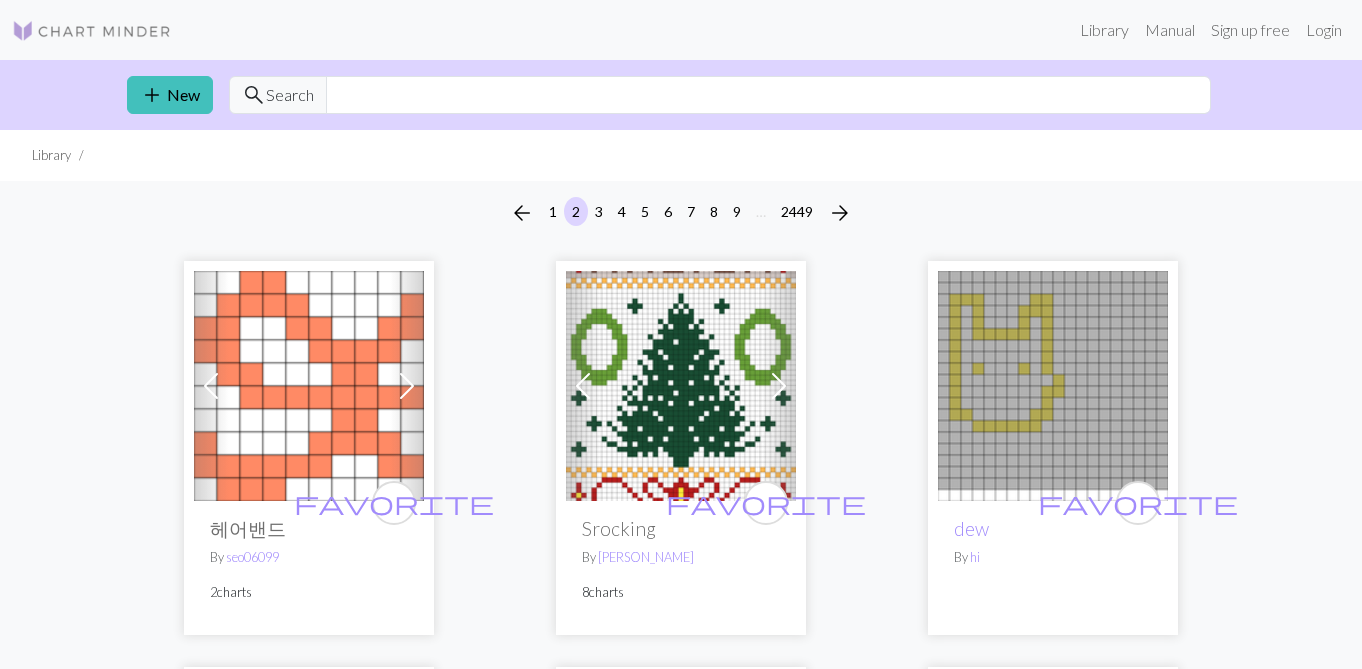 click at bounding box center [681, 386] 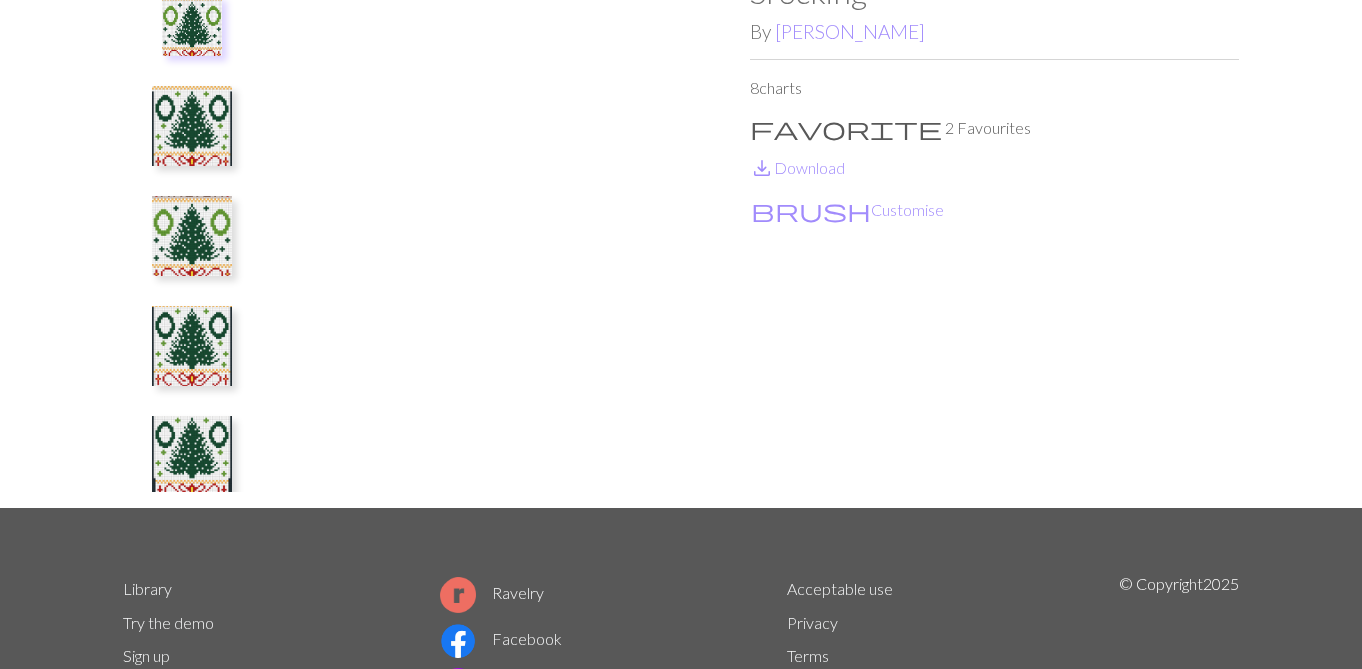 scroll, scrollTop: 140, scrollLeft: 0, axis: vertical 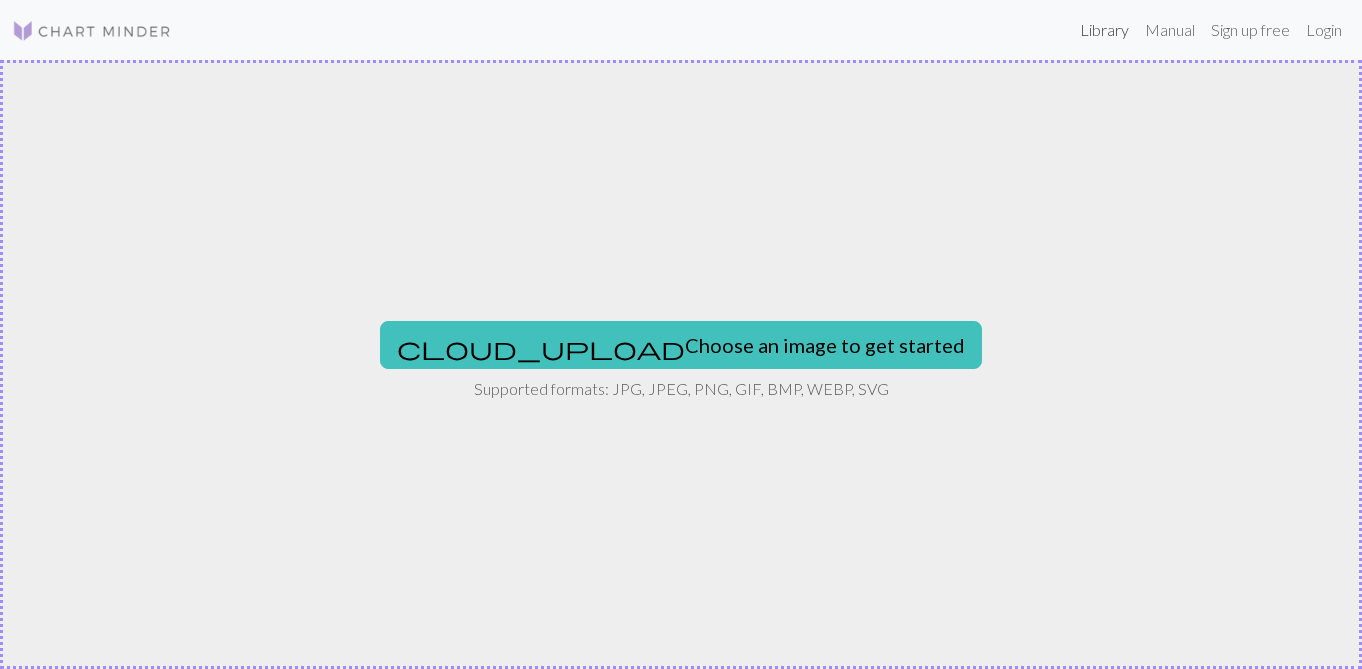 click on "Library" at bounding box center (1104, 30) 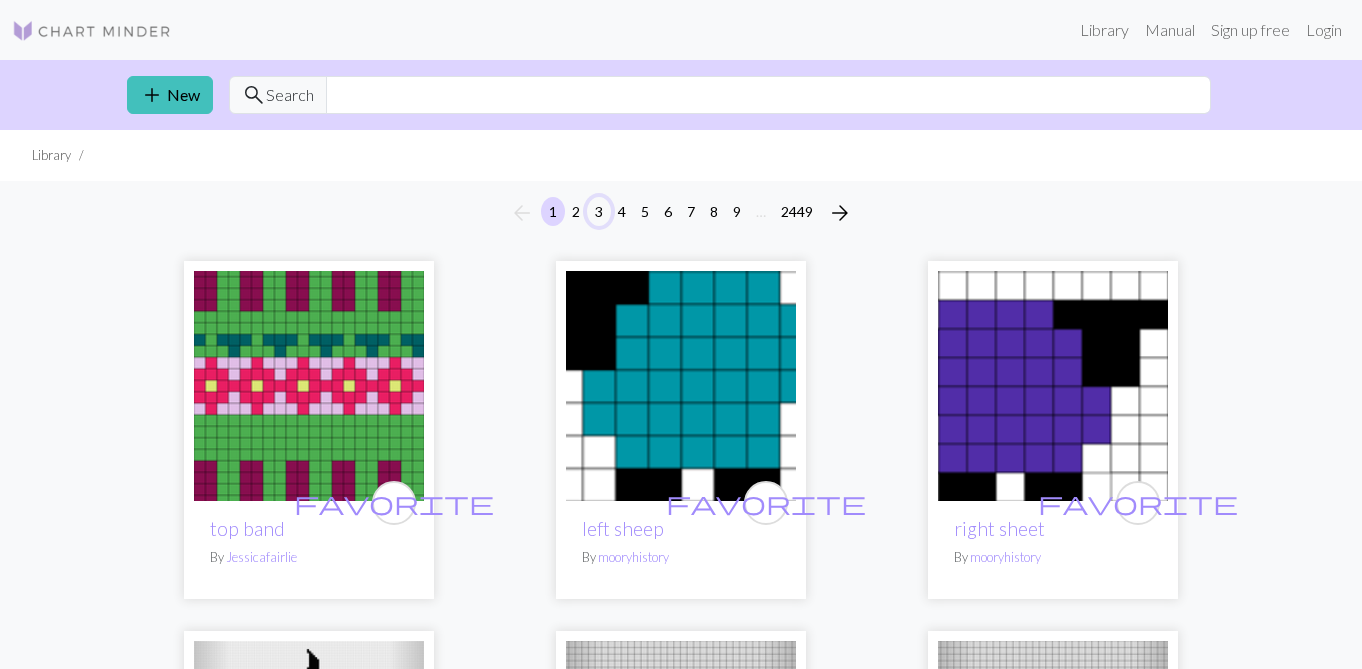 click on "3" at bounding box center [599, 211] 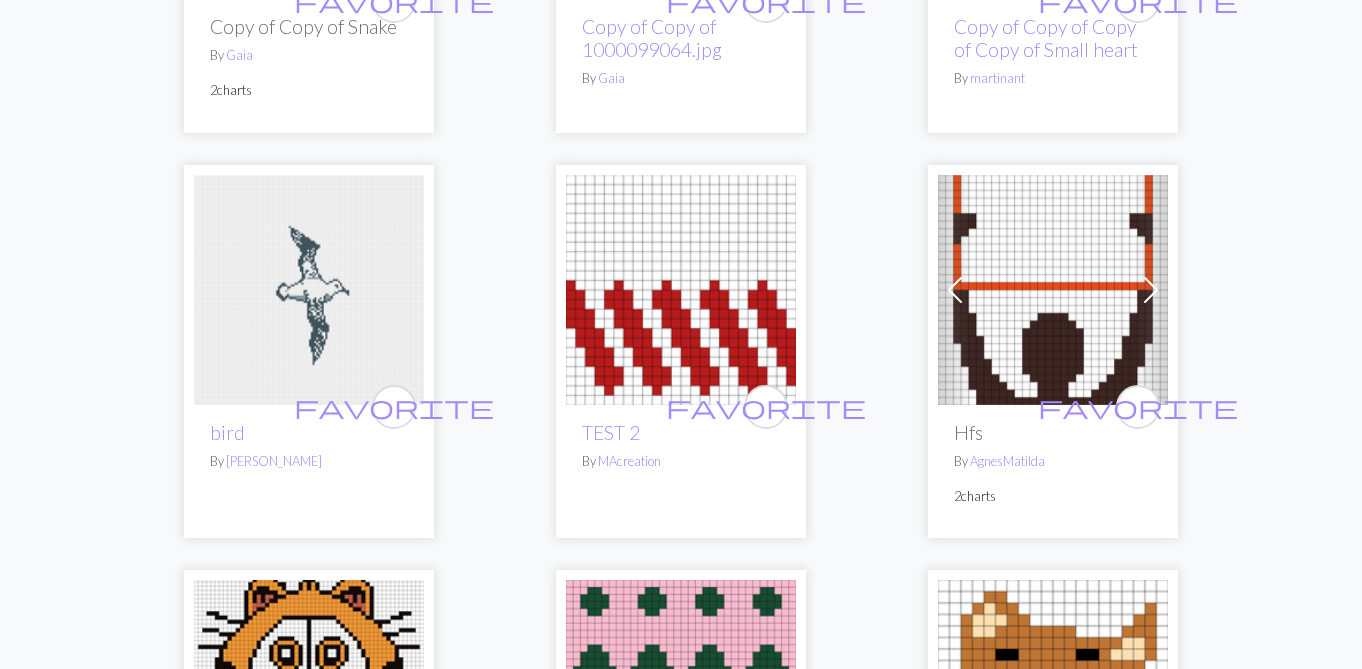 scroll, scrollTop: 13, scrollLeft: 0, axis: vertical 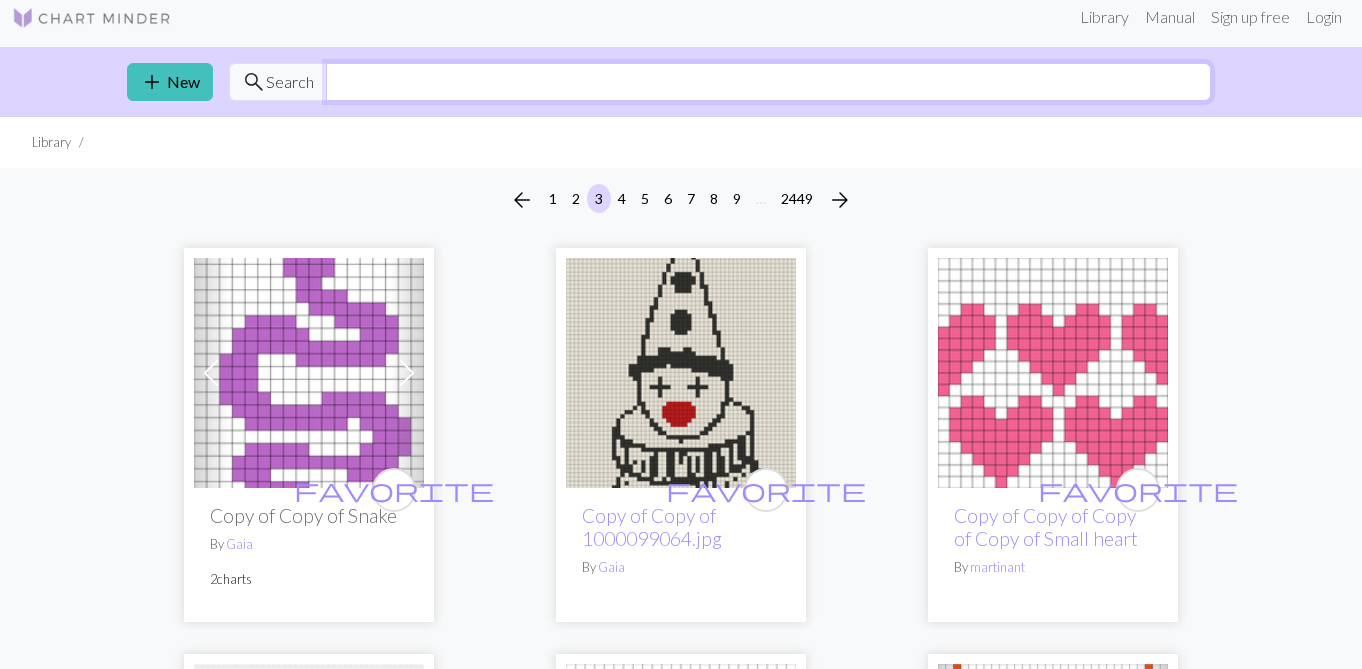 click at bounding box center [768, 82] 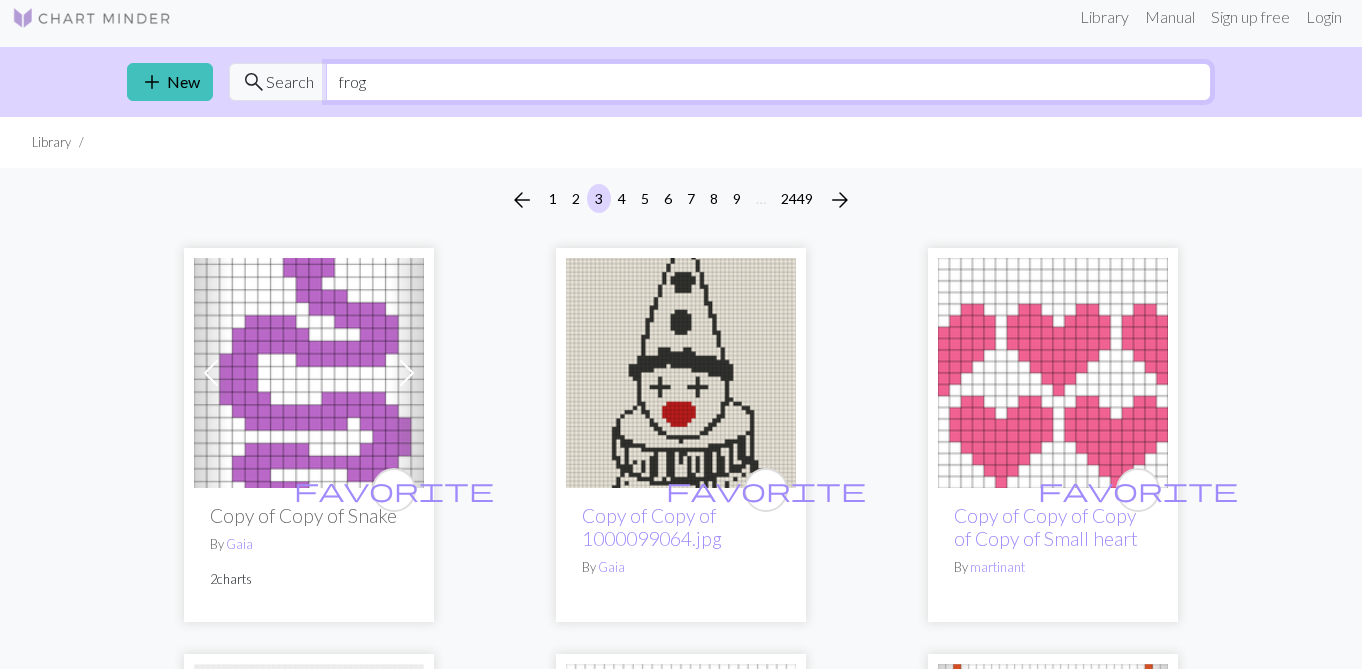 type on "frog" 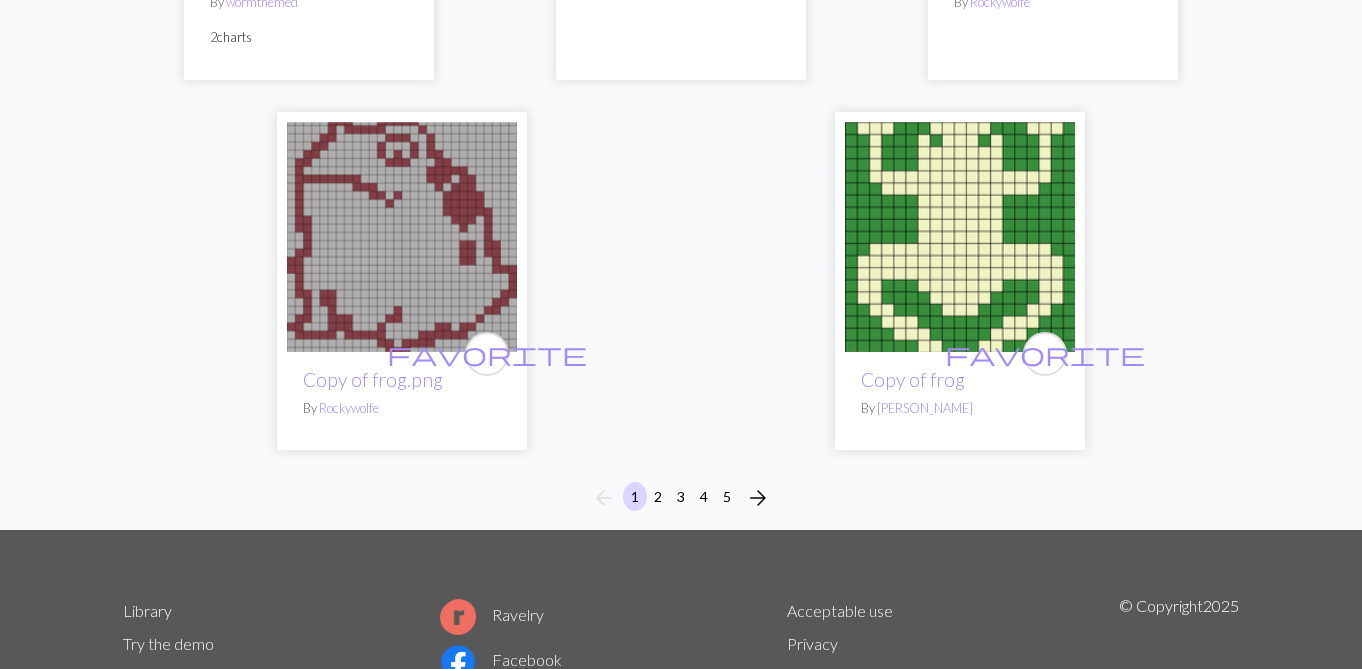 scroll, scrollTop: 6987, scrollLeft: 0, axis: vertical 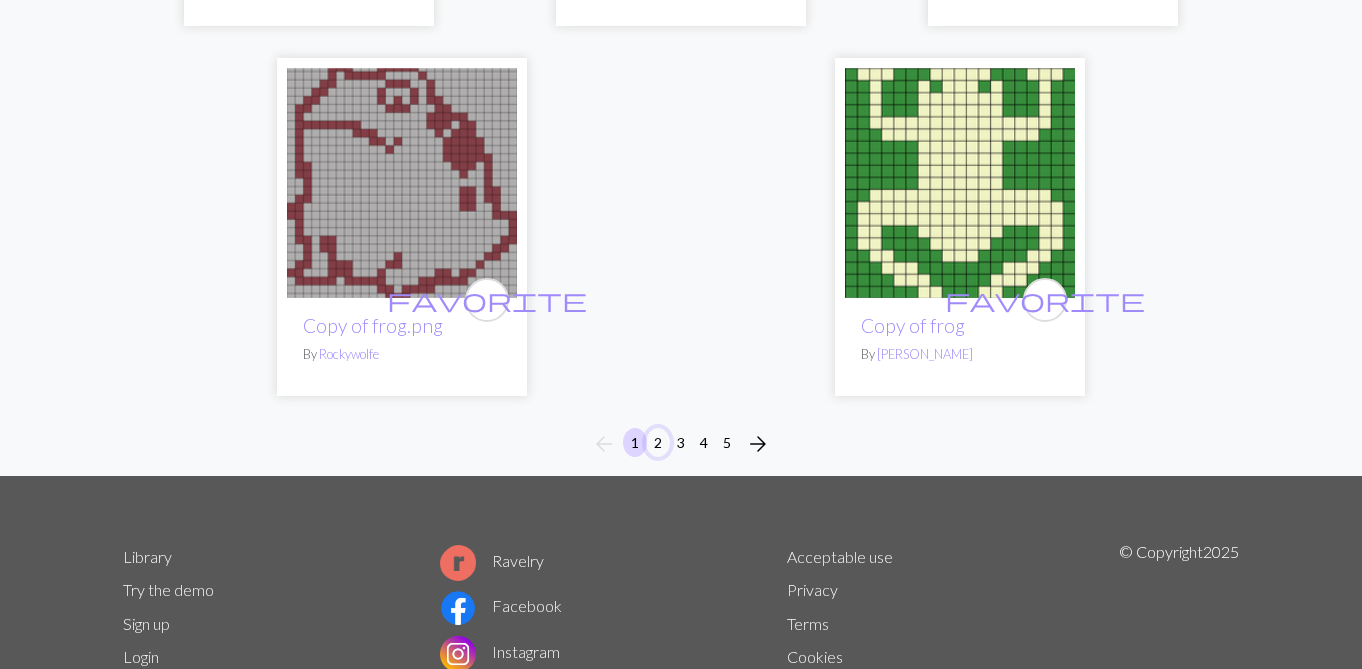 click on "2" at bounding box center [658, 442] 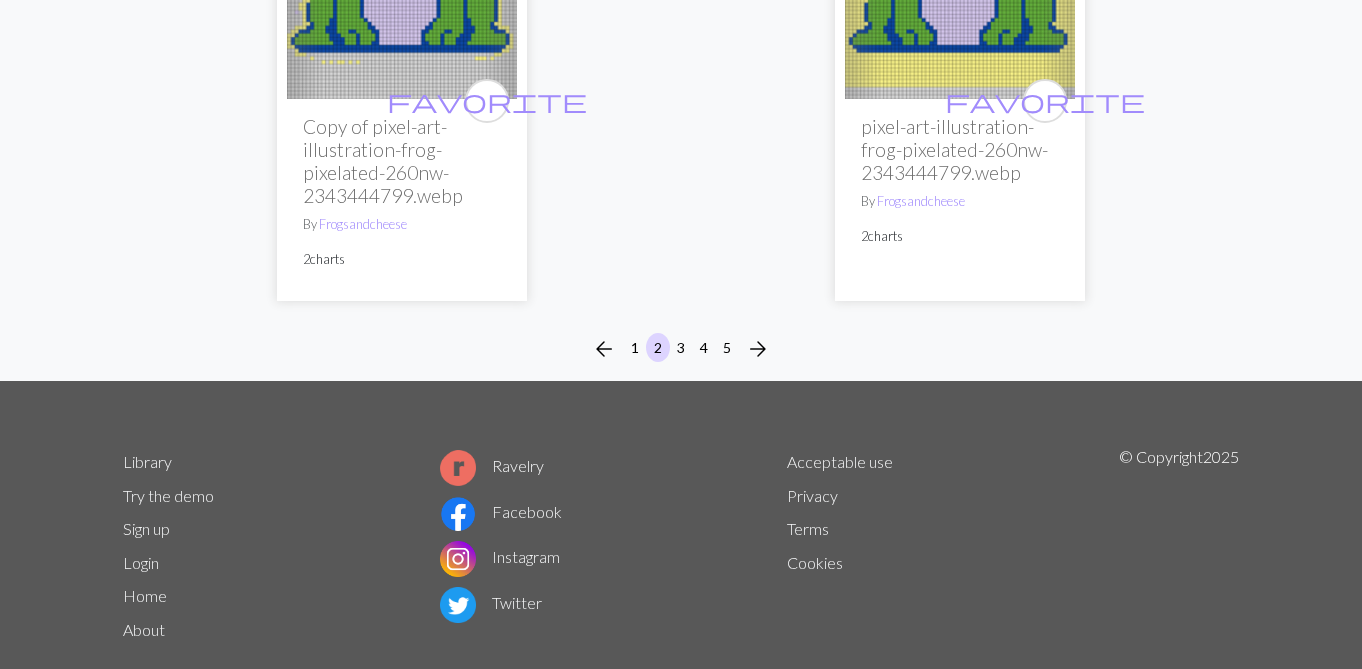 scroll, scrollTop: 7018, scrollLeft: 0, axis: vertical 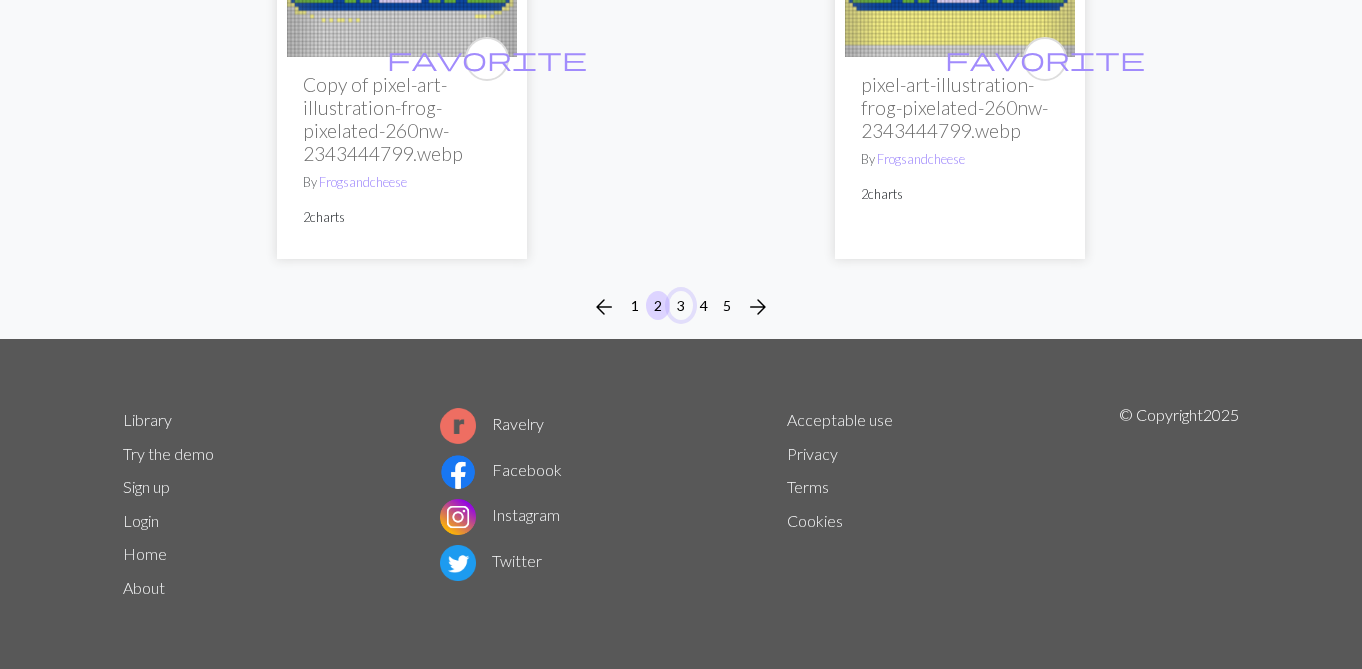 click on "3" at bounding box center (681, 305) 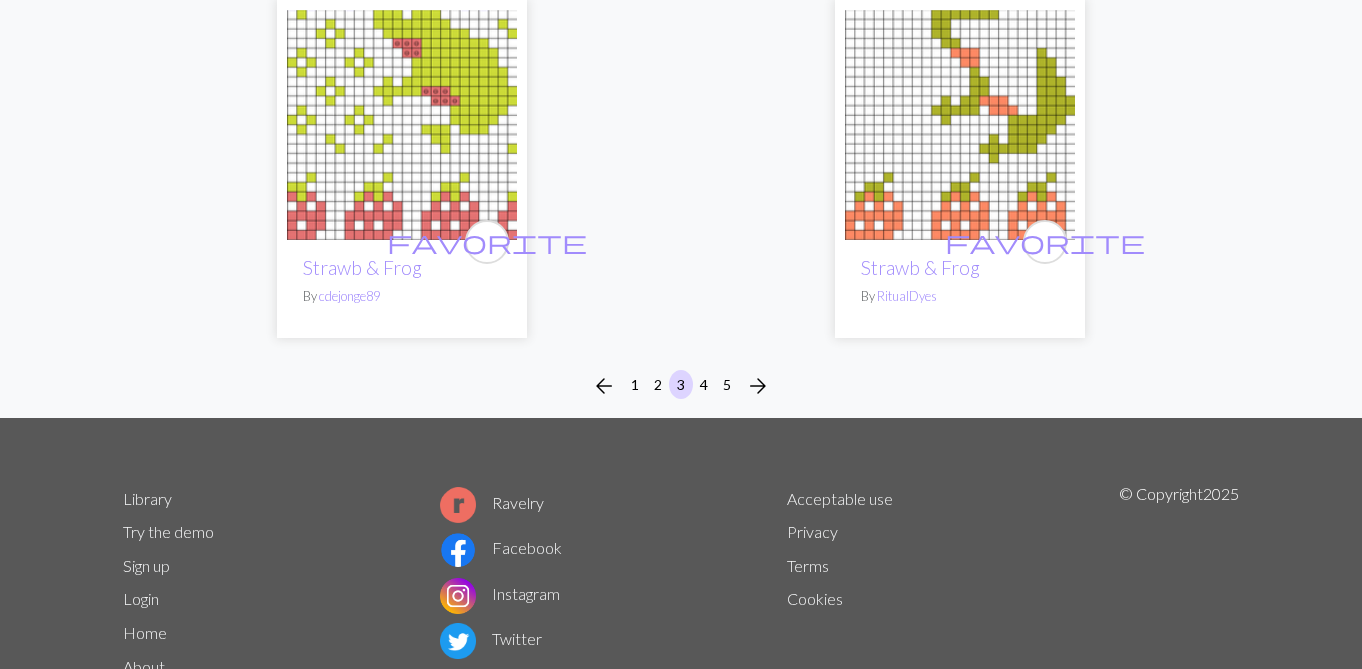 scroll, scrollTop: 6462, scrollLeft: 0, axis: vertical 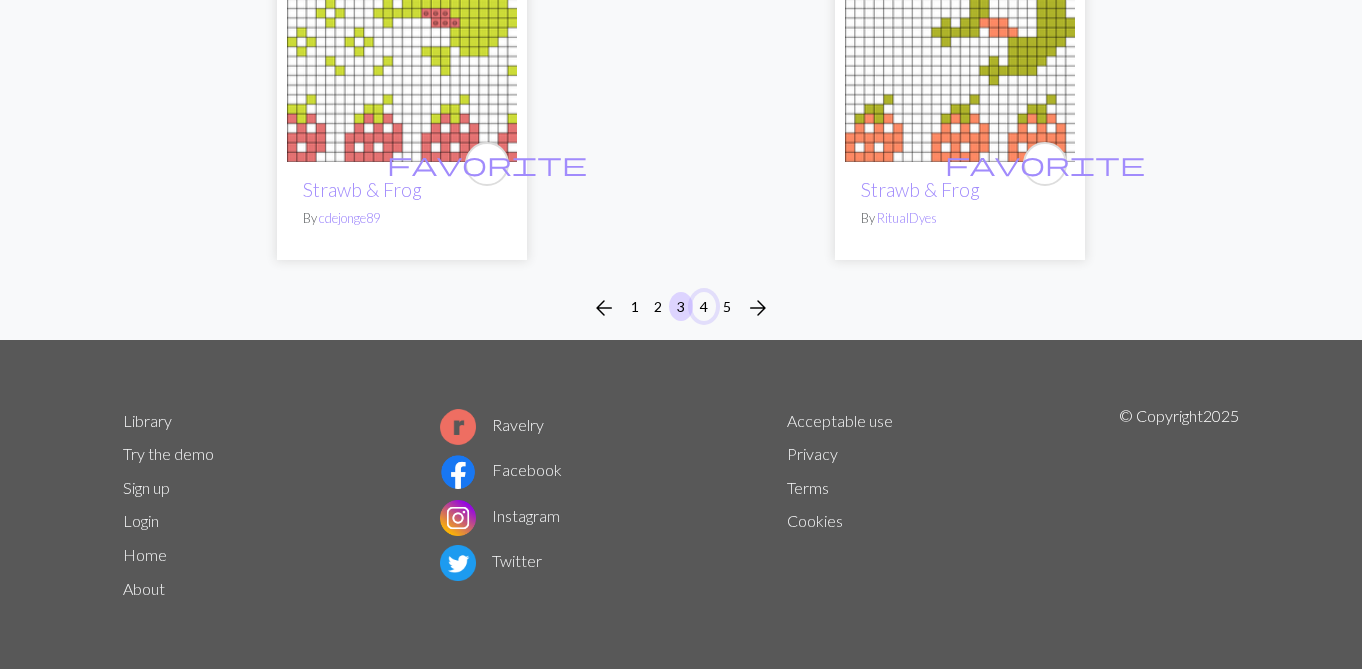 click on "4" at bounding box center [704, 306] 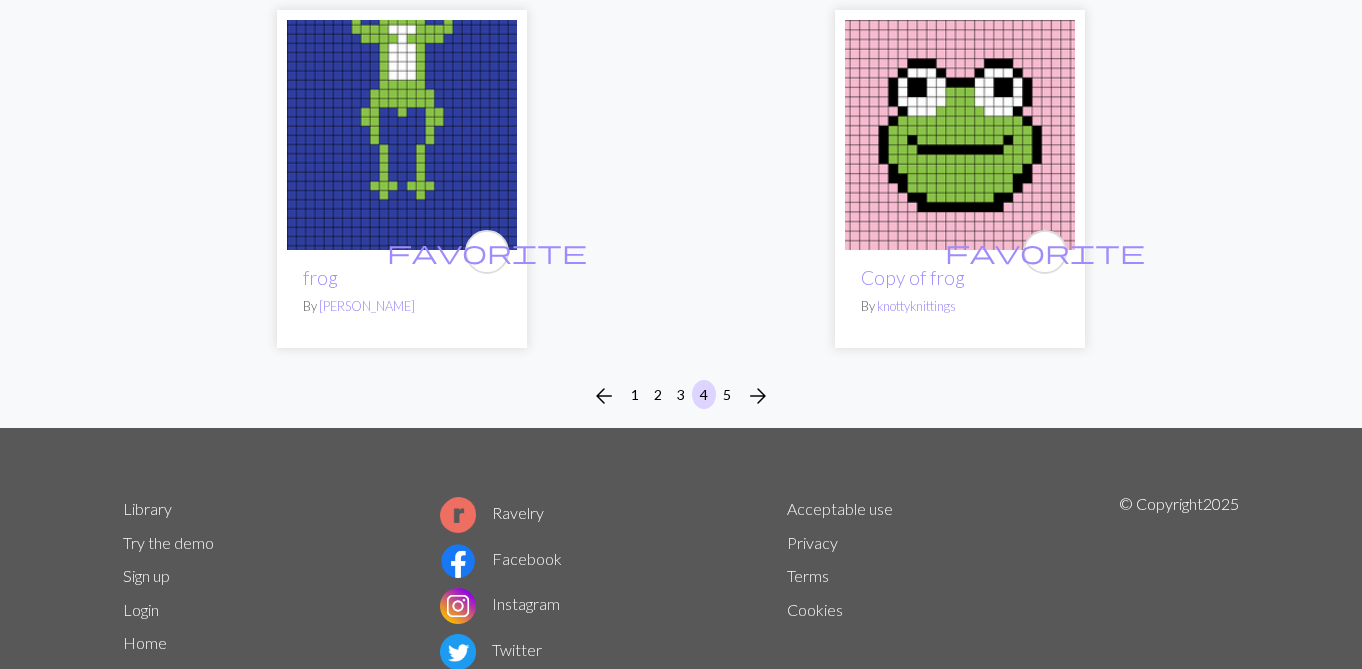 scroll, scrollTop: 6787, scrollLeft: 0, axis: vertical 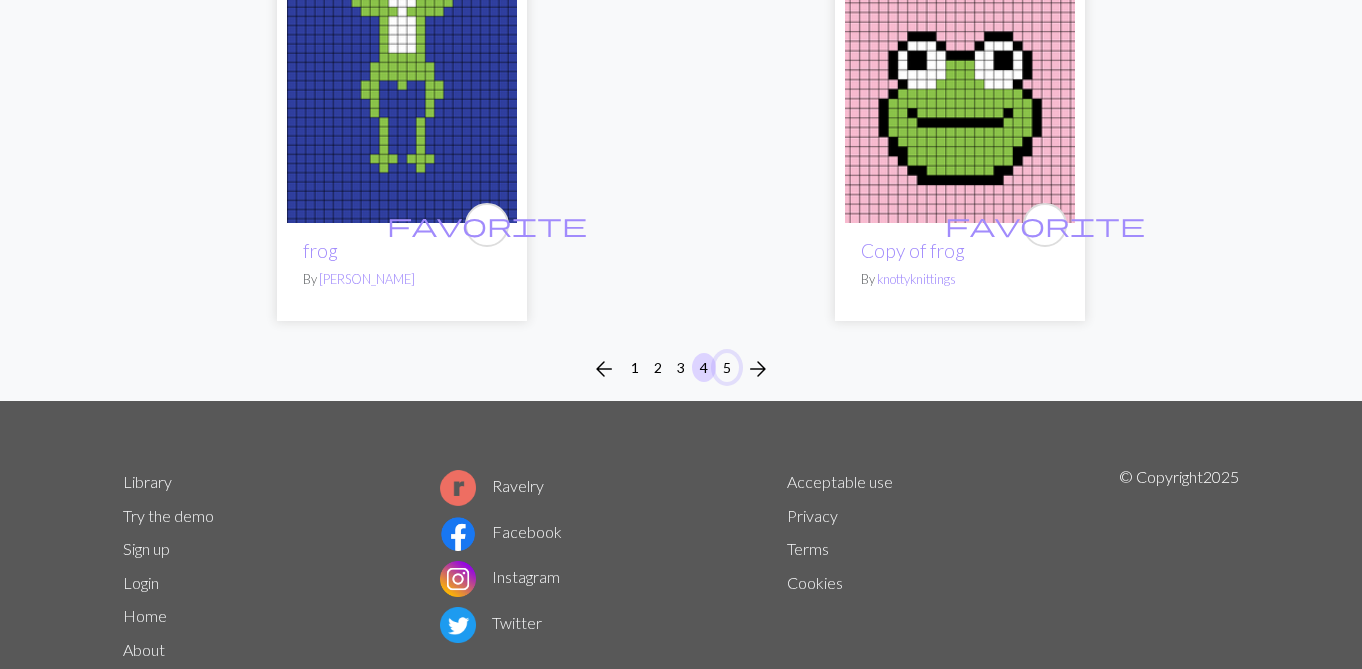 click on "5" at bounding box center (727, 367) 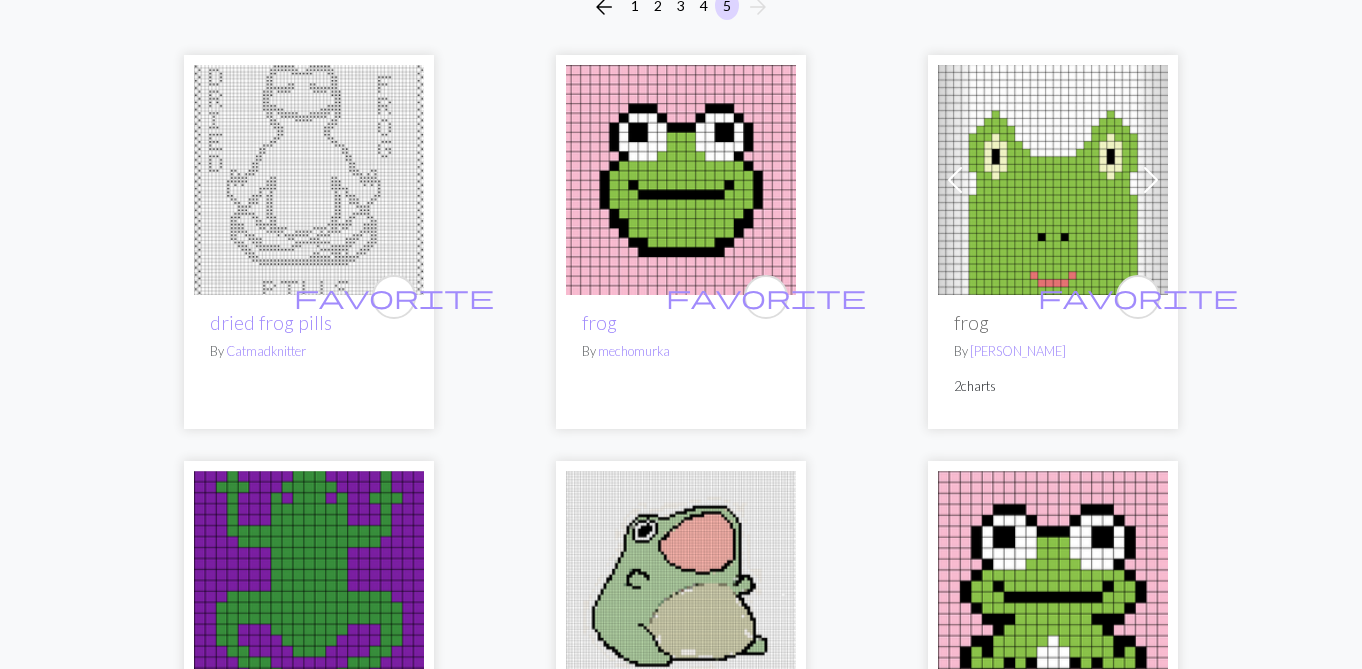 scroll, scrollTop: 0, scrollLeft: 0, axis: both 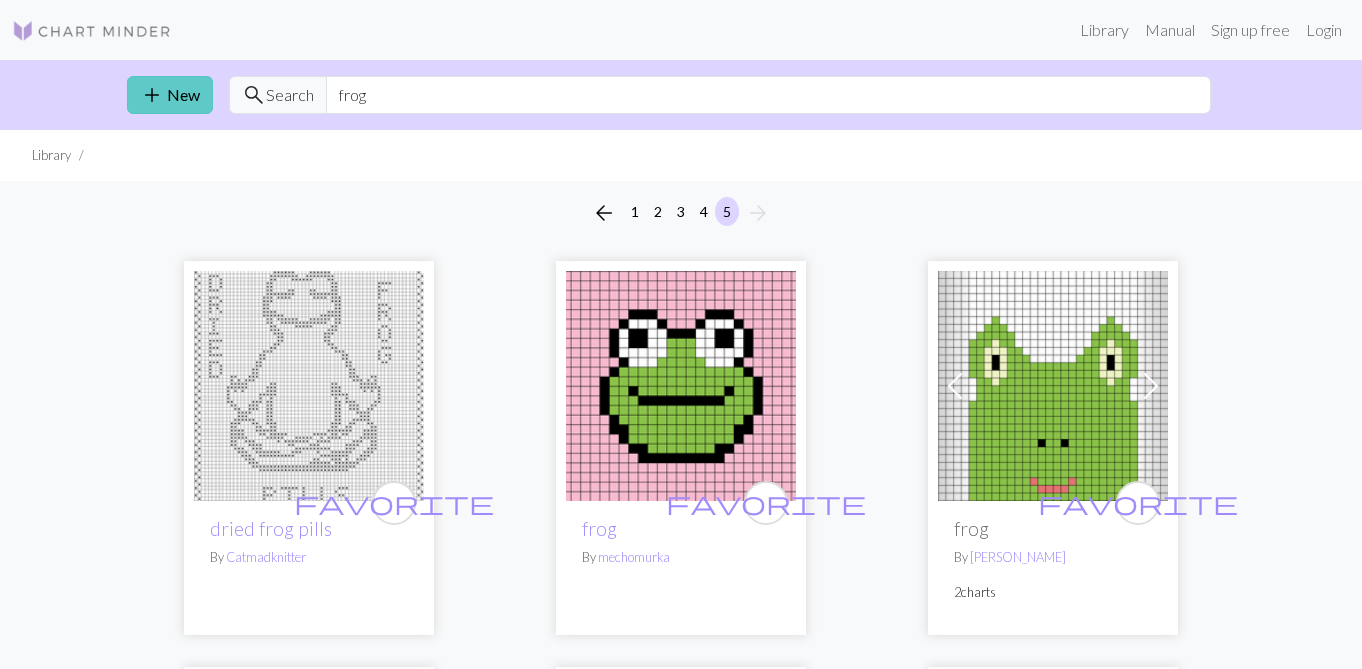 click on "add   New" at bounding box center [170, 95] 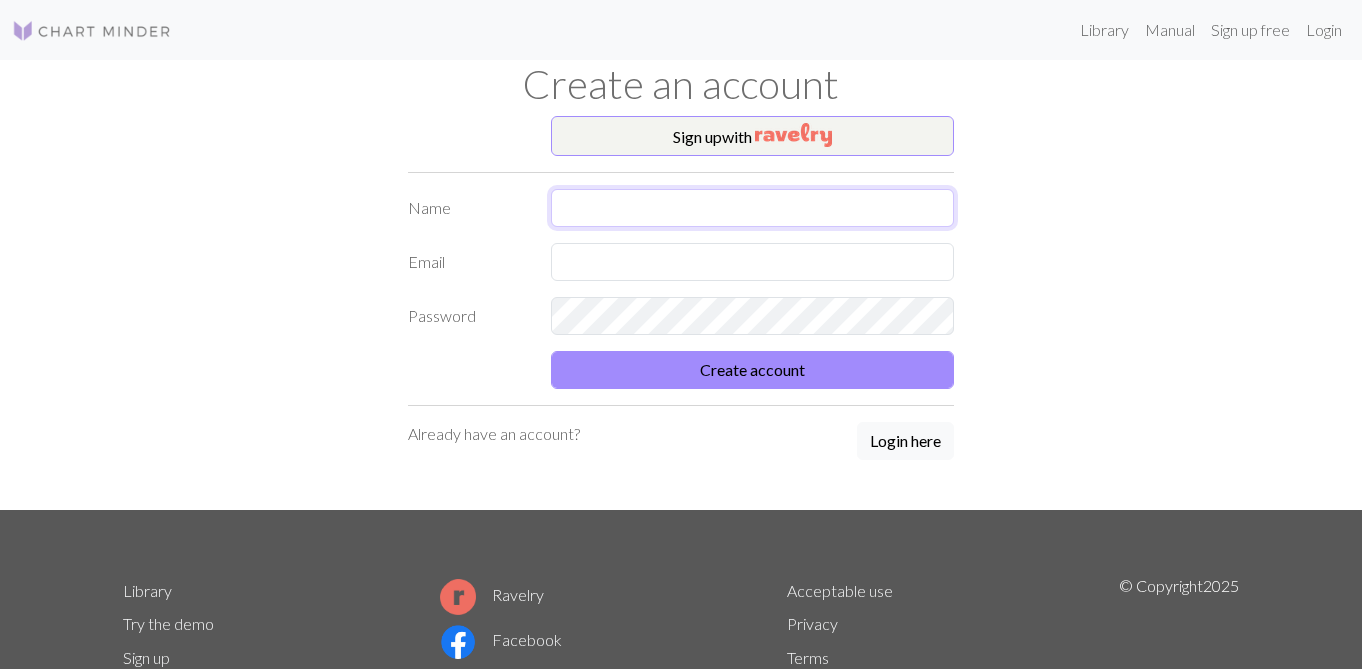 click at bounding box center [753, 208] 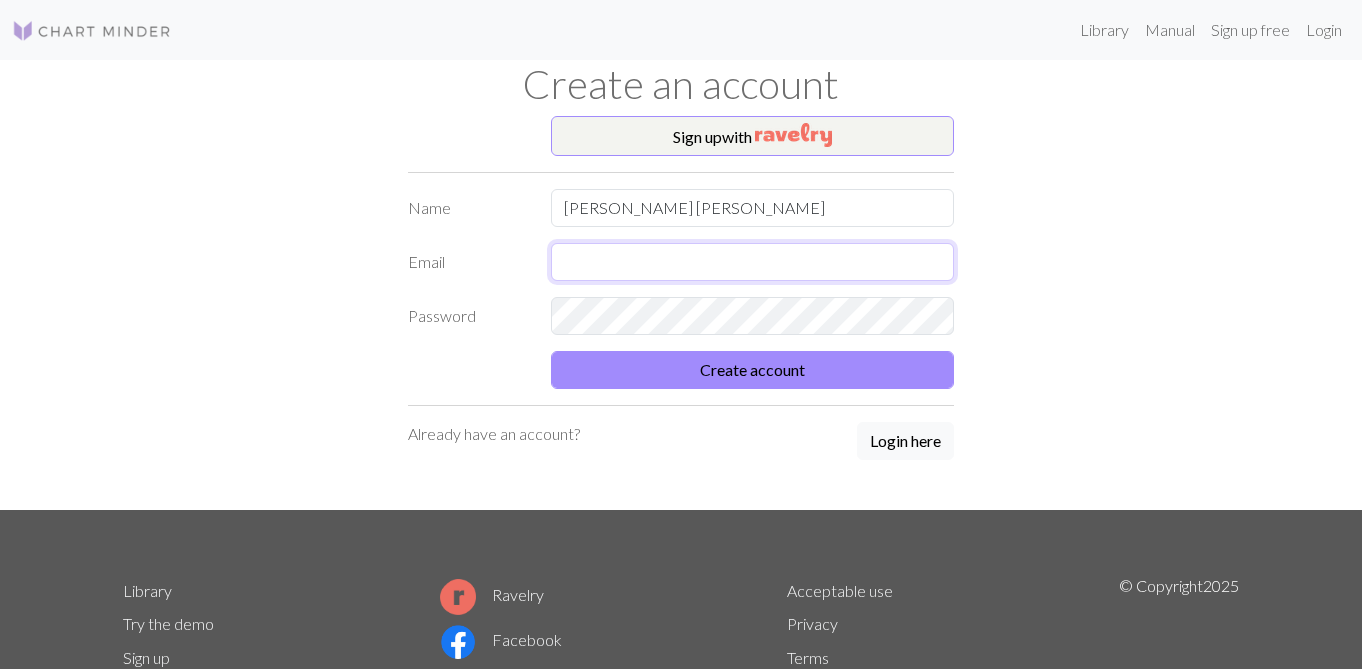 click at bounding box center (753, 262) 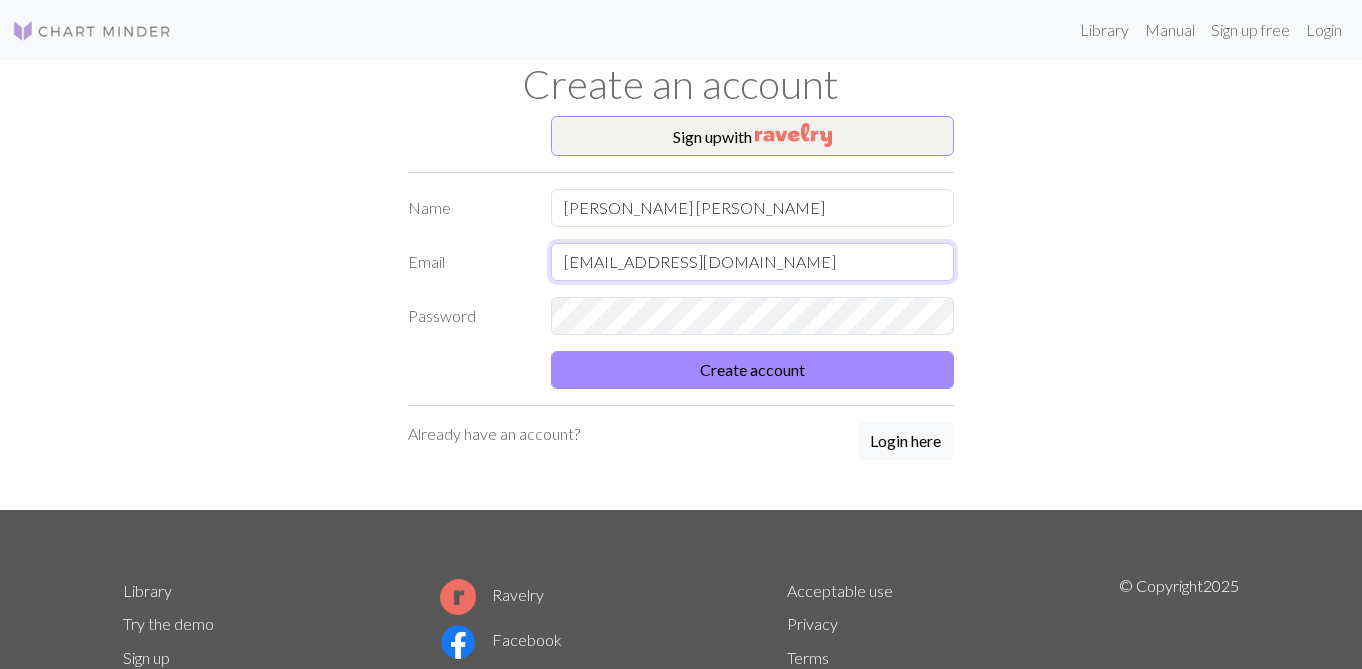 type on "[EMAIL_ADDRESS][DOMAIN_NAME]" 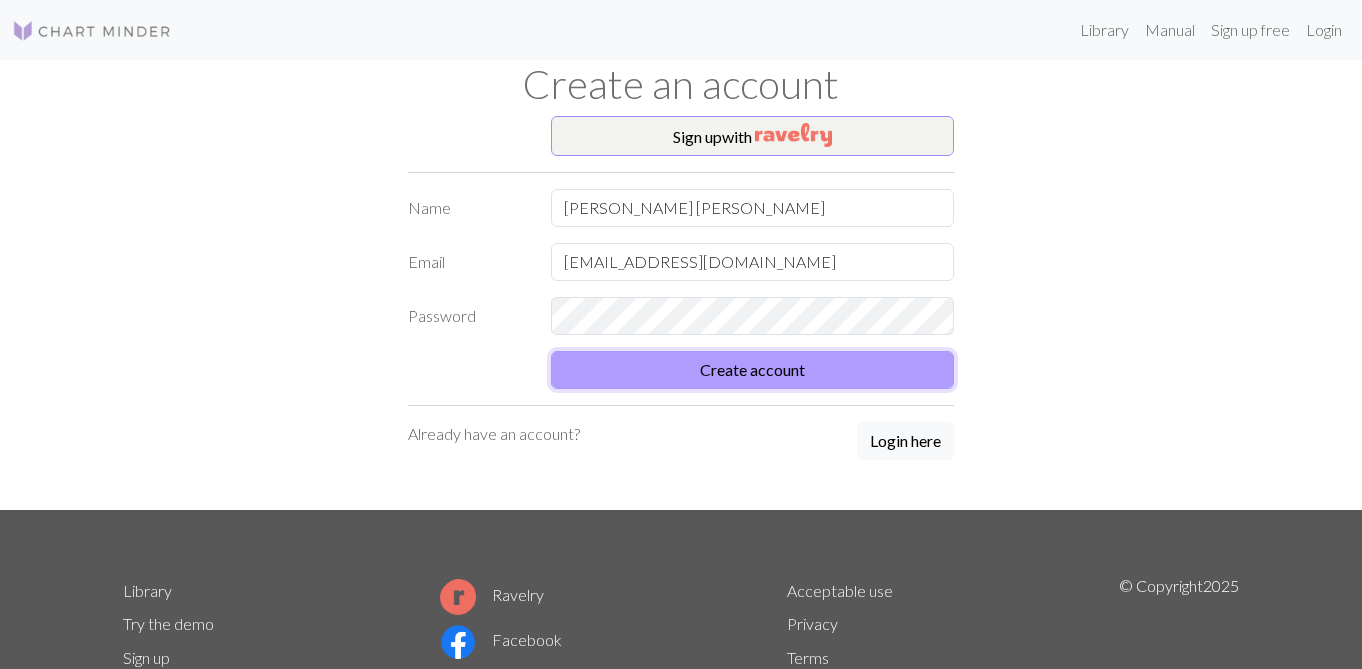 click on "Create account" at bounding box center [753, 370] 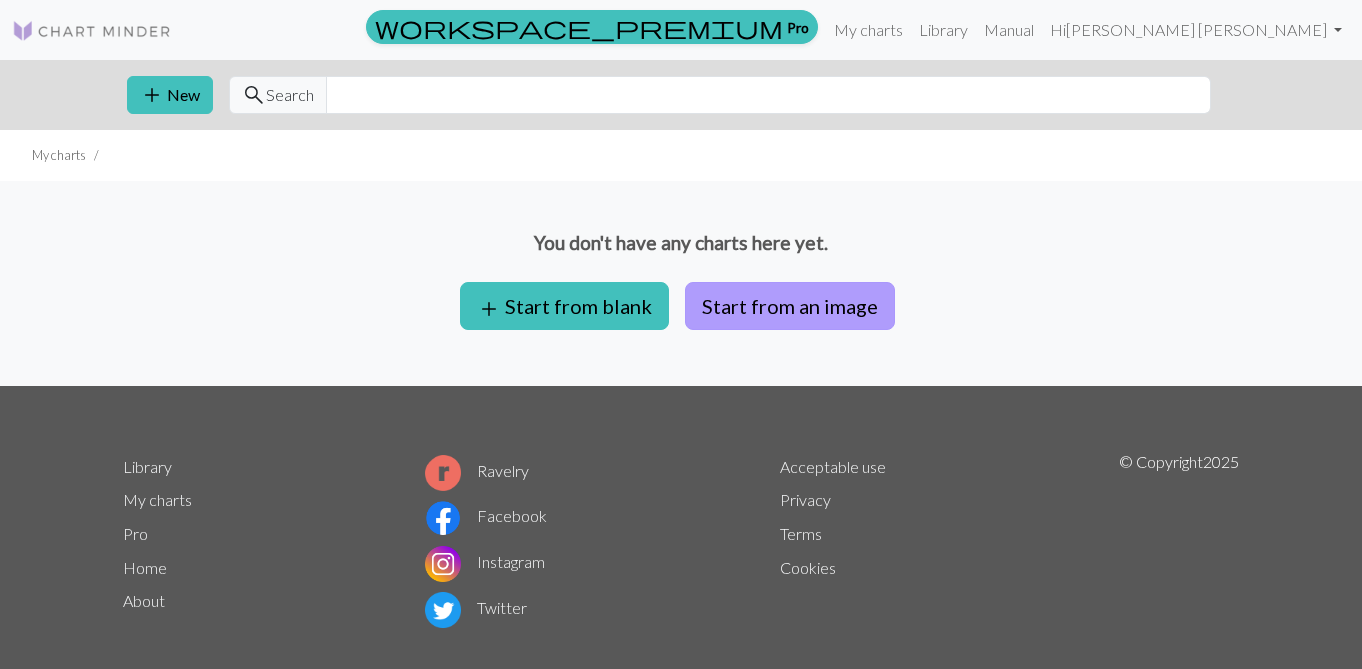 click on "Start from an image" at bounding box center (790, 306) 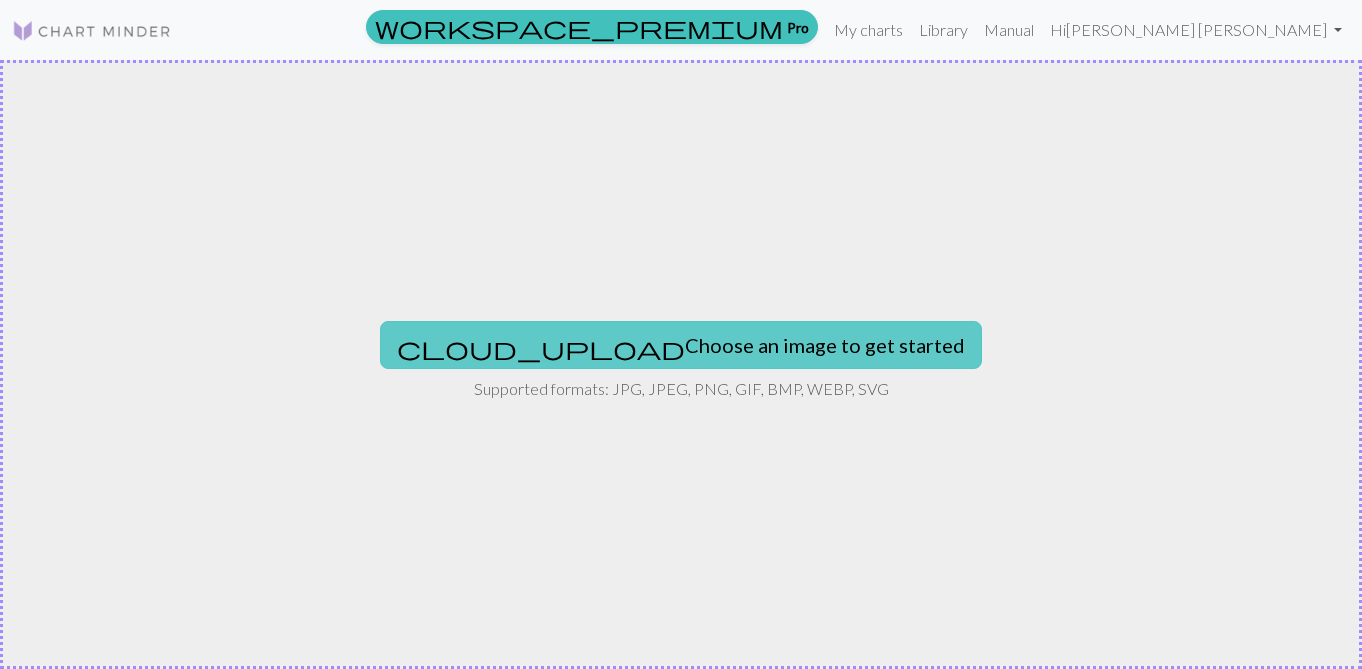 click on "cloud_upload  Choose an image to get started" at bounding box center (681, 345) 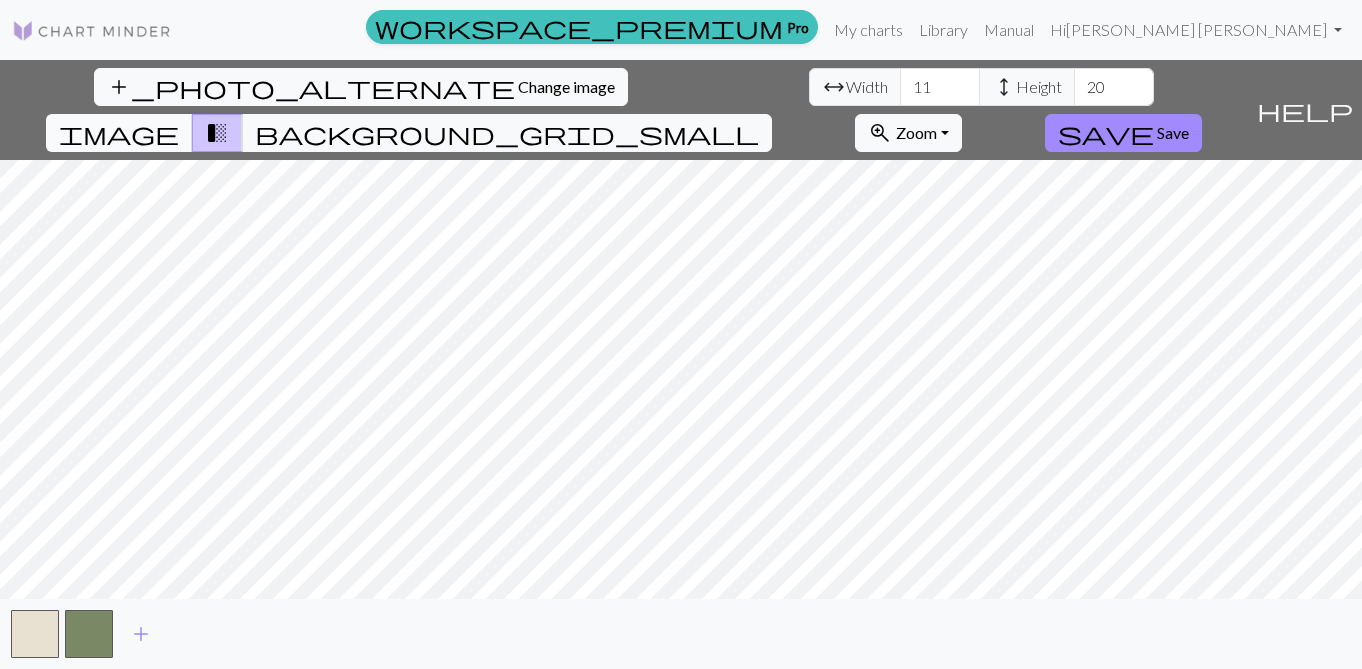 click on "image" at bounding box center (119, 133) 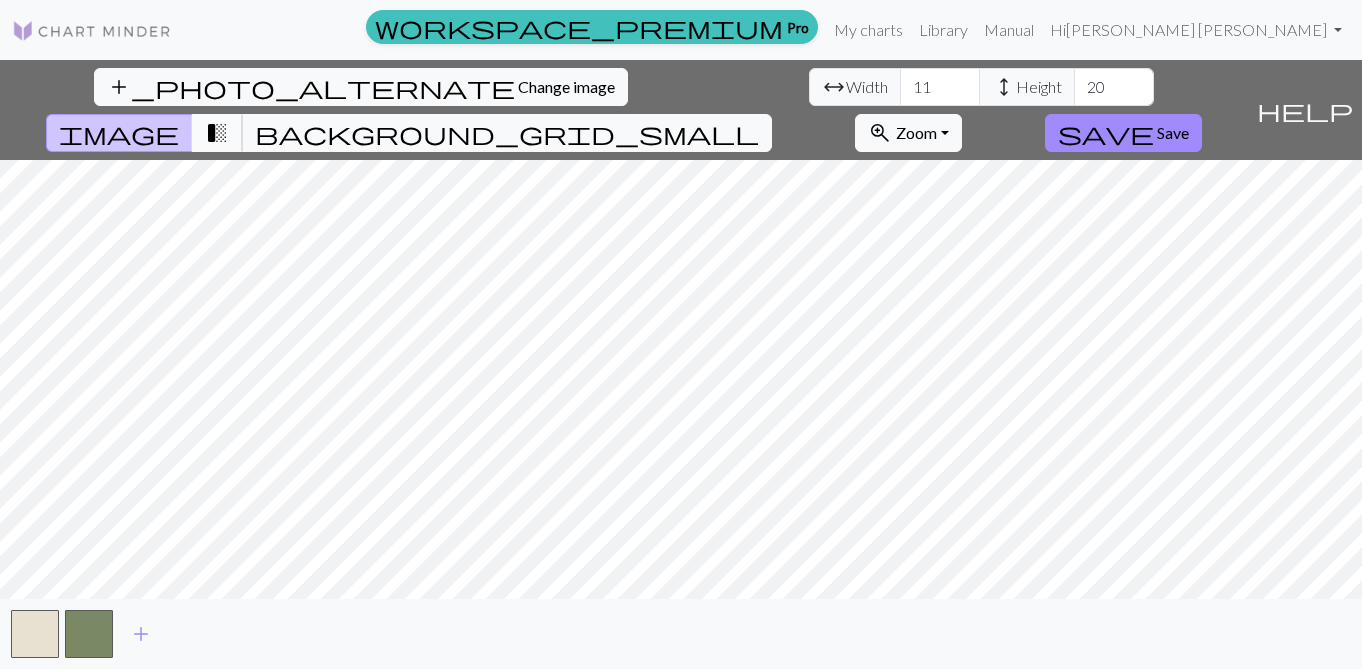 click on "transition_fade" at bounding box center [217, 133] 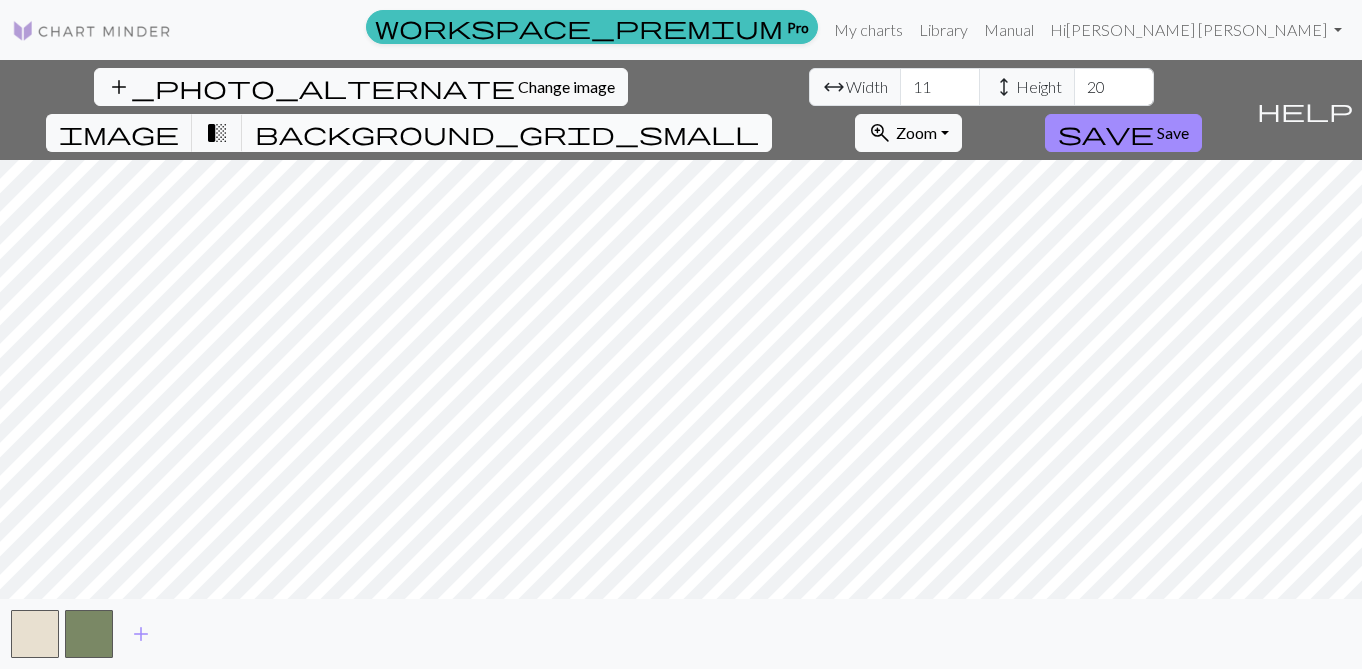 click on "background_grid_small" at bounding box center [507, 133] 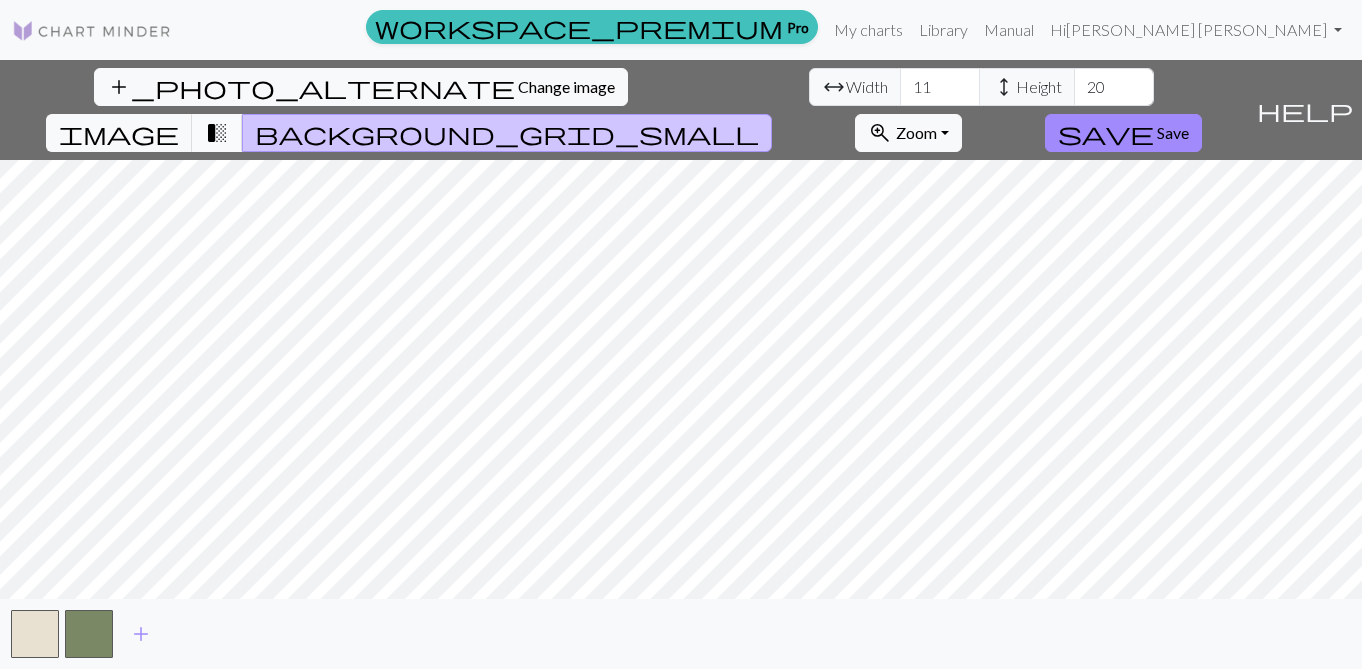 click on "transition_fade" at bounding box center [217, 133] 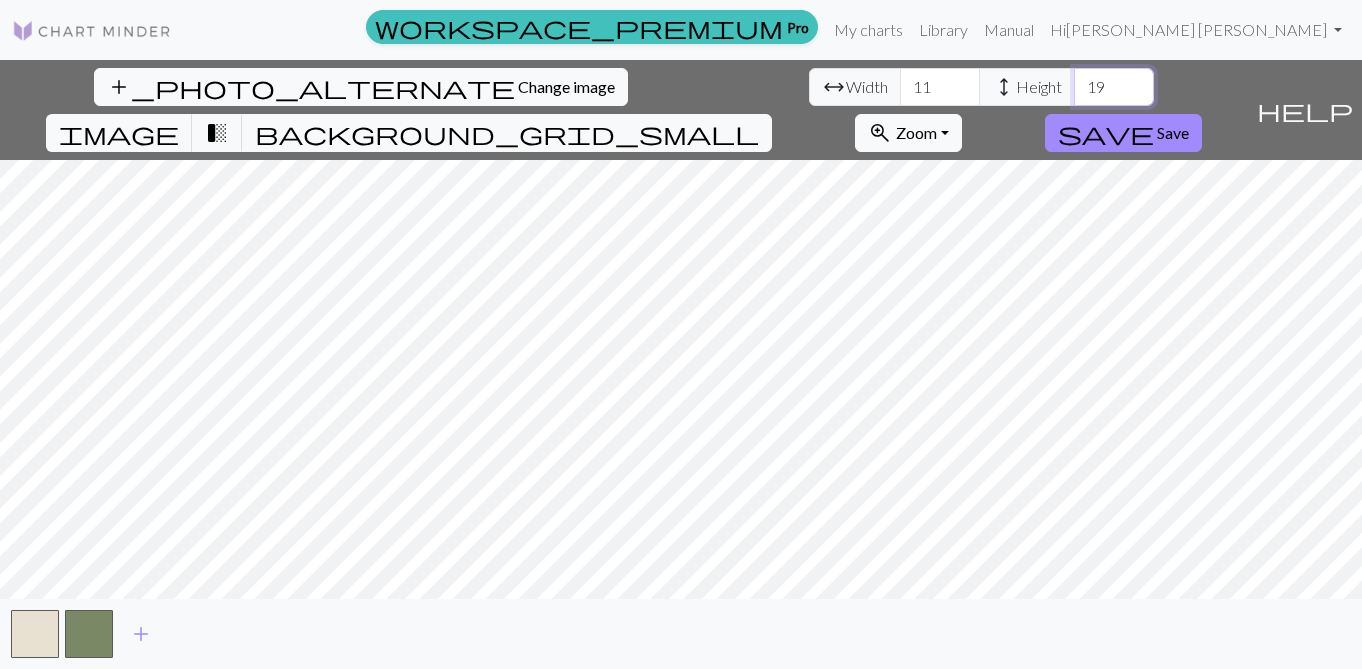 click on "19" at bounding box center (1114, 87) 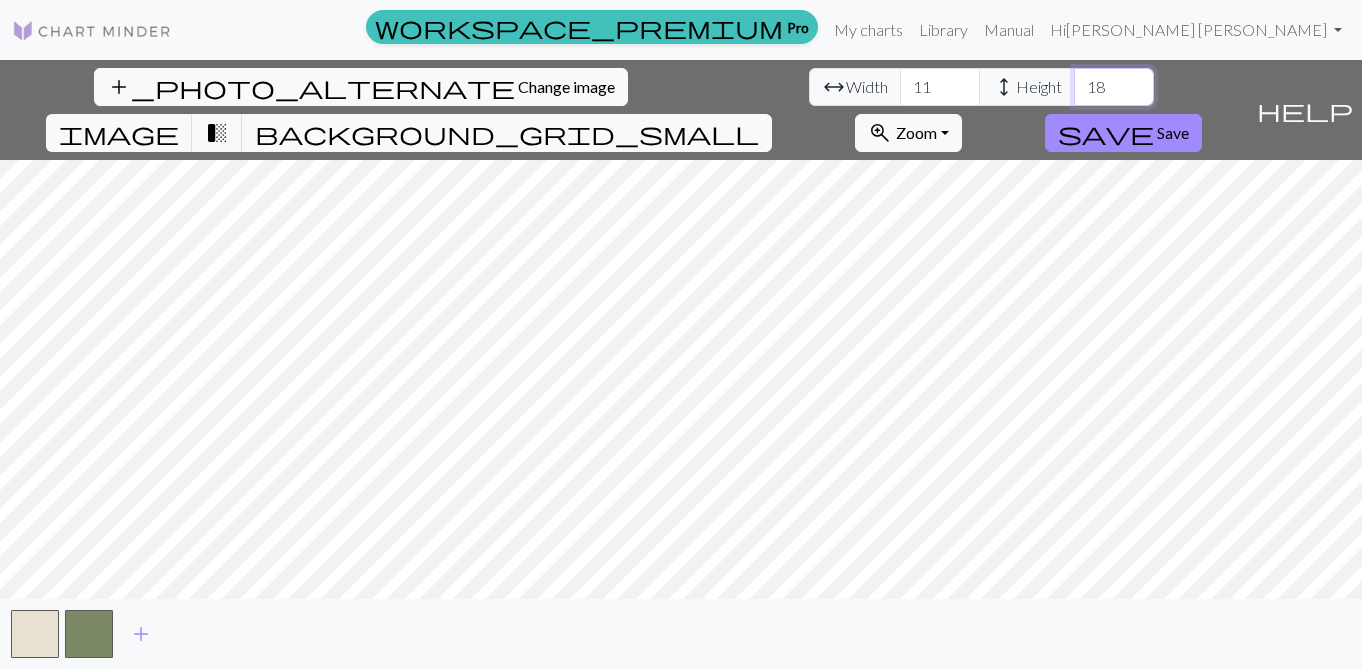 type on "18" 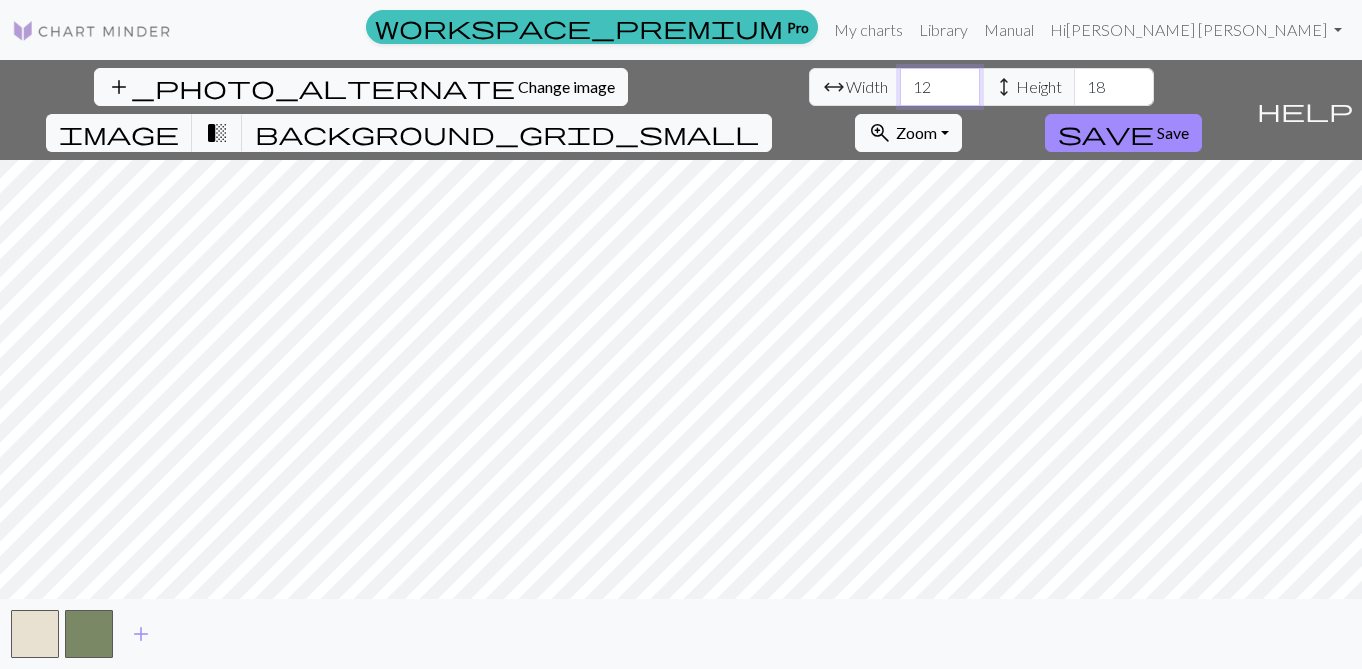 click on "12" at bounding box center (940, 87) 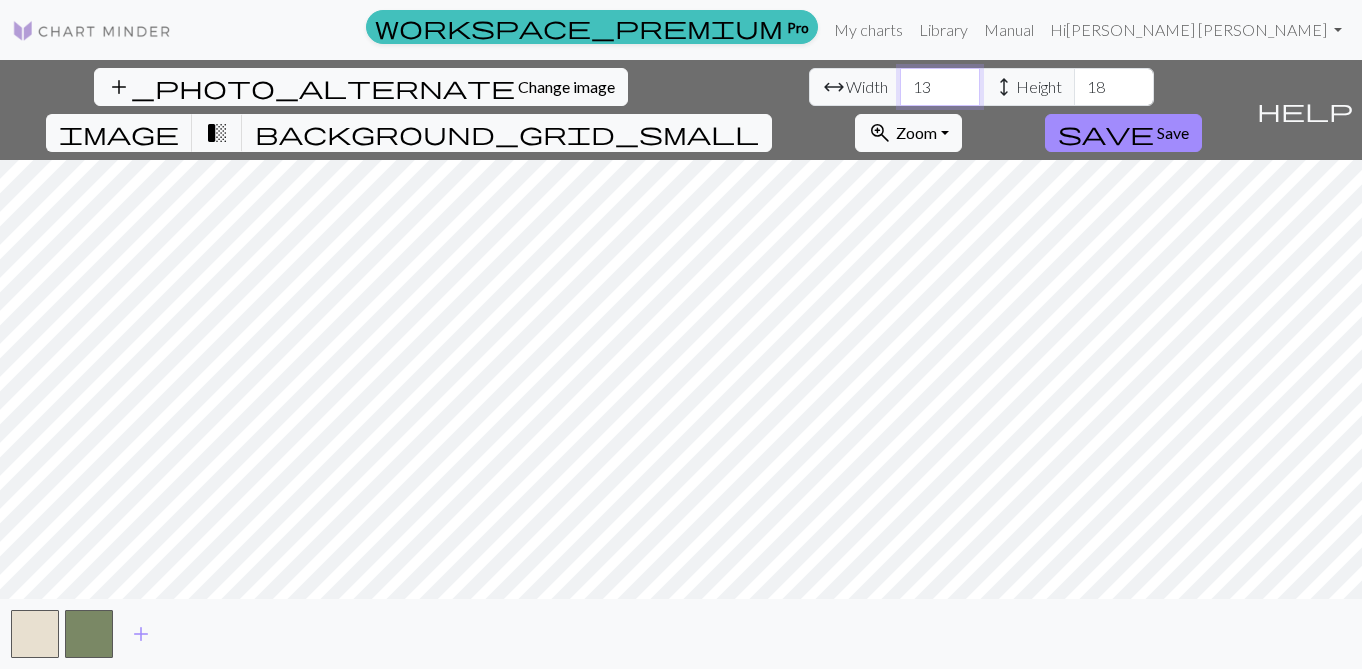 click on "13" at bounding box center (940, 87) 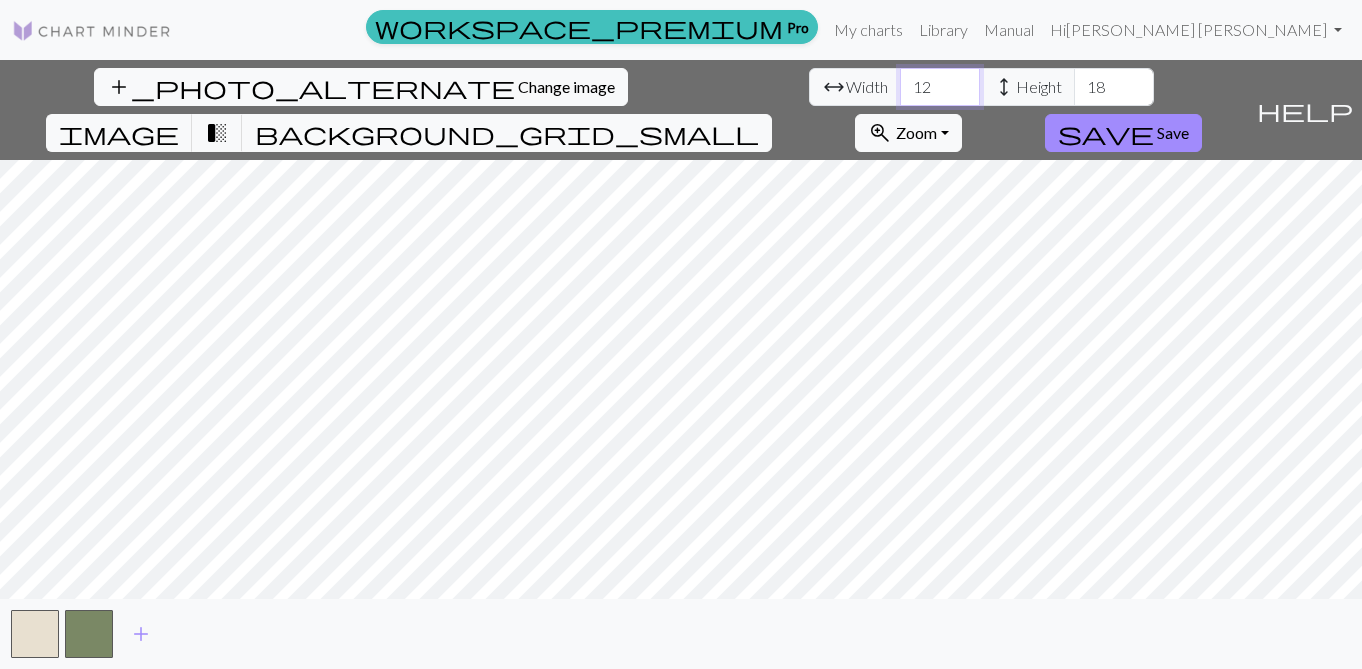 click on "12" at bounding box center (940, 87) 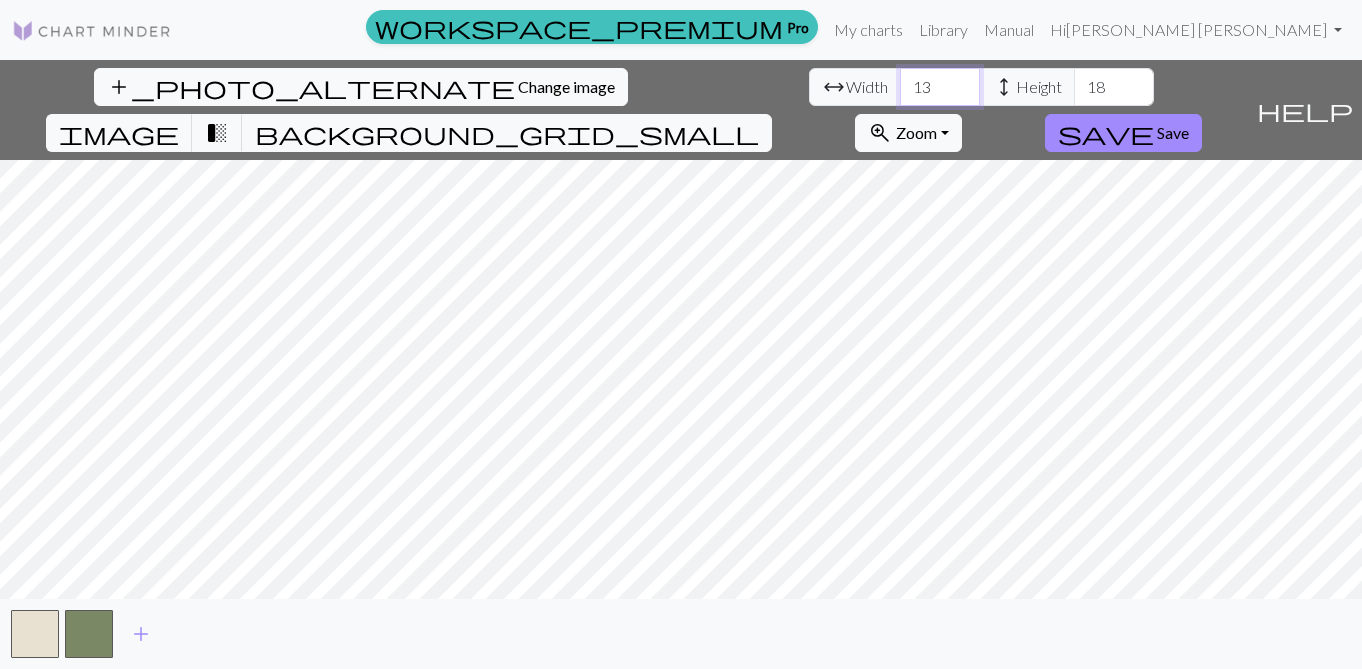 click on "13" at bounding box center (940, 87) 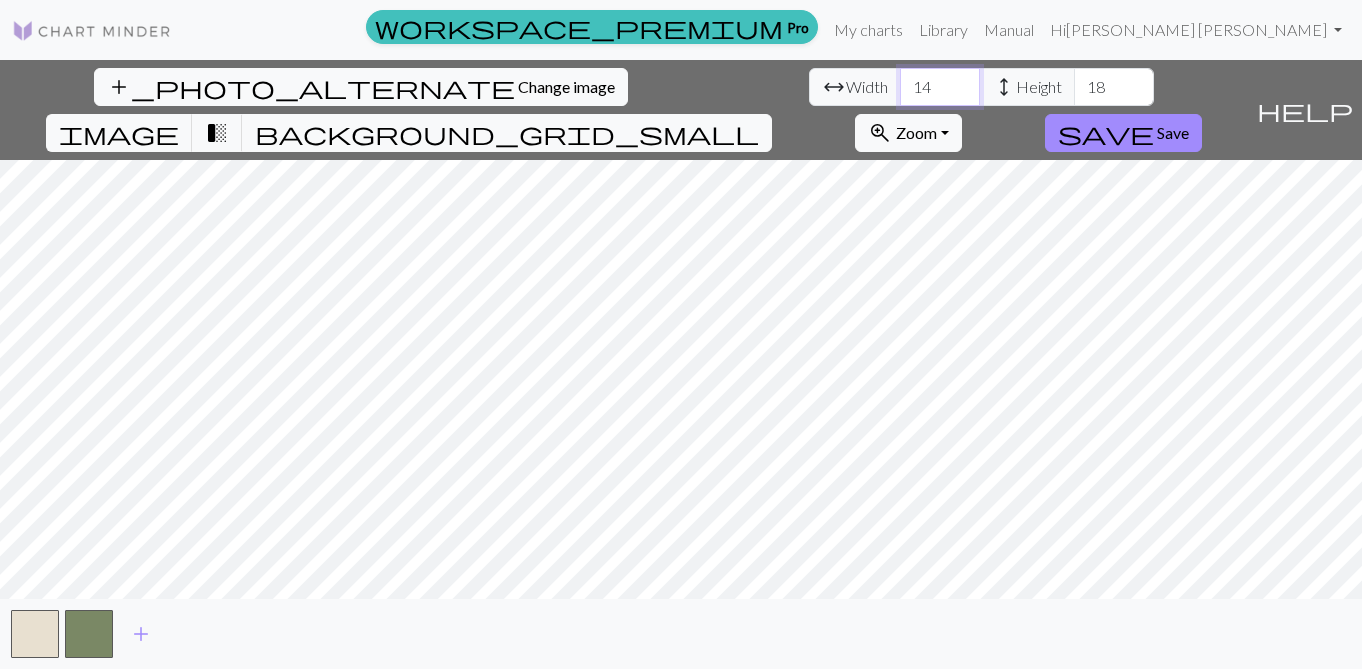 click on "14" at bounding box center (940, 87) 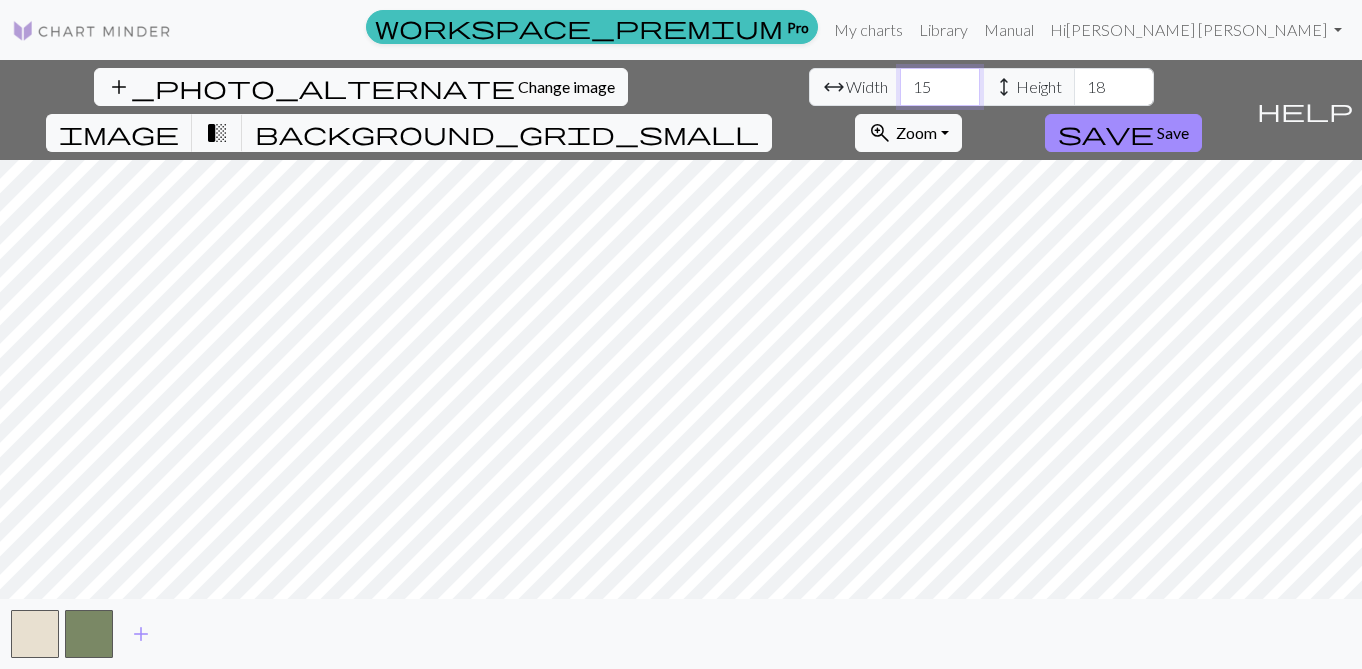 type on "15" 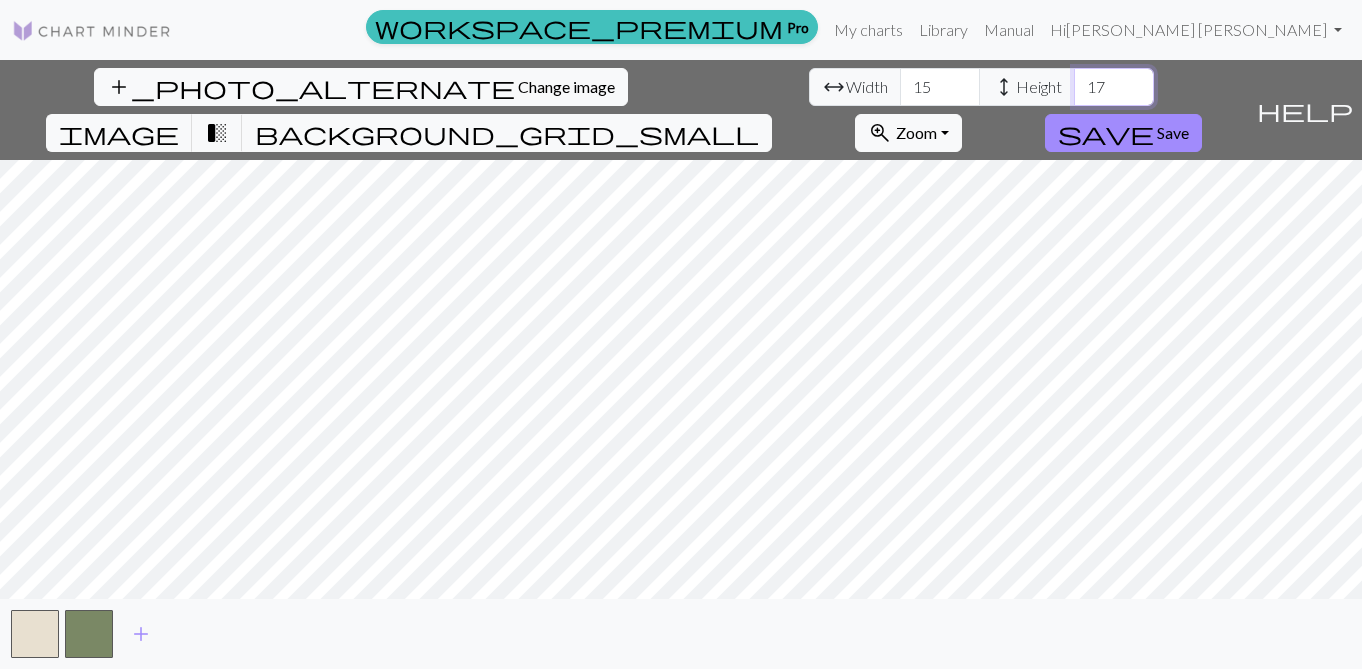 type on "17" 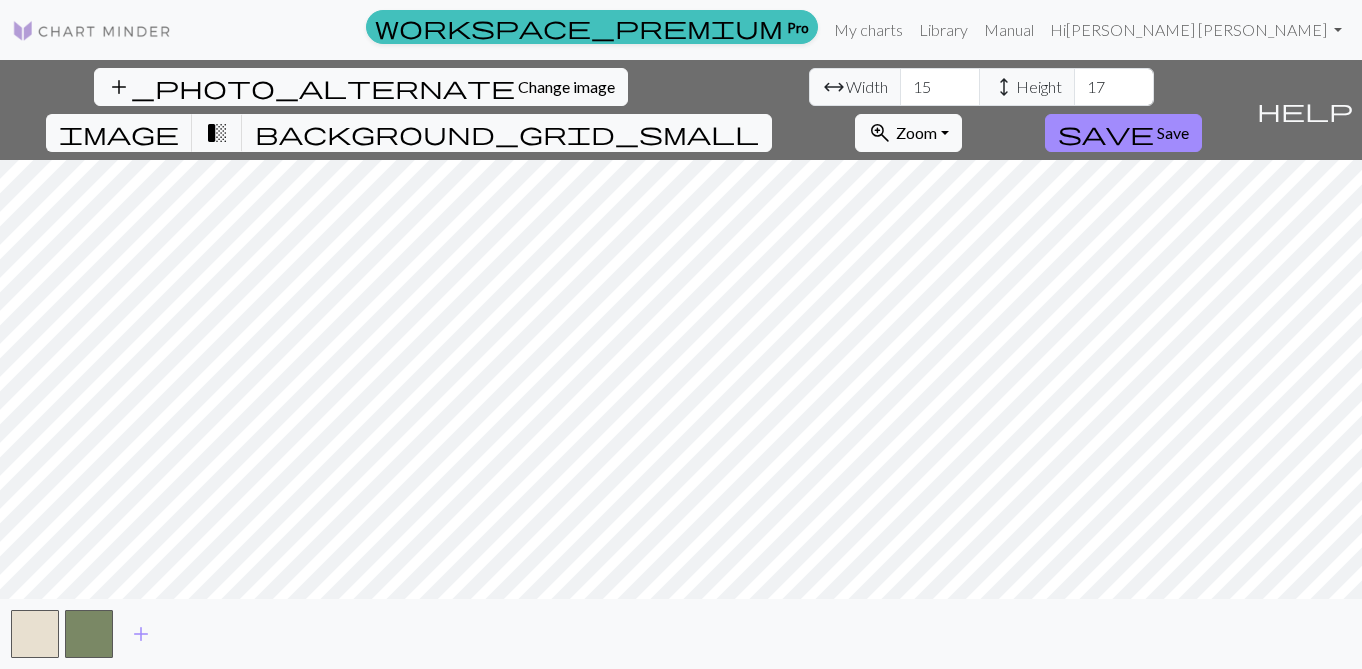 click on "help" at bounding box center [1305, 110] 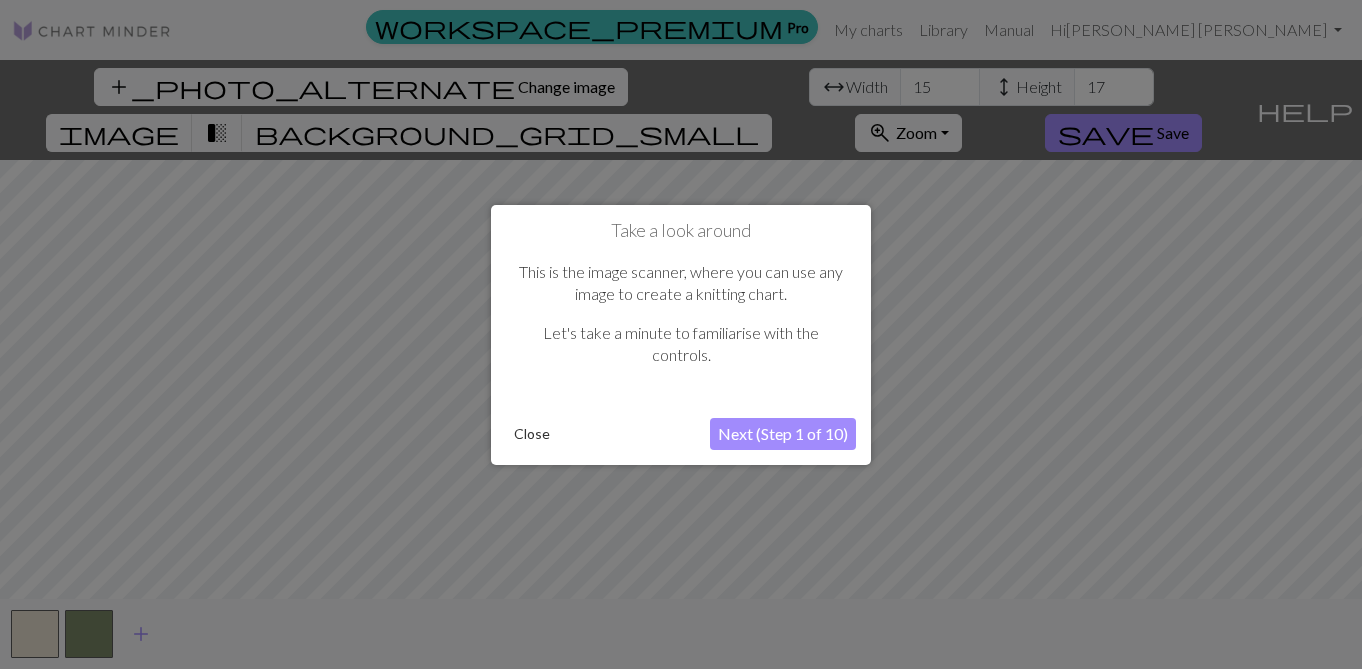 click on "Next (Step 1 of 10)" at bounding box center (783, 434) 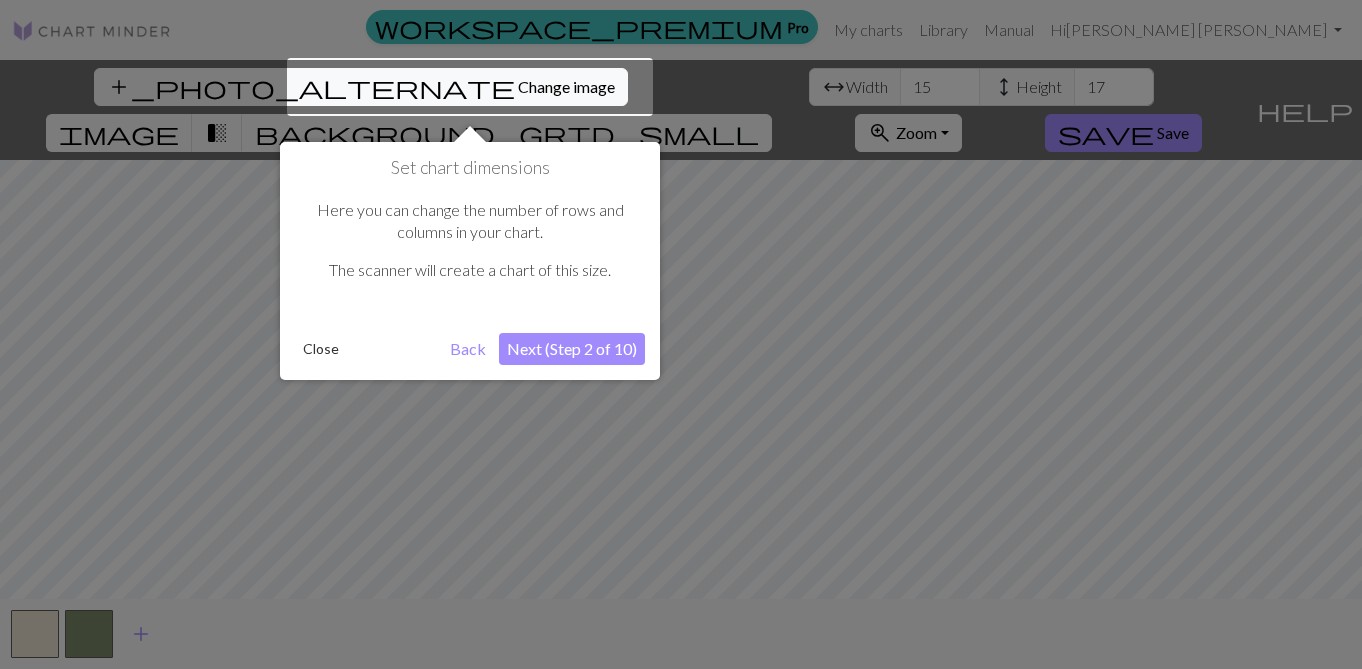 click on "Next (Step 2 of 10)" at bounding box center (572, 349) 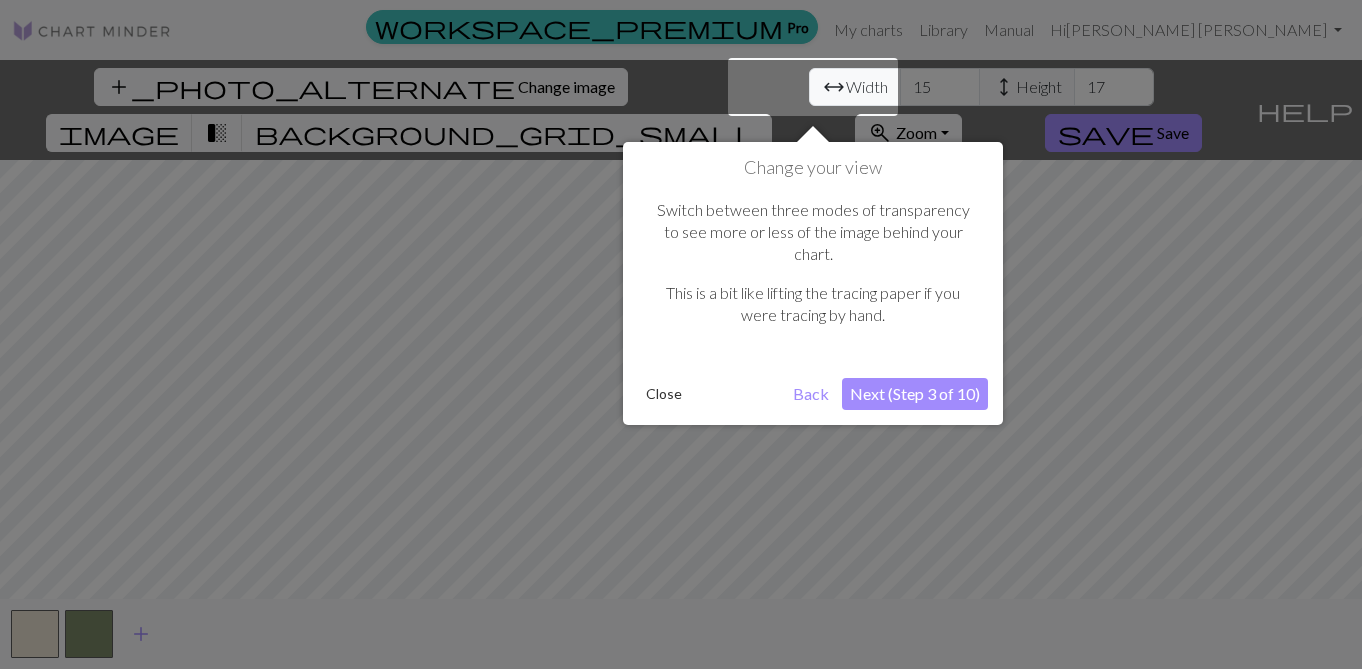 click on "Next (Step 3 of 10)" at bounding box center [915, 394] 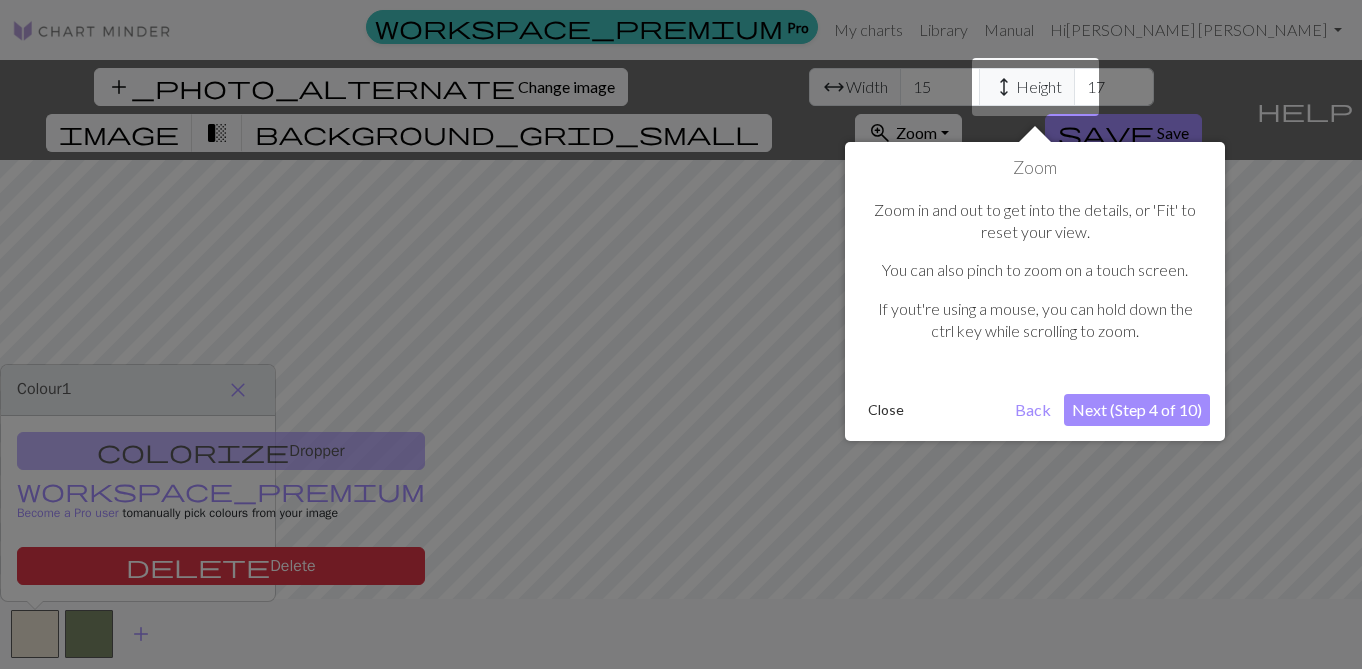click on "Next (Step 4 of 10)" at bounding box center [1137, 410] 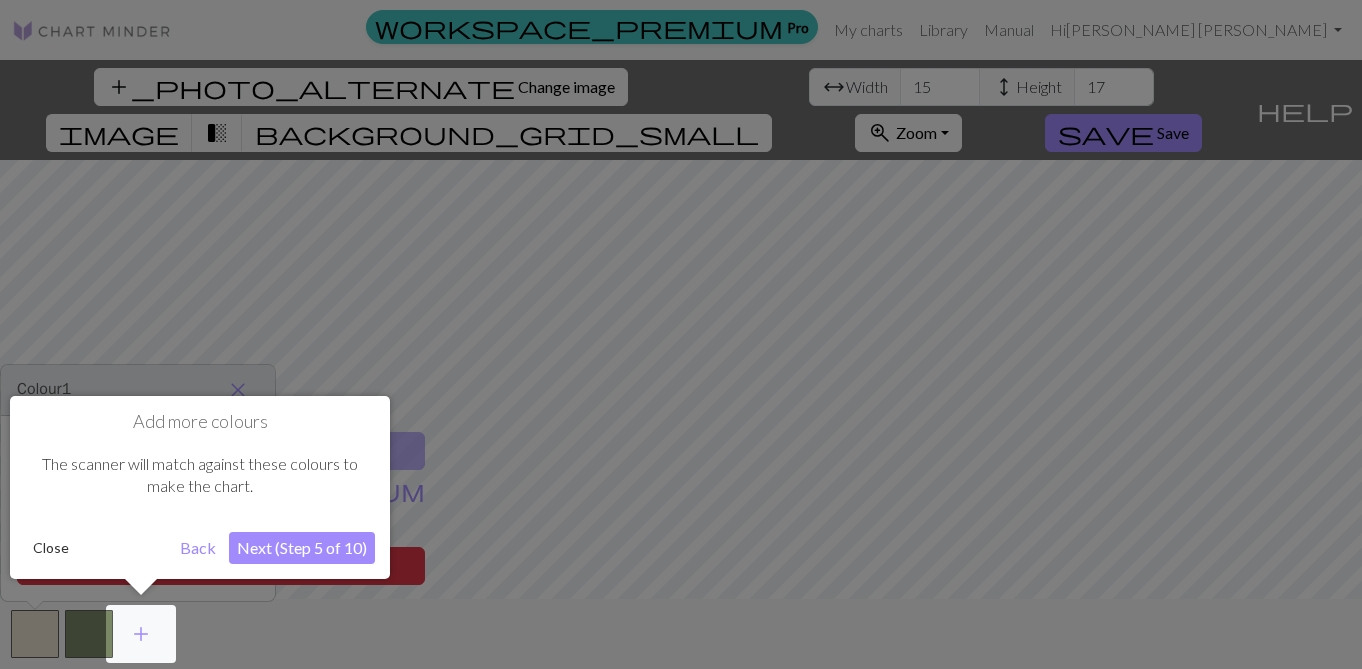 click on "Next (Step 5 of 10)" at bounding box center [302, 548] 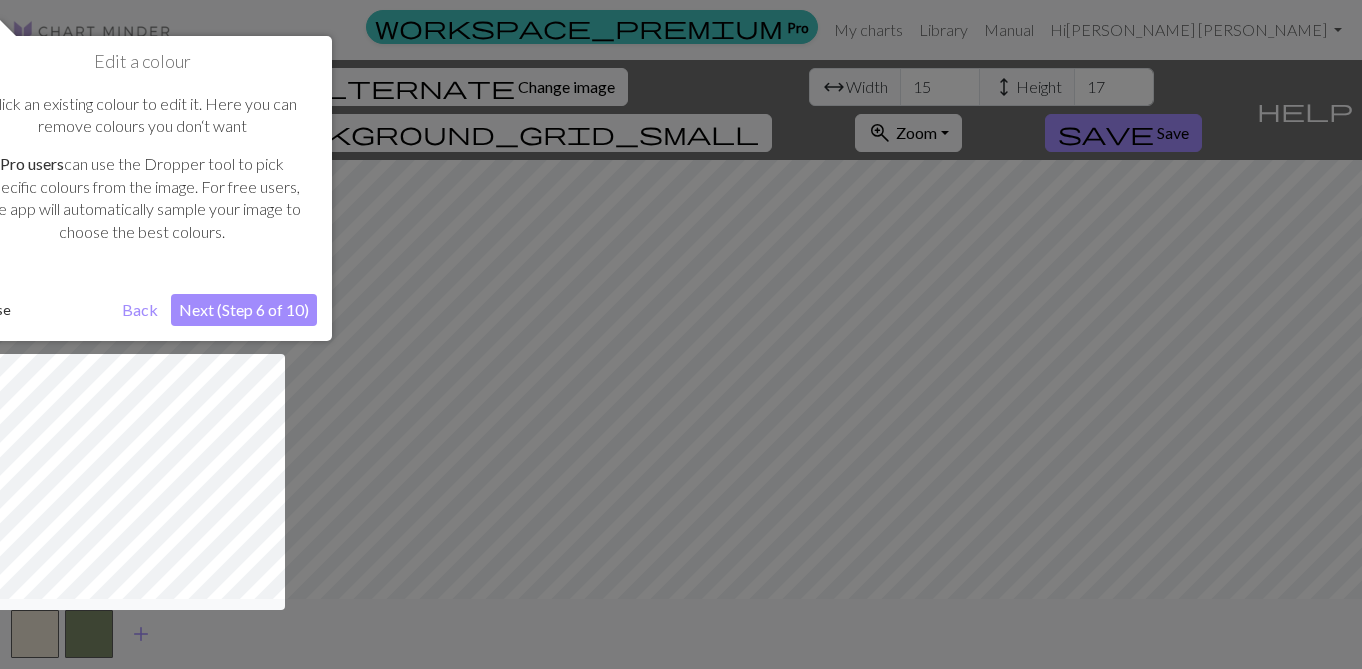click on "Next (Step 6 of 10)" at bounding box center [244, 310] 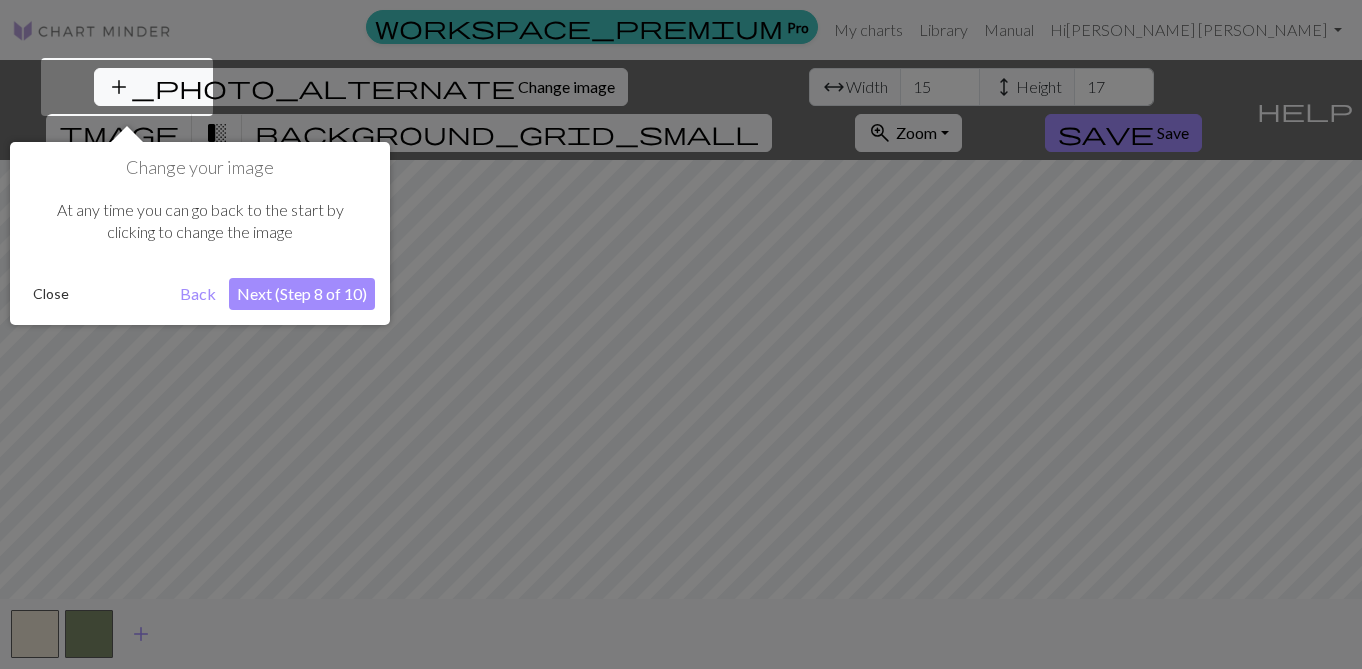 click on "Next (Step 8 of 10)" at bounding box center [302, 294] 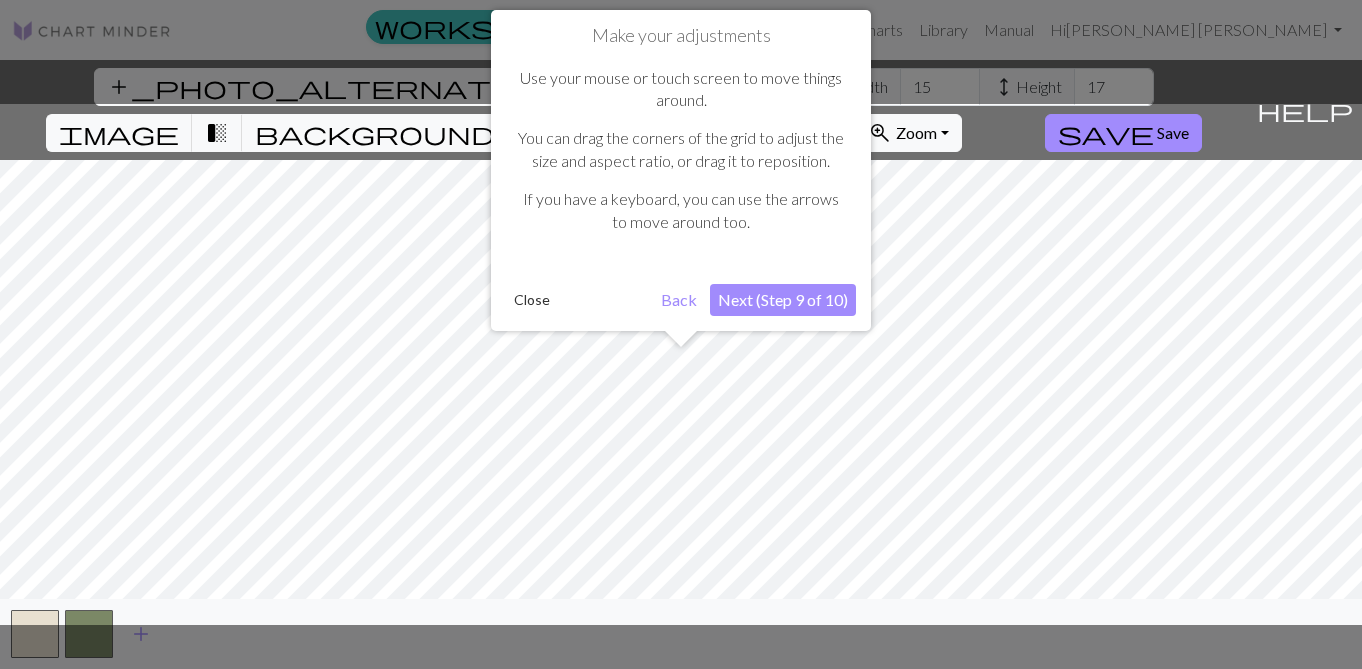 click on "Next (Step 9 of 10)" at bounding box center [783, 300] 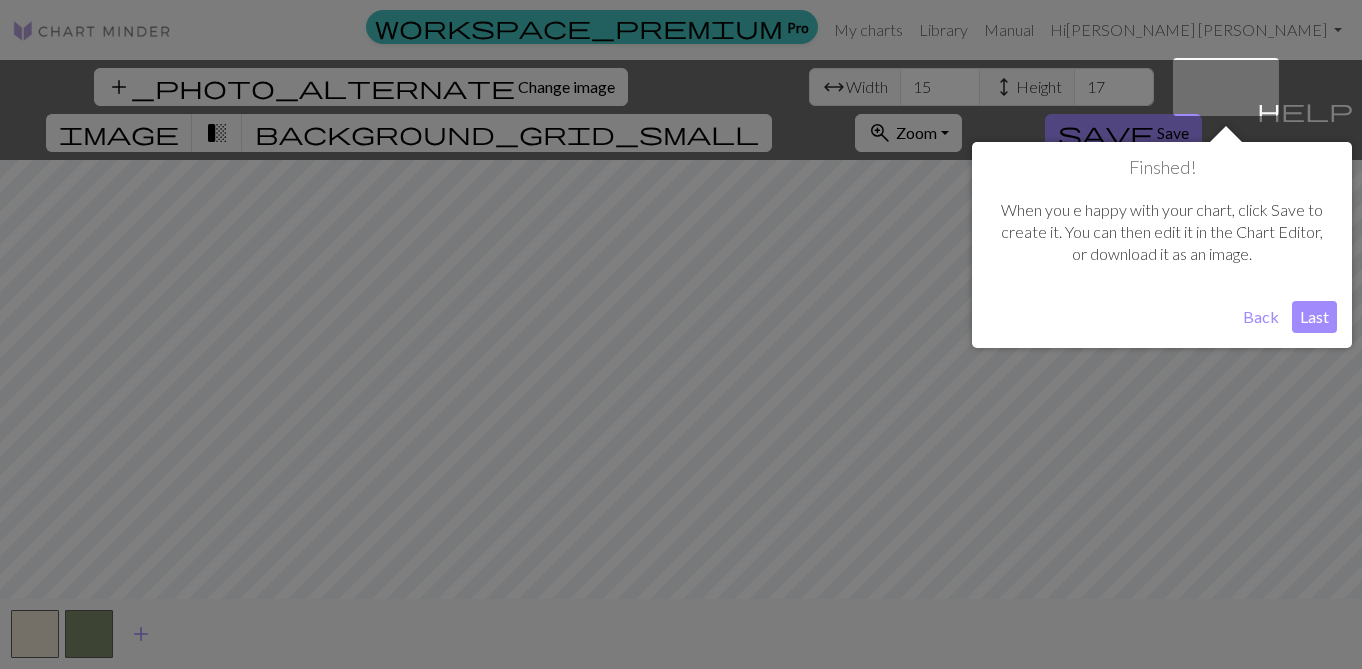 click on "Last" at bounding box center [1314, 317] 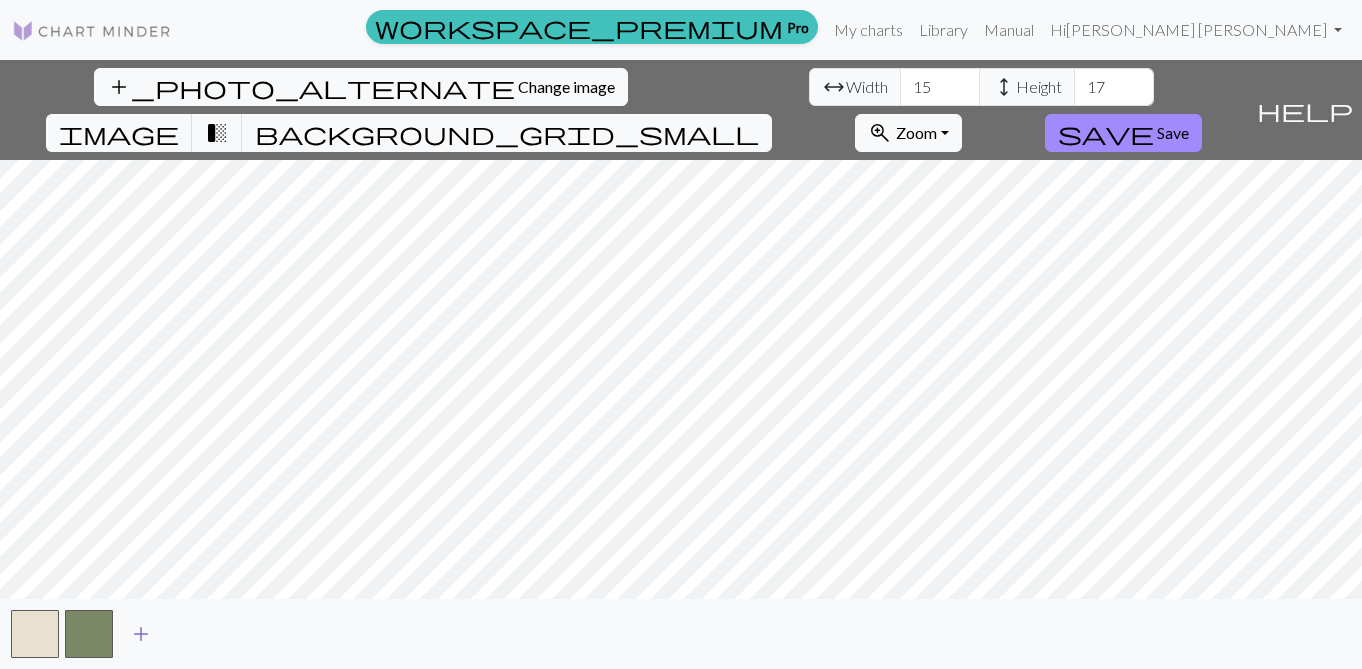 click on "add" at bounding box center [141, 634] 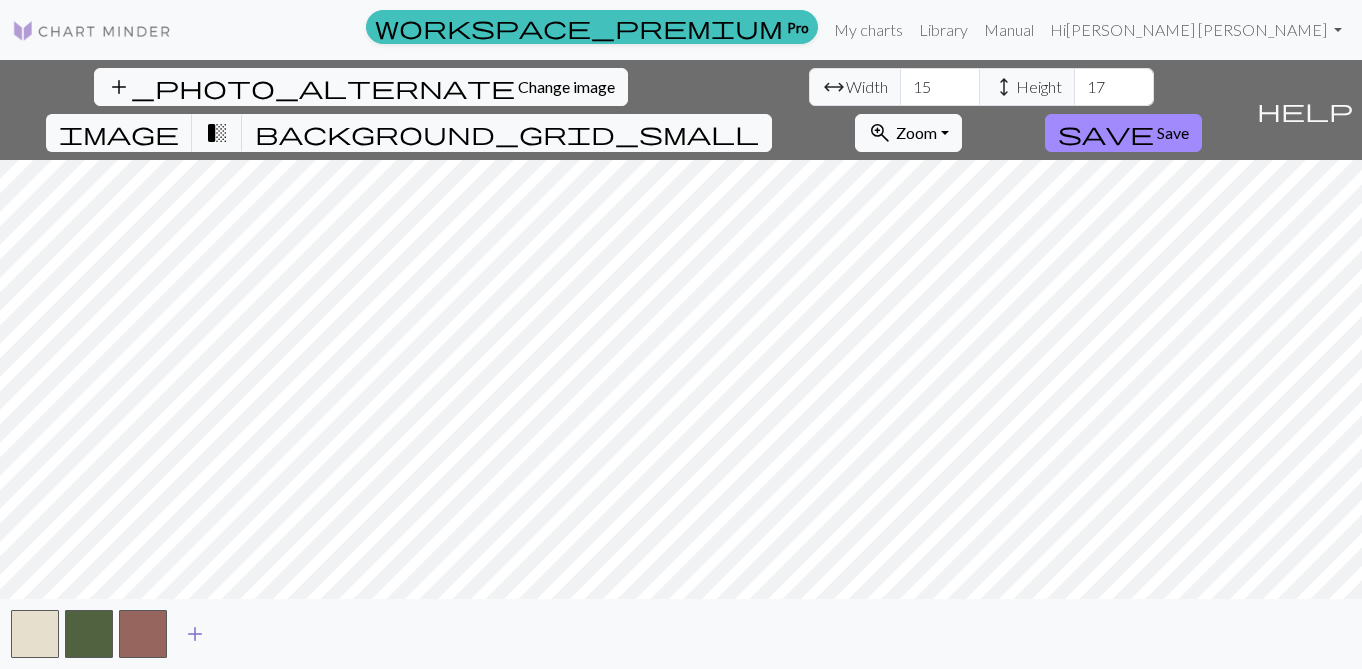 click on "add" at bounding box center [195, 634] 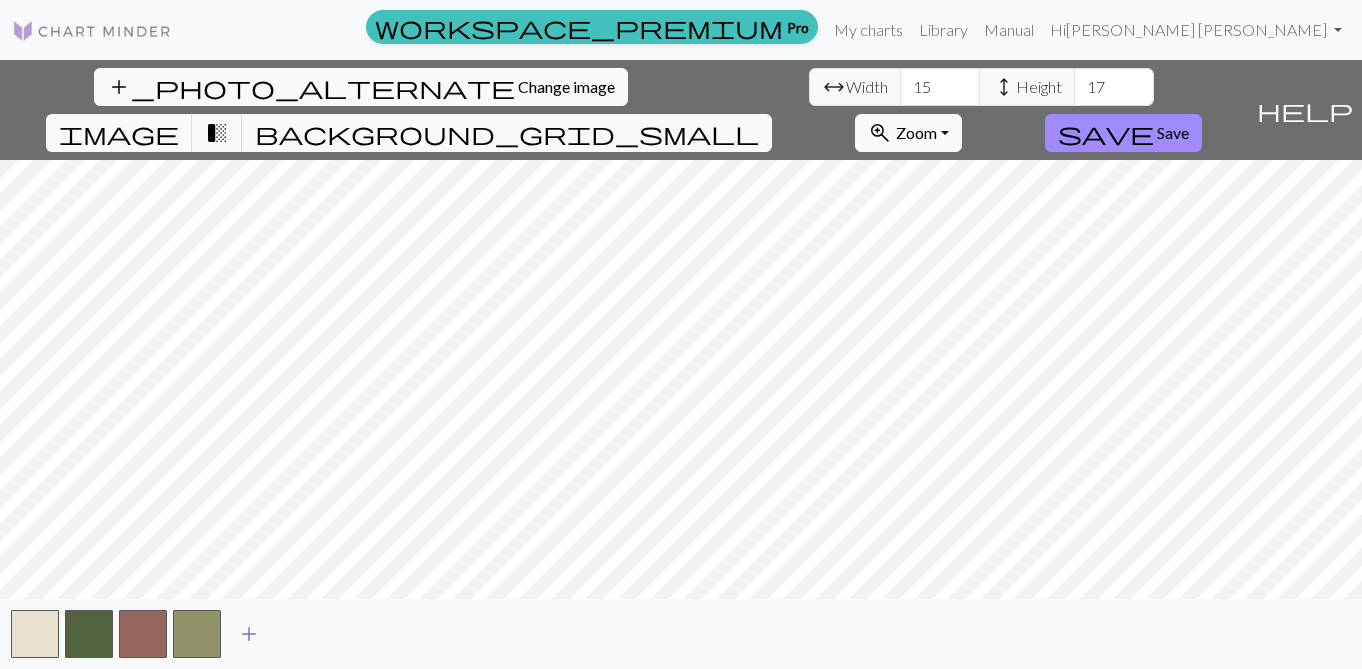 click on "add" at bounding box center [249, 634] 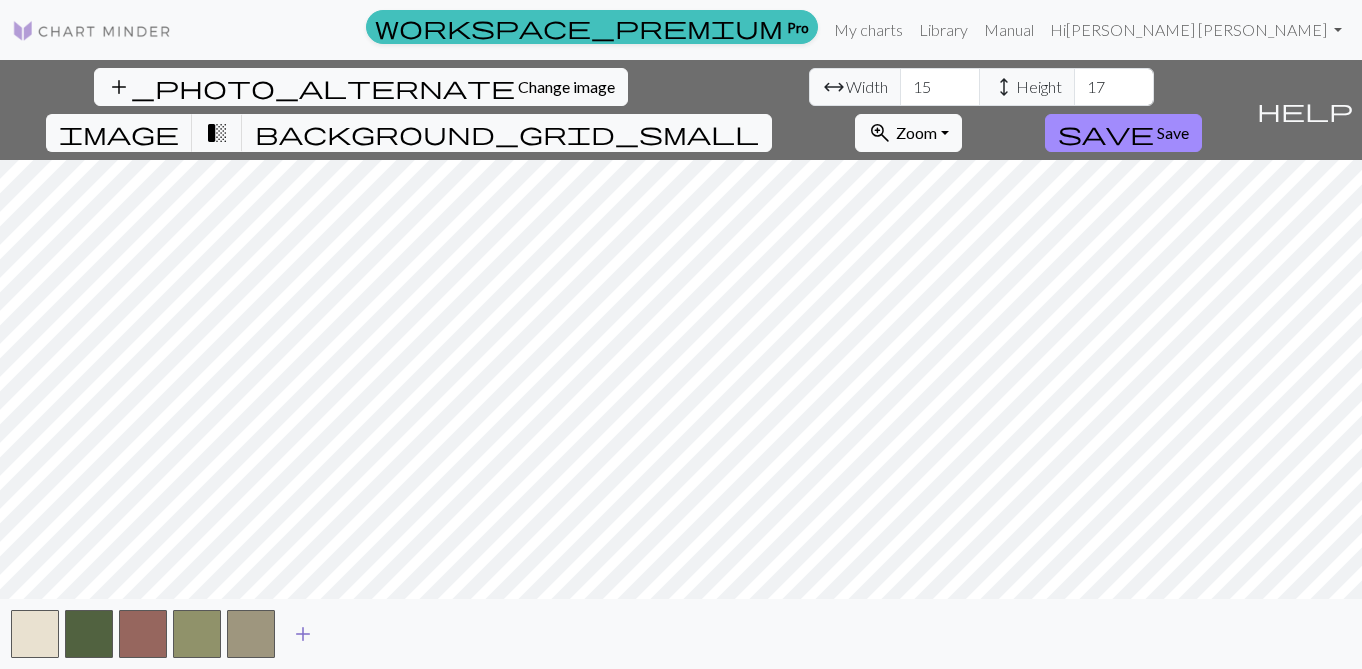 click on "add" at bounding box center (303, 634) 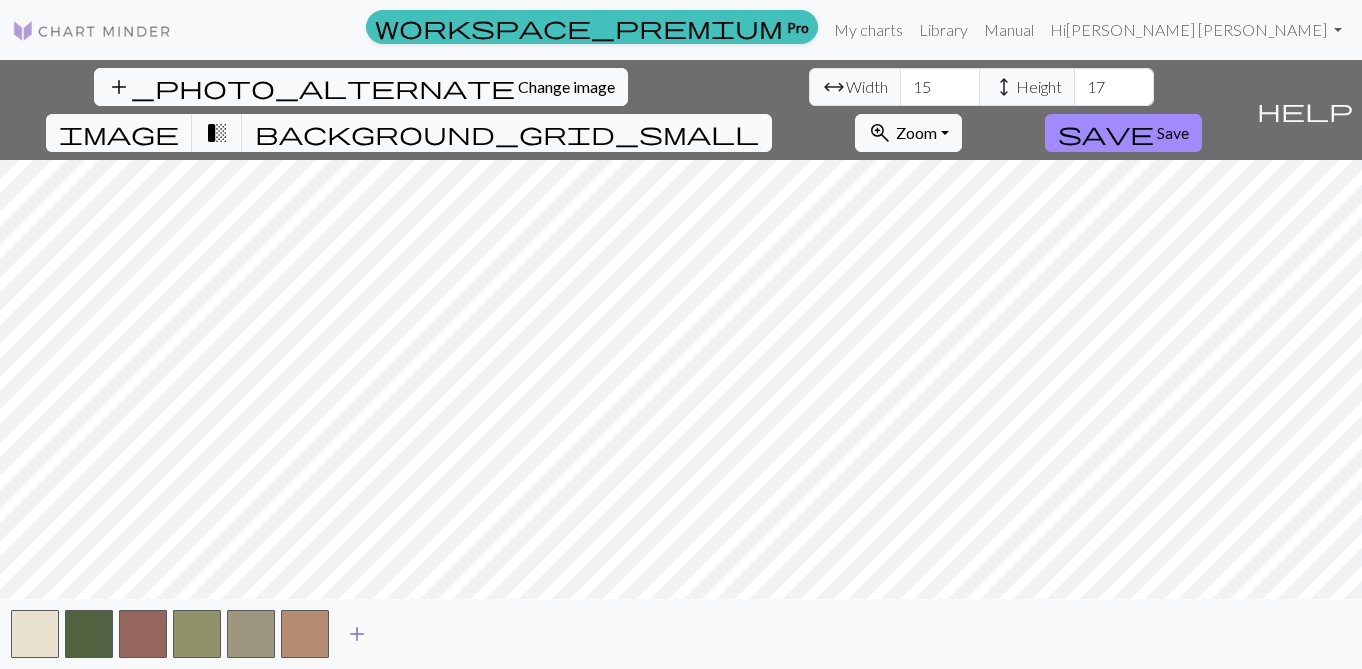 click on "add" at bounding box center (357, 634) 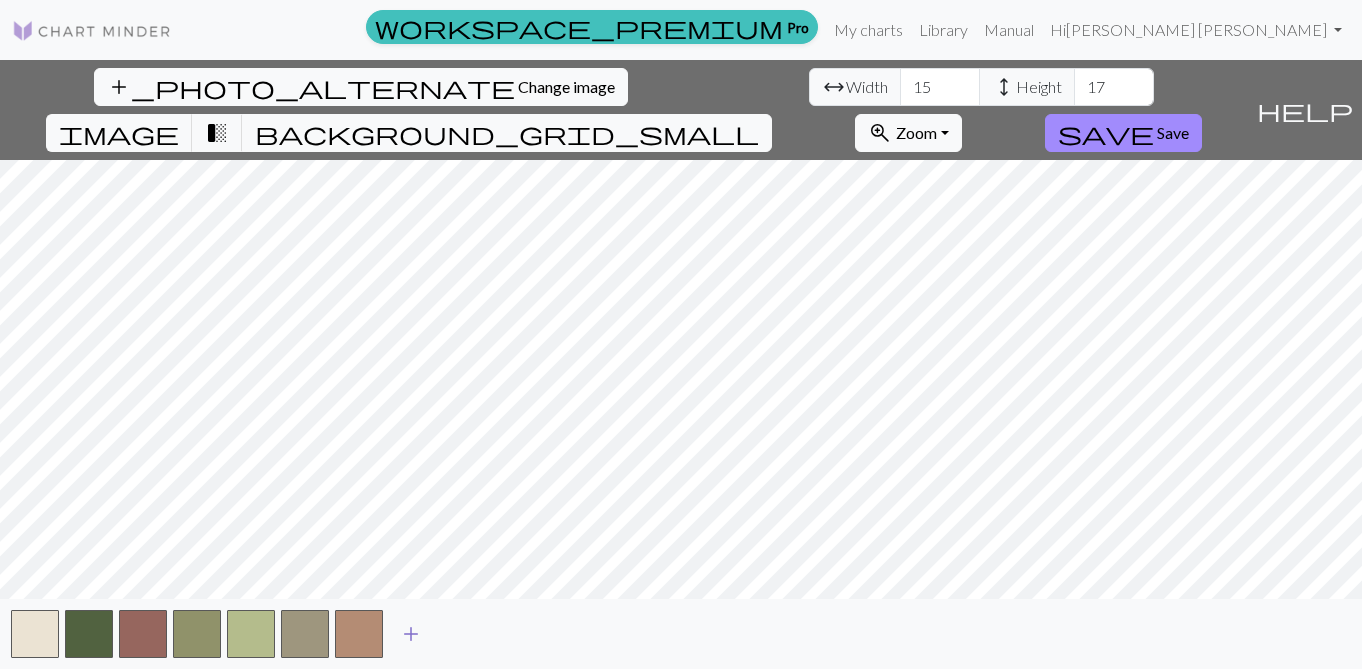 click on "add" at bounding box center [411, 634] 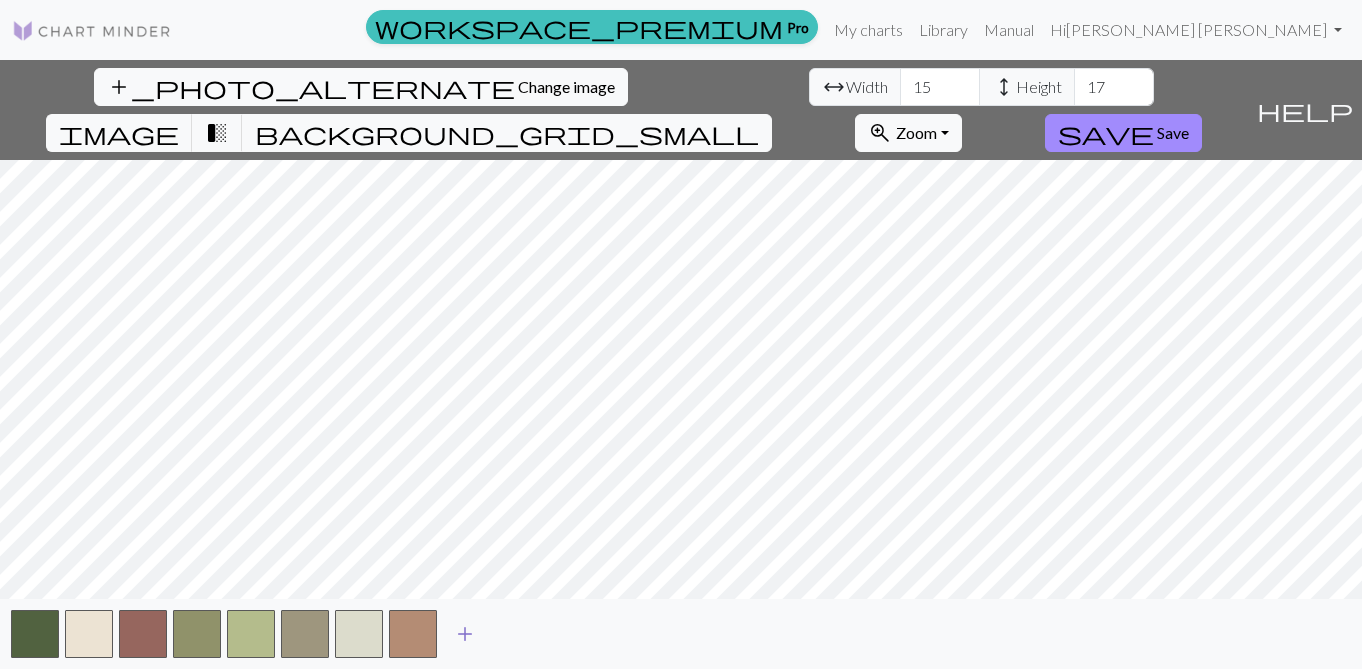 click on "add" at bounding box center [465, 634] 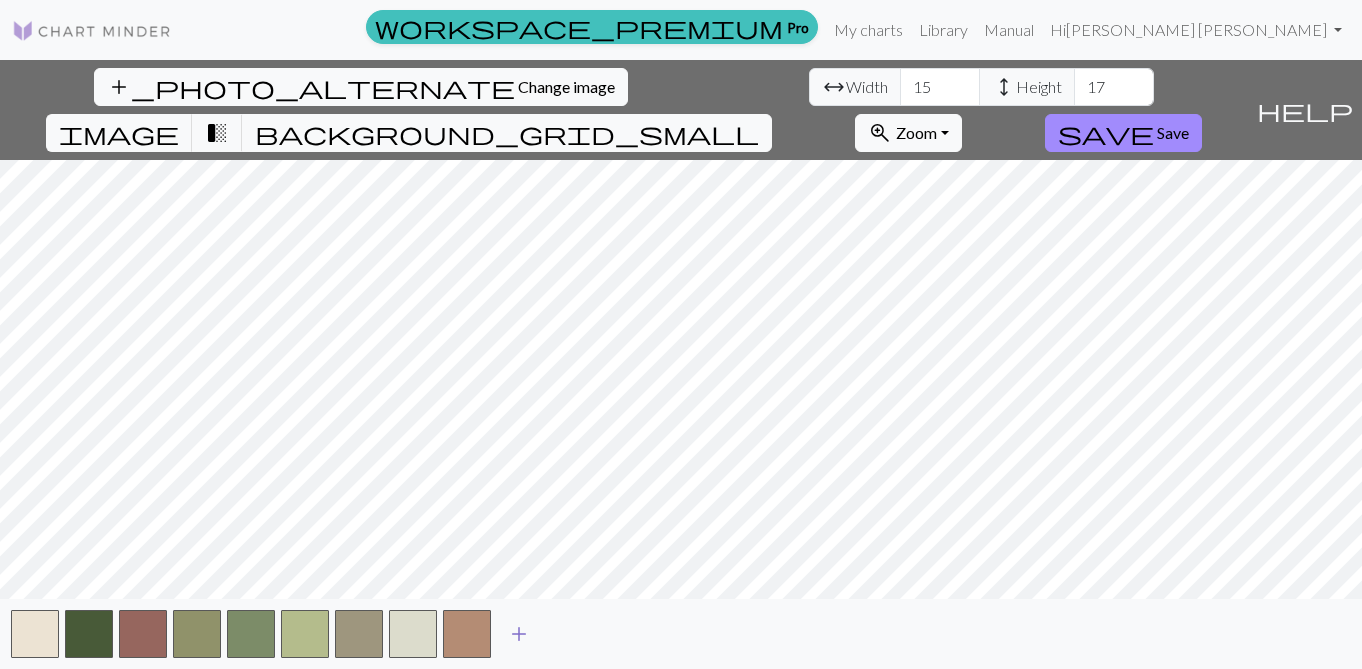 click on "add" at bounding box center (519, 634) 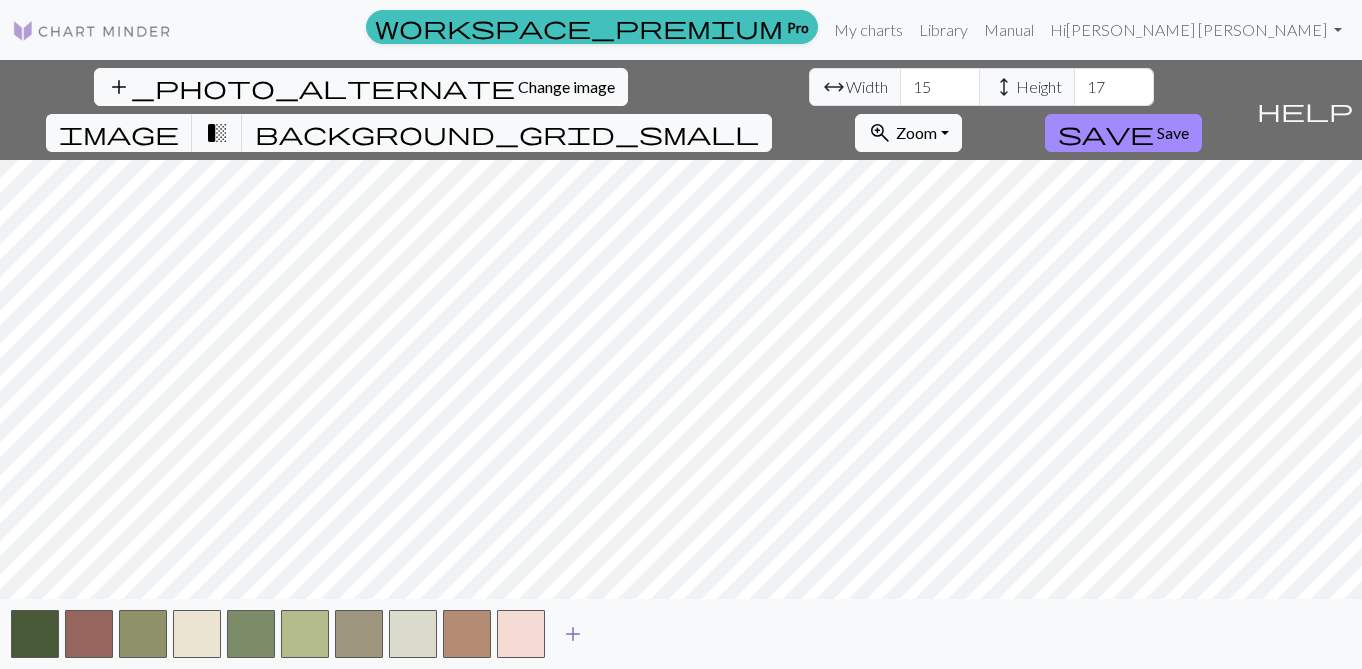 click on "add" at bounding box center (573, 634) 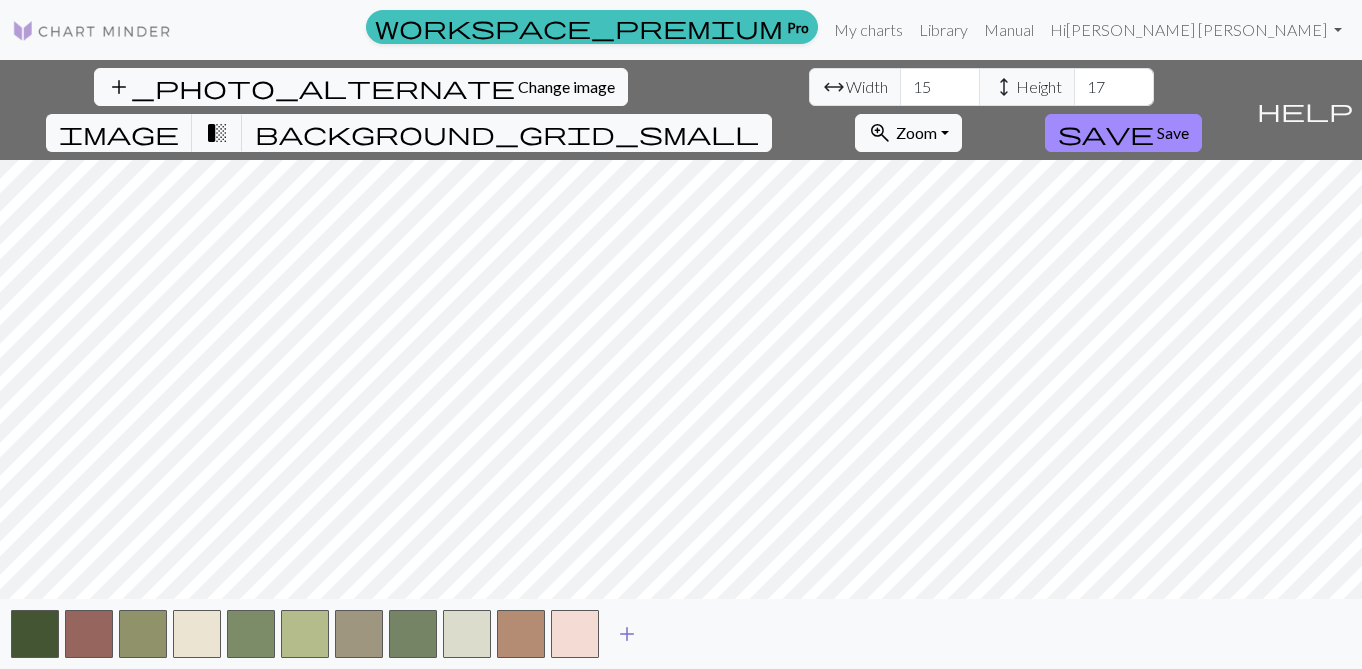 click on "add" at bounding box center (627, 634) 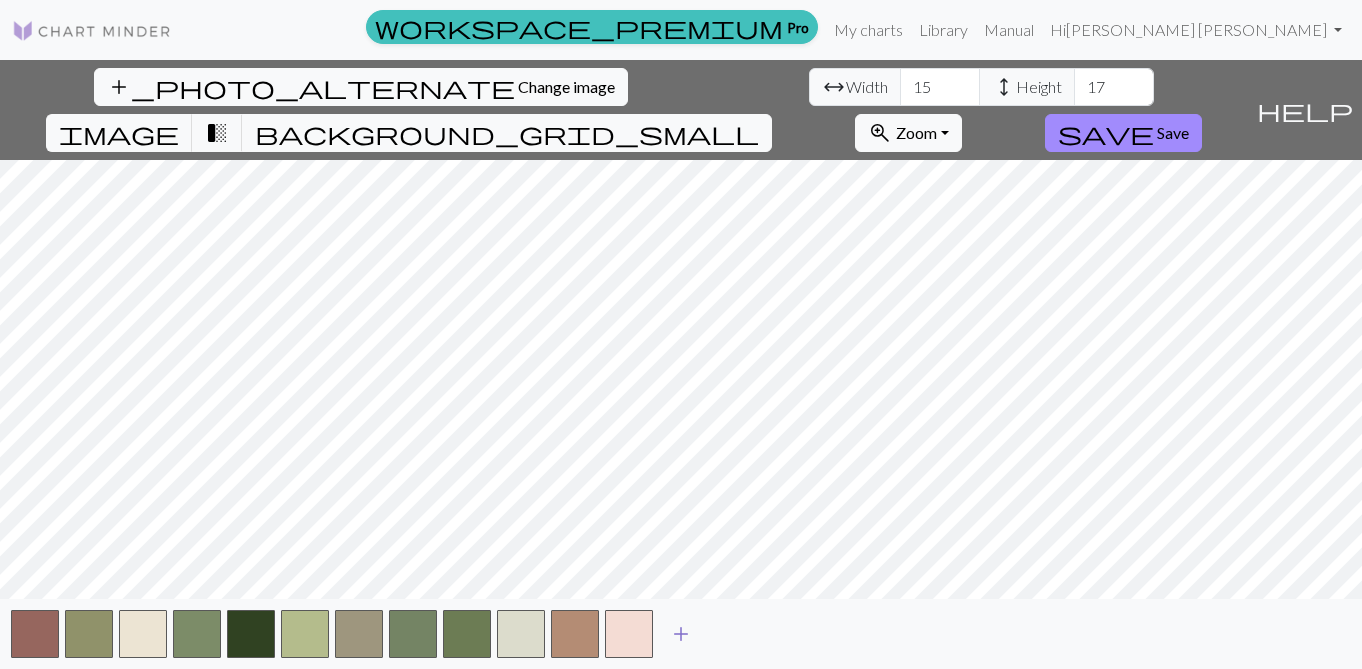 click on "add" at bounding box center [681, 634] 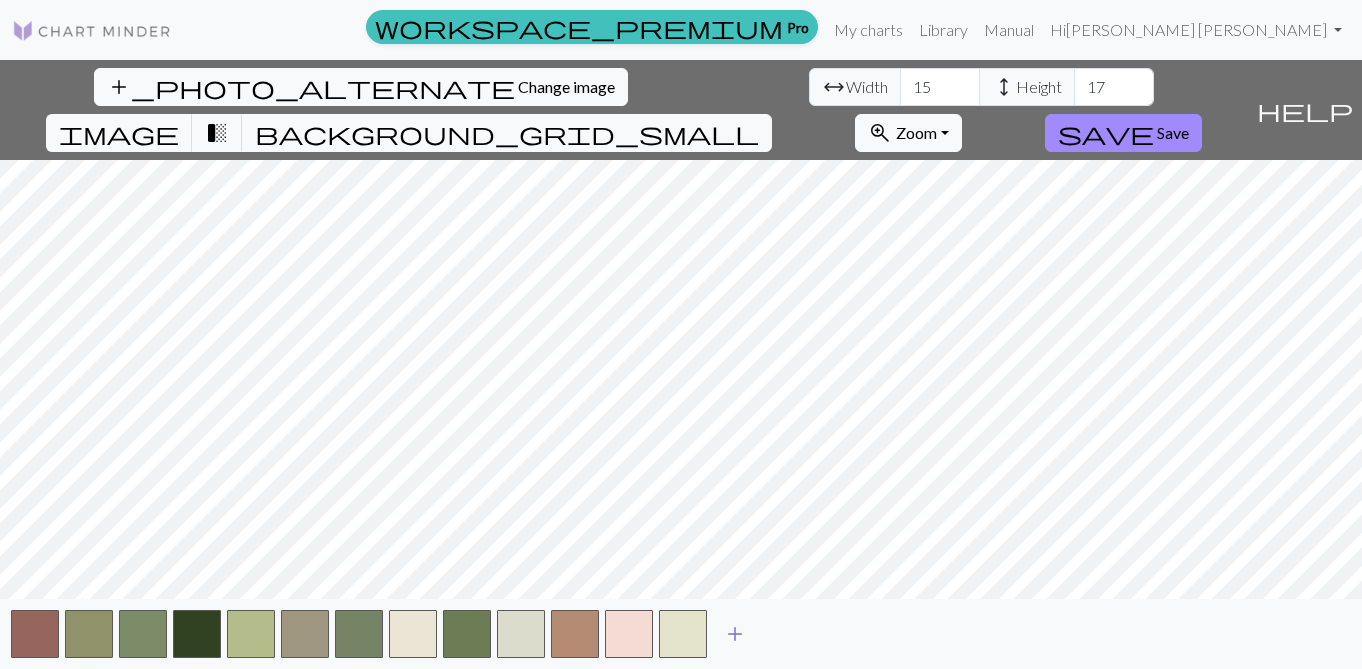 click on "add" at bounding box center [735, 634] 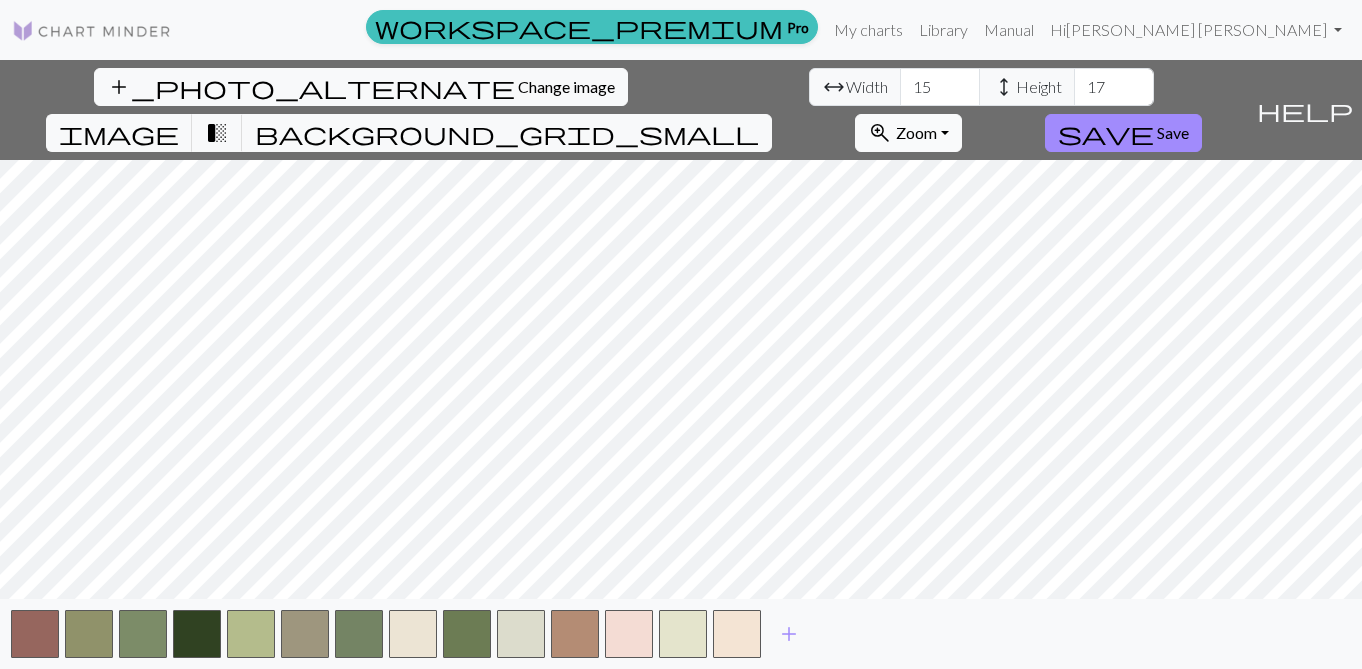 click on "zoom_in Zoom Zoom" at bounding box center [908, 133] 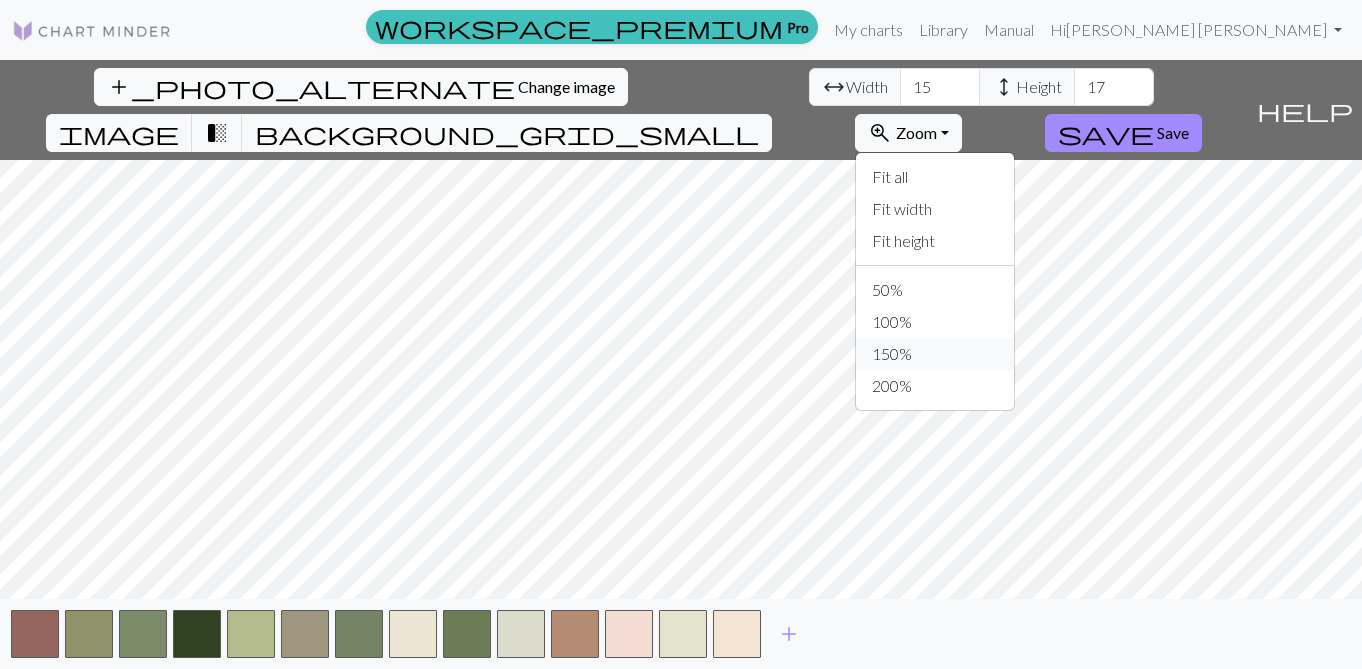 click on "150%" at bounding box center (935, 354) 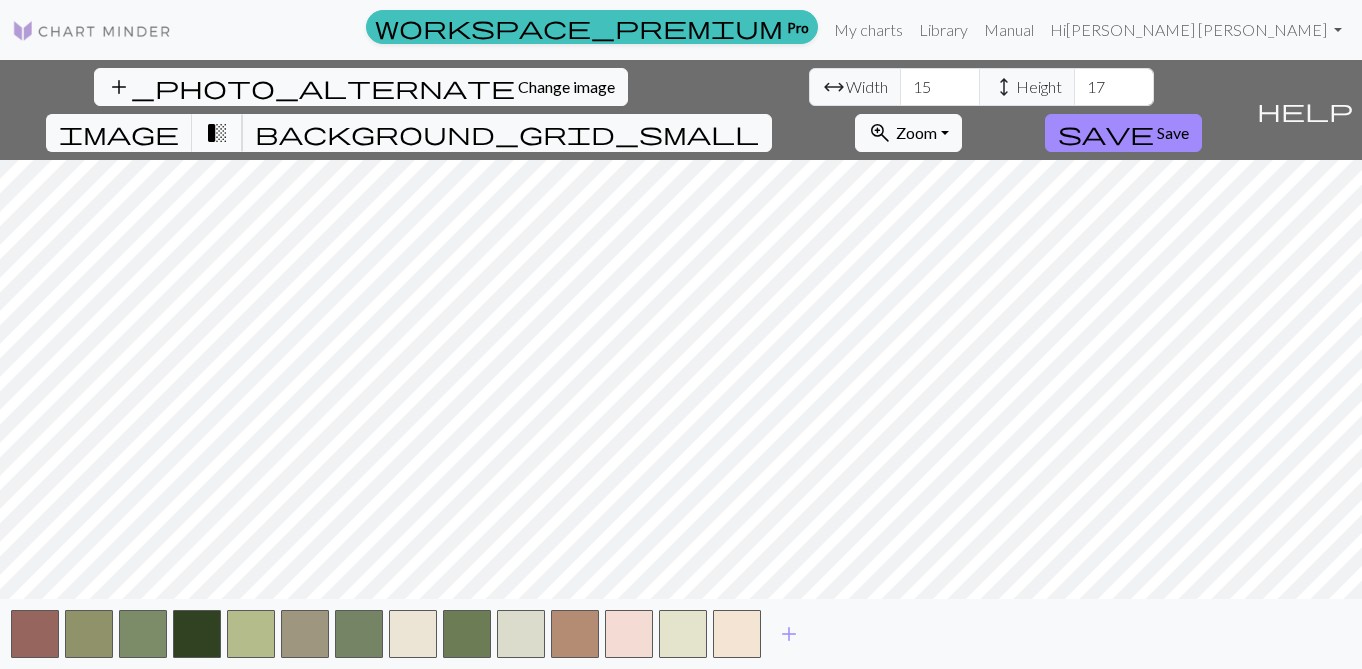 click on "transition_fade" at bounding box center [217, 133] 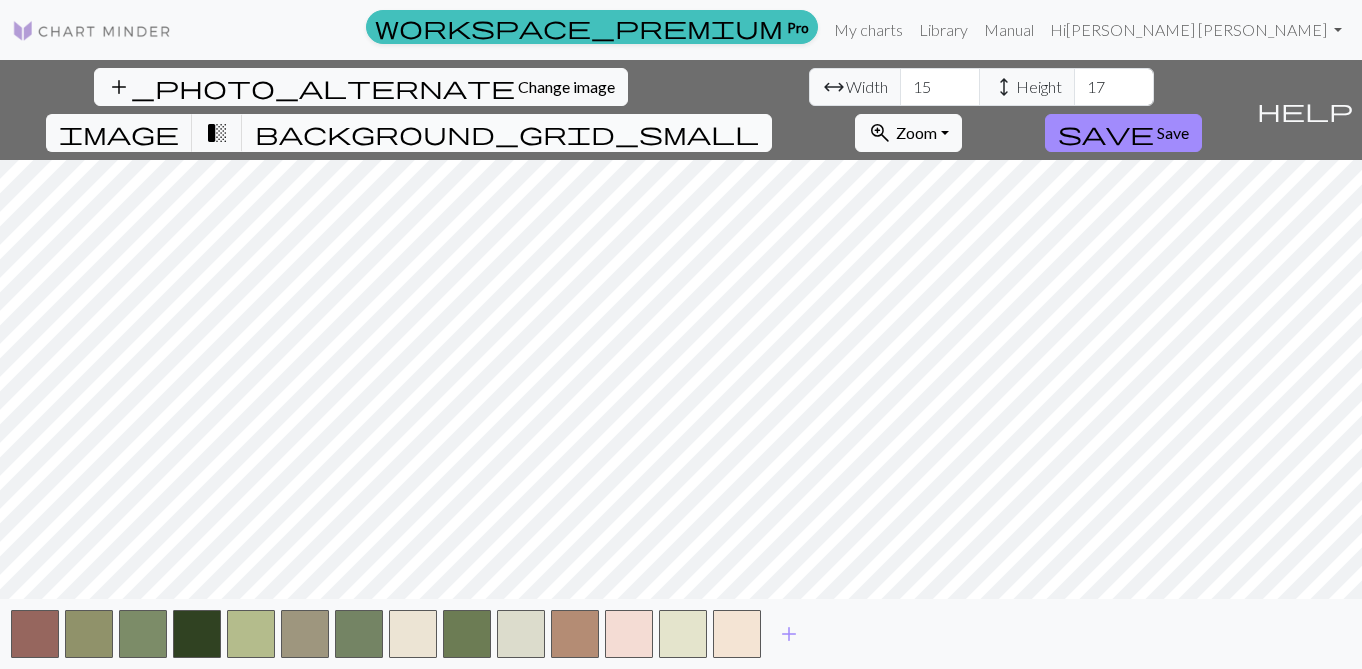 click on "background_grid_small" at bounding box center [507, 133] 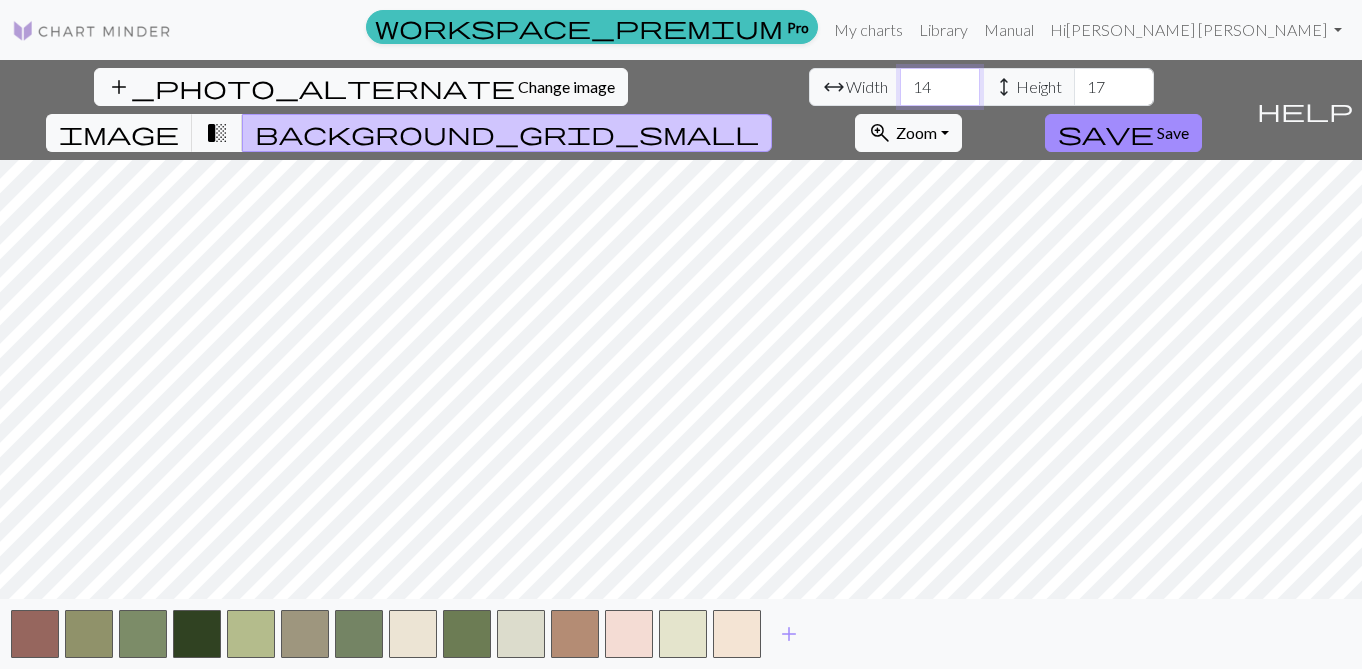 click on "14" at bounding box center (940, 87) 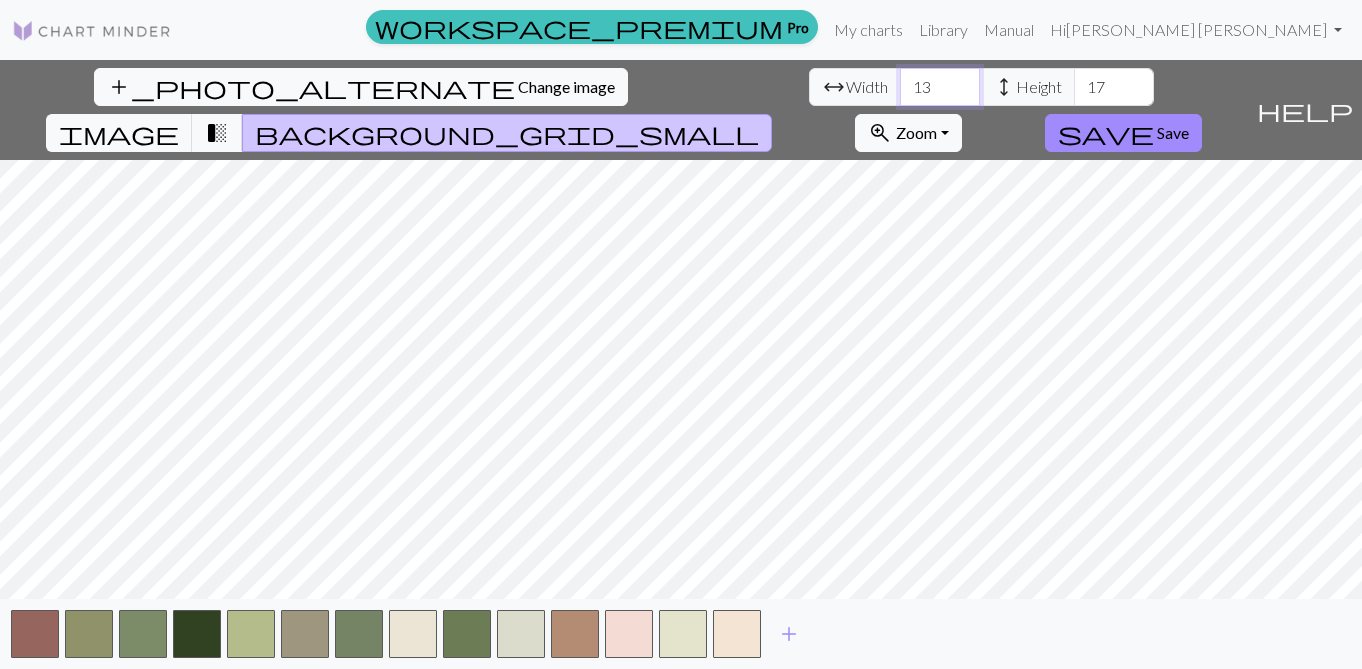 click on "13" at bounding box center (940, 87) 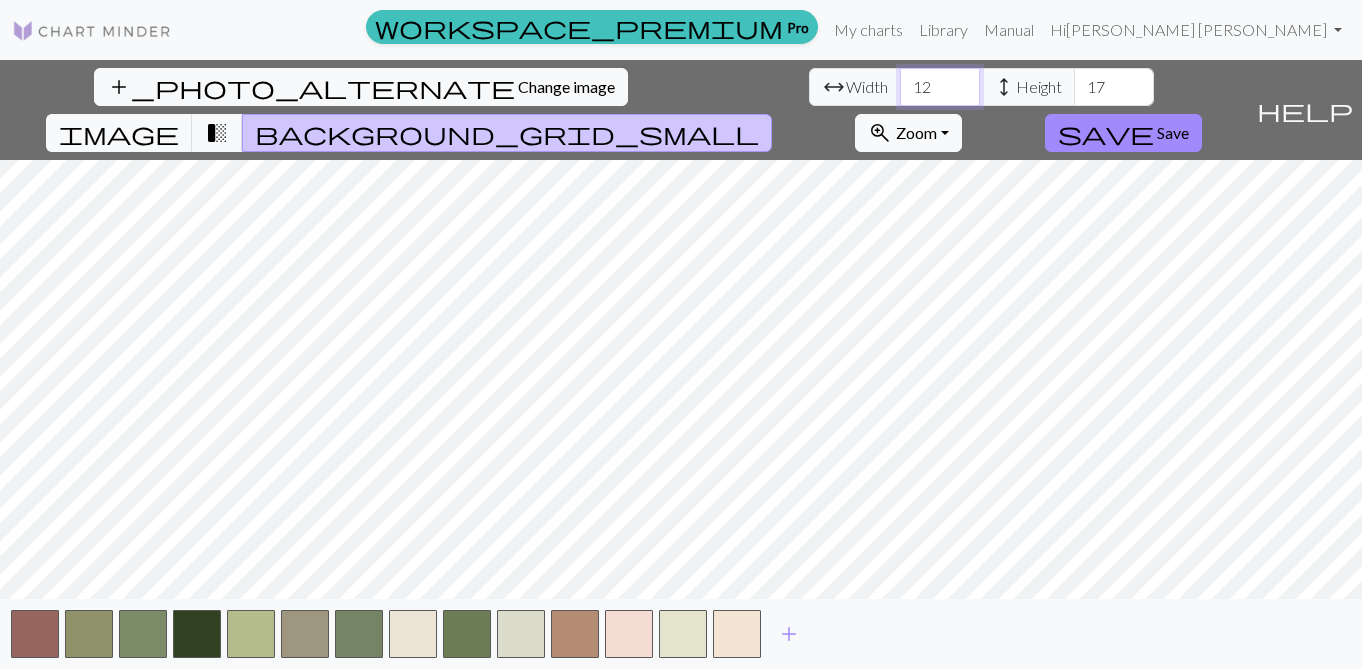 click on "12" at bounding box center (940, 87) 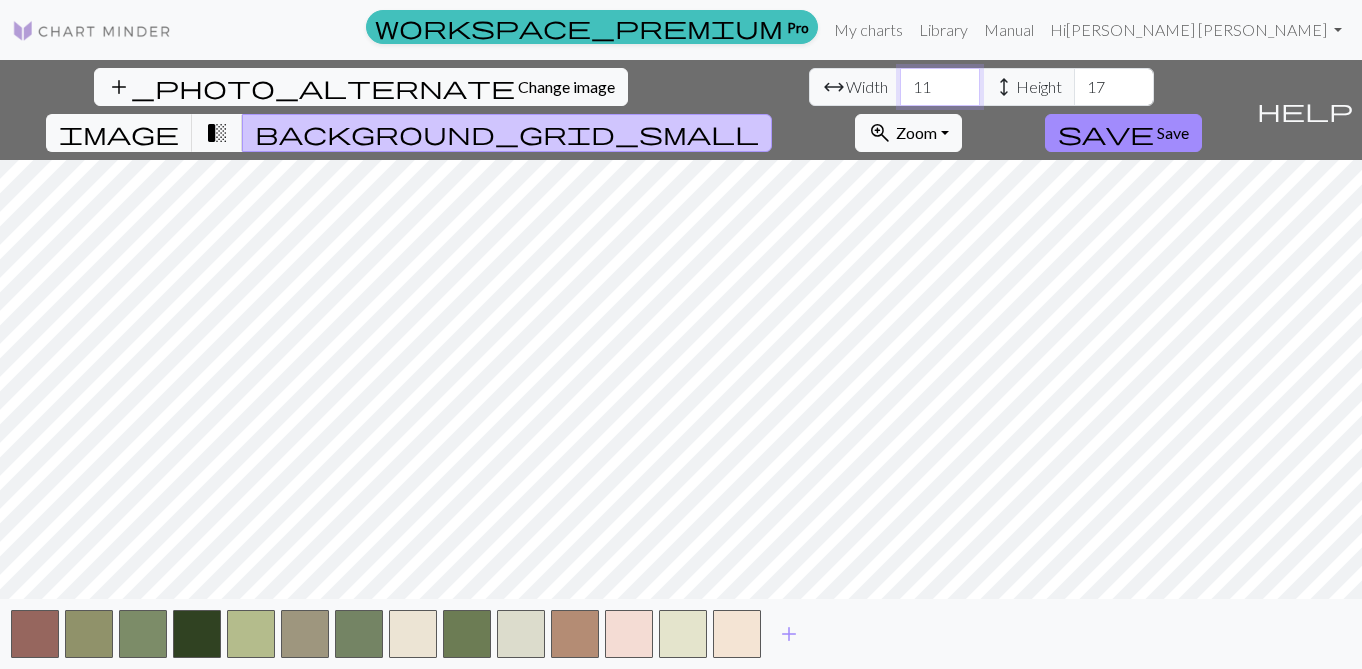 click on "11" at bounding box center [940, 87] 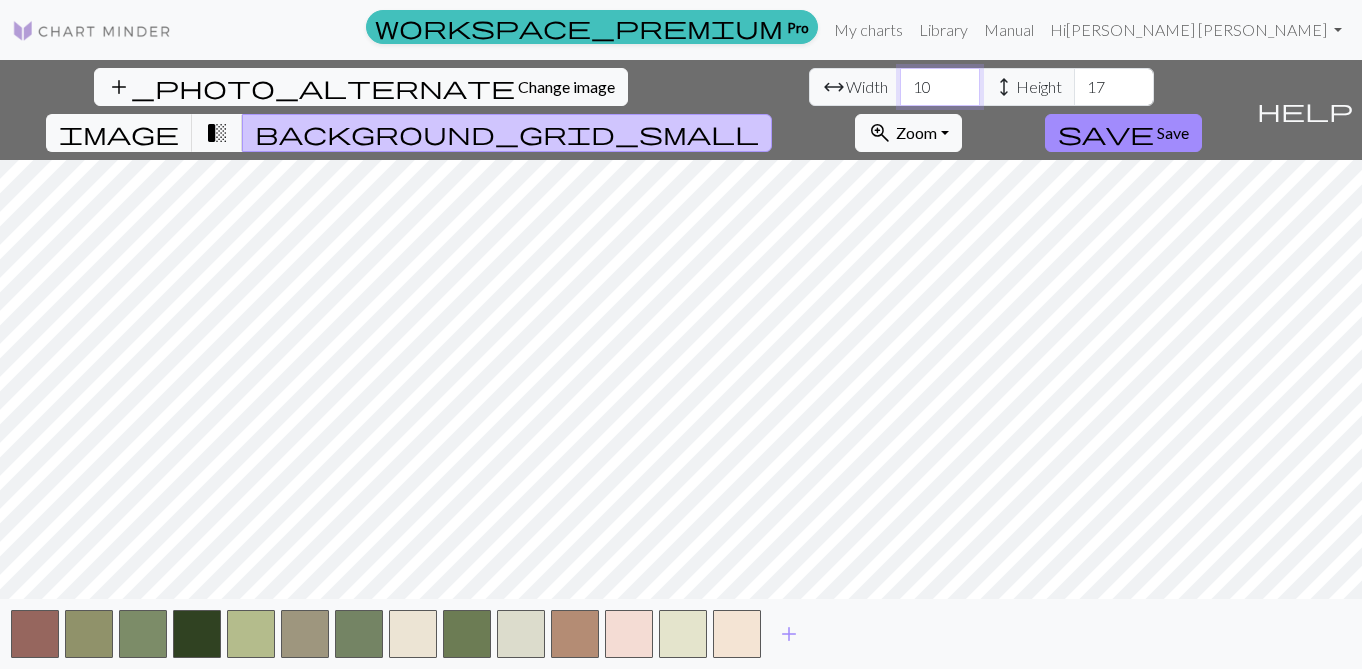 click on "10" at bounding box center (940, 87) 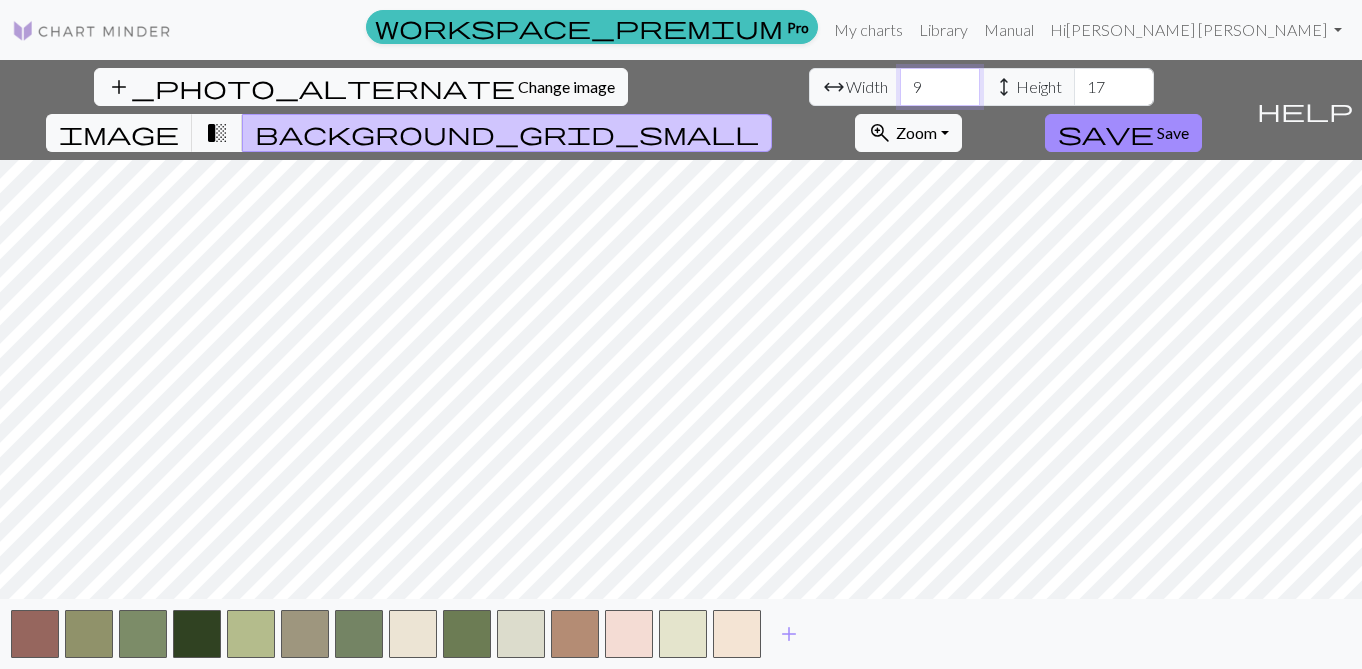 click on "9" at bounding box center [940, 87] 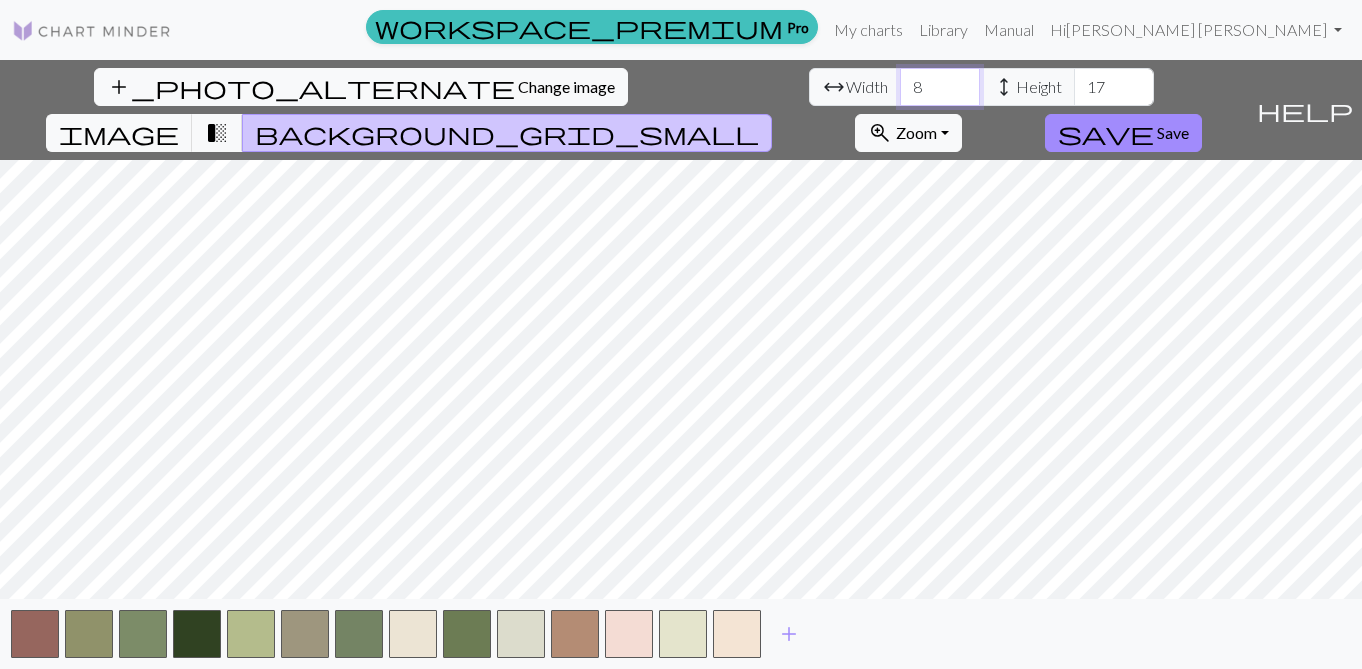 click on "8" at bounding box center (940, 87) 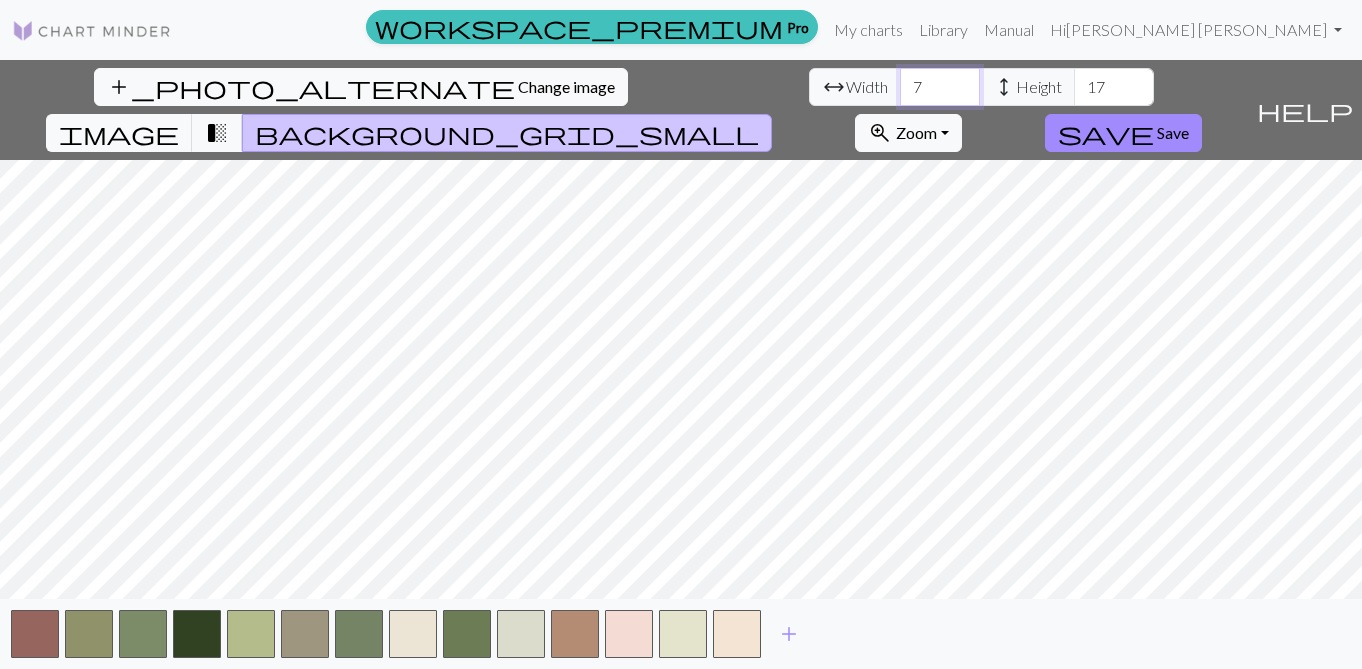 click on "7" at bounding box center [940, 87] 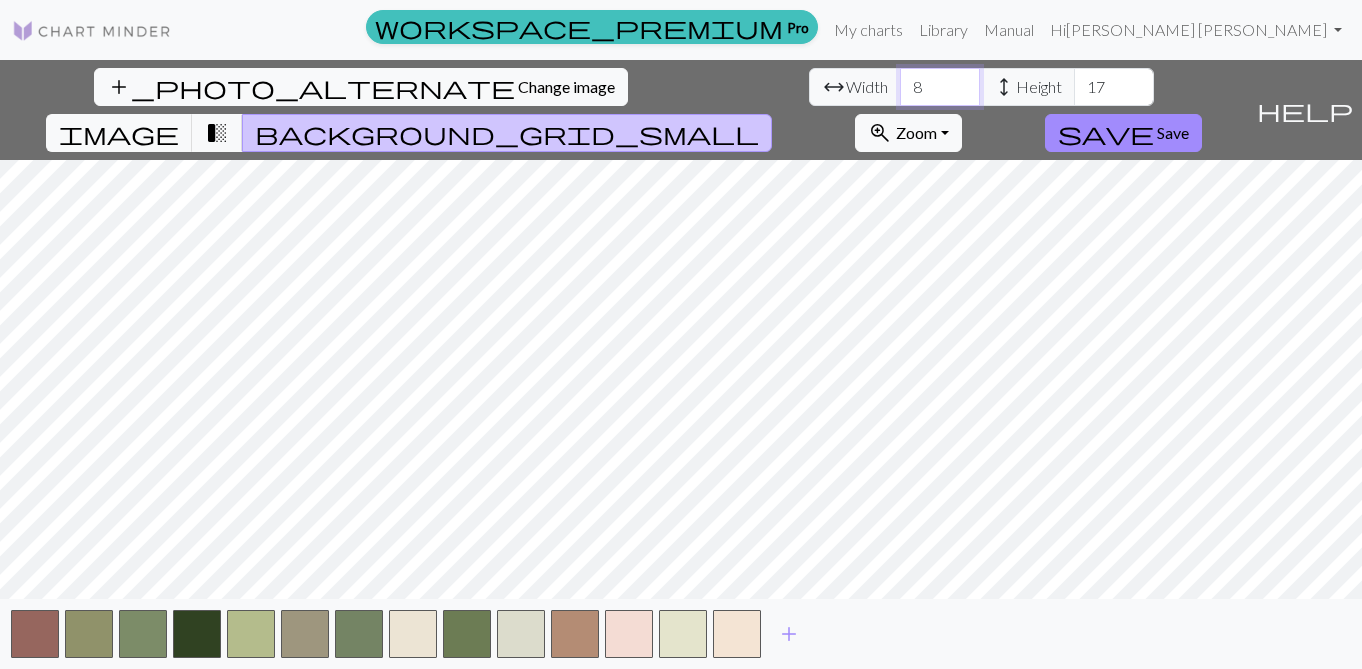 click on "8" at bounding box center (940, 87) 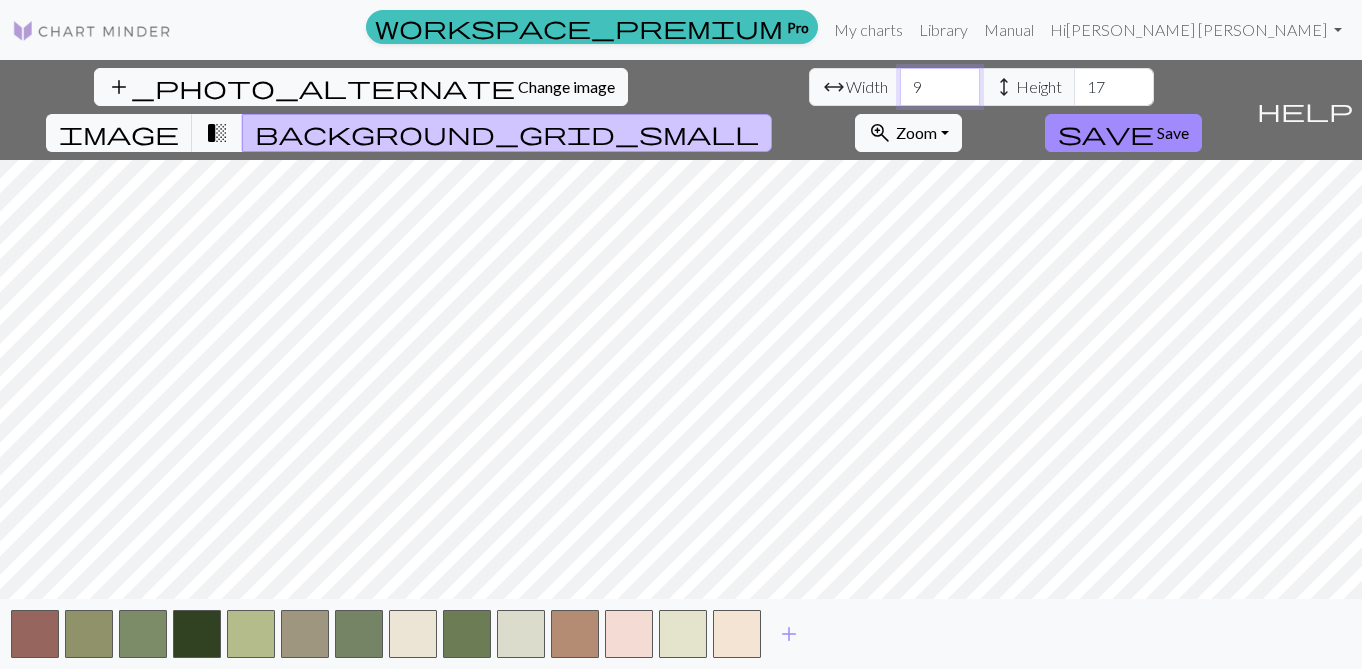 click on "9" at bounding box center (940, 87) 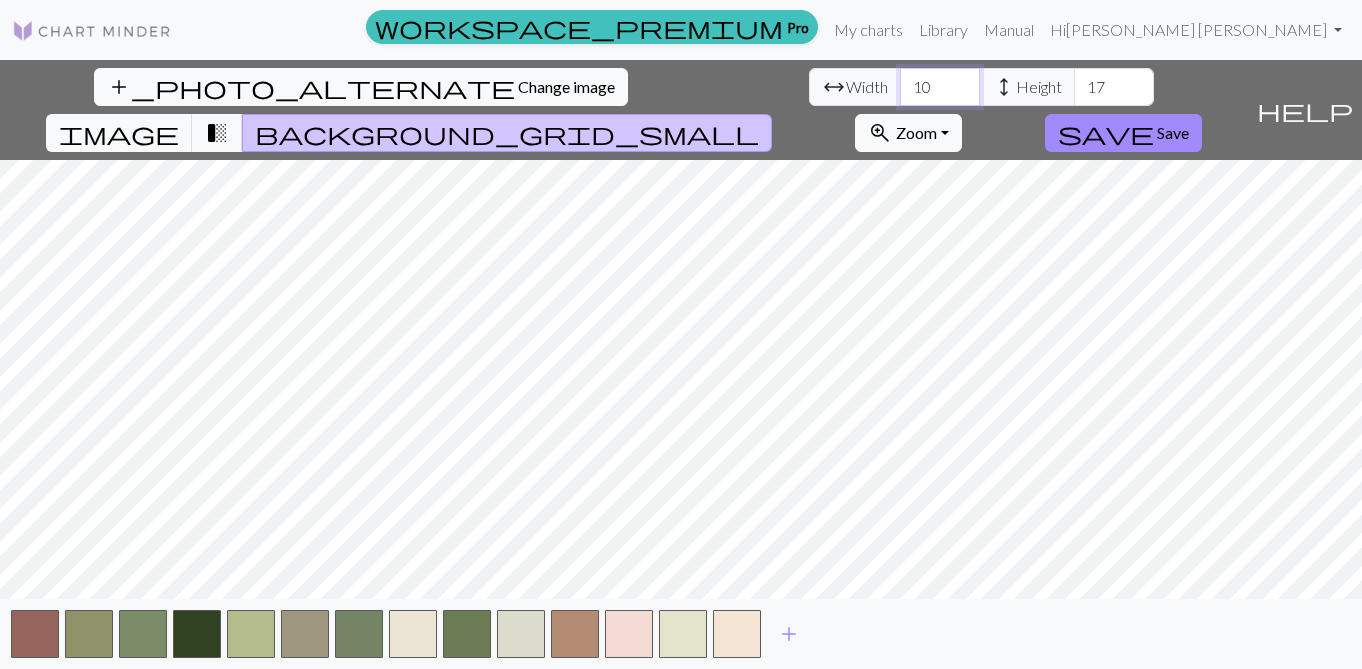 click on "10" at bounding box center [940, 87] 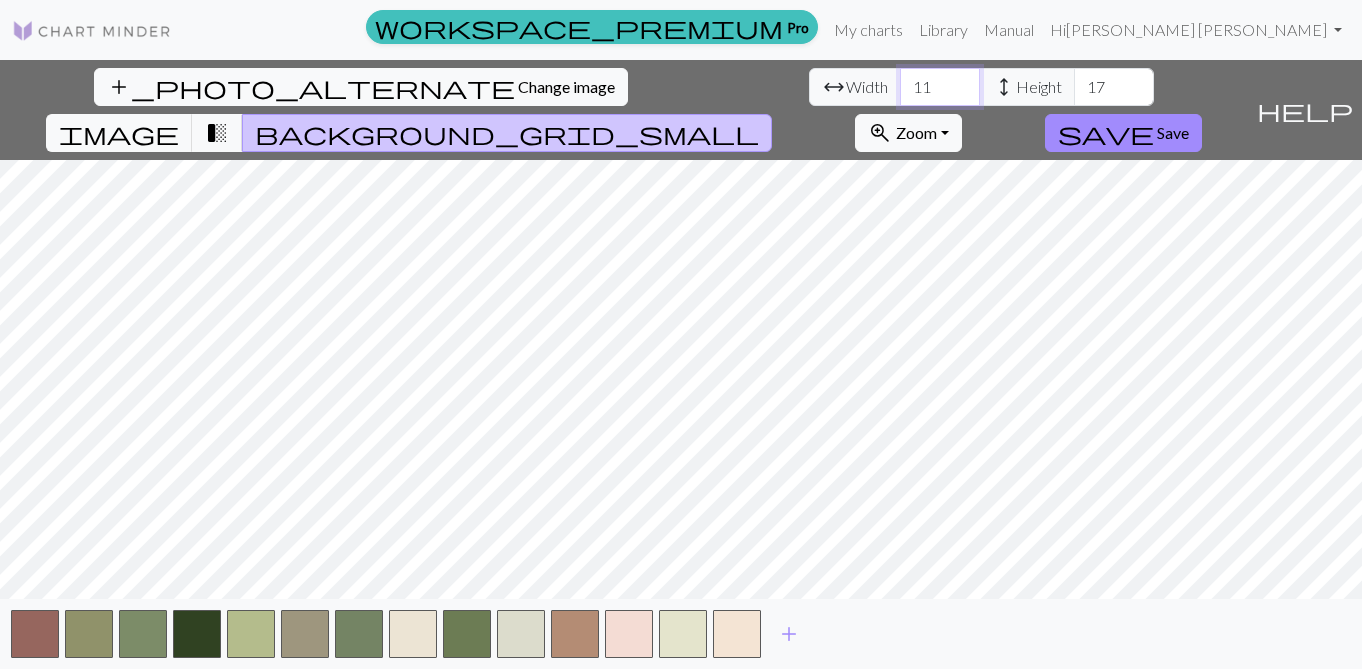 click on "11" at bounding box center [940, 87] 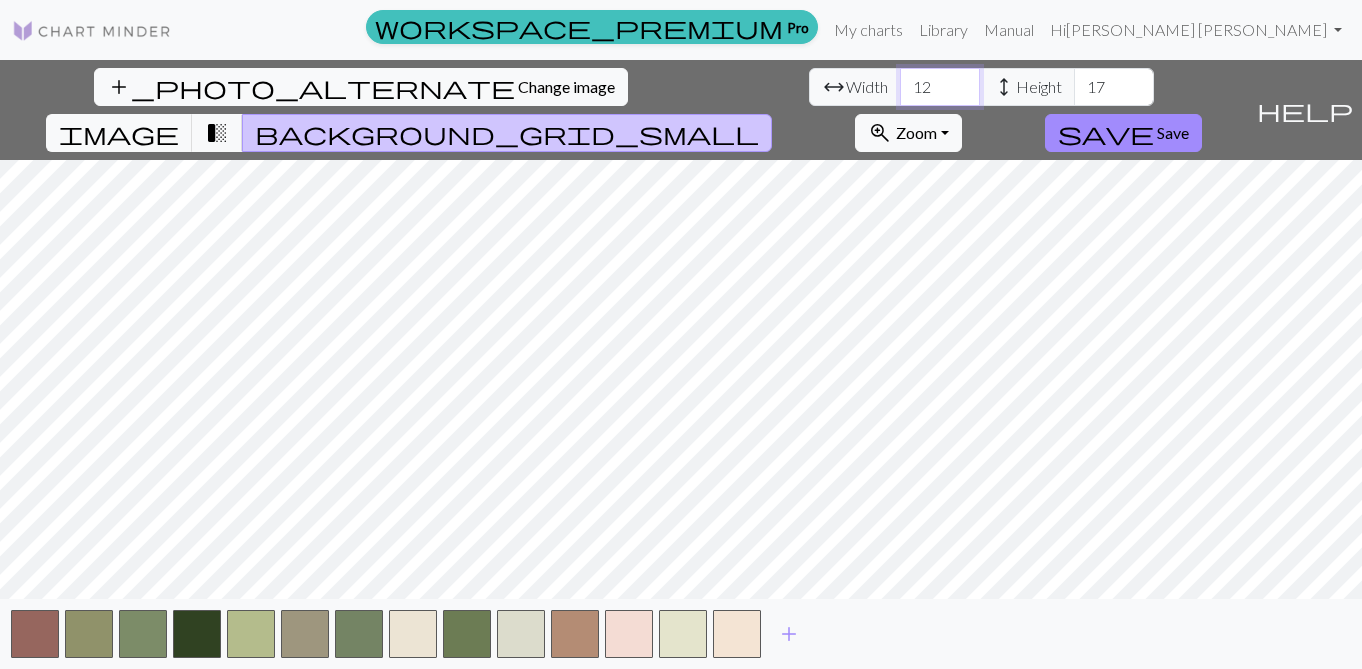 click on "12" at bounding box center (940, 87) 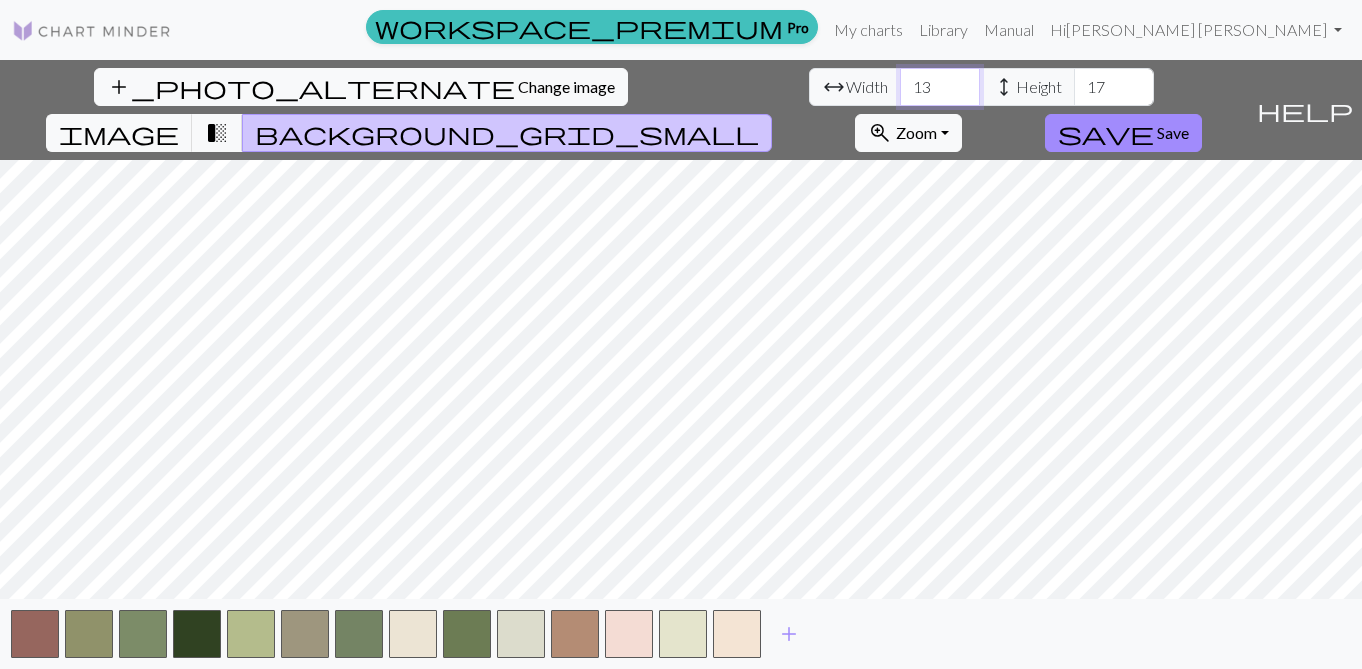 click on "13" at bounding box center [940, 87] 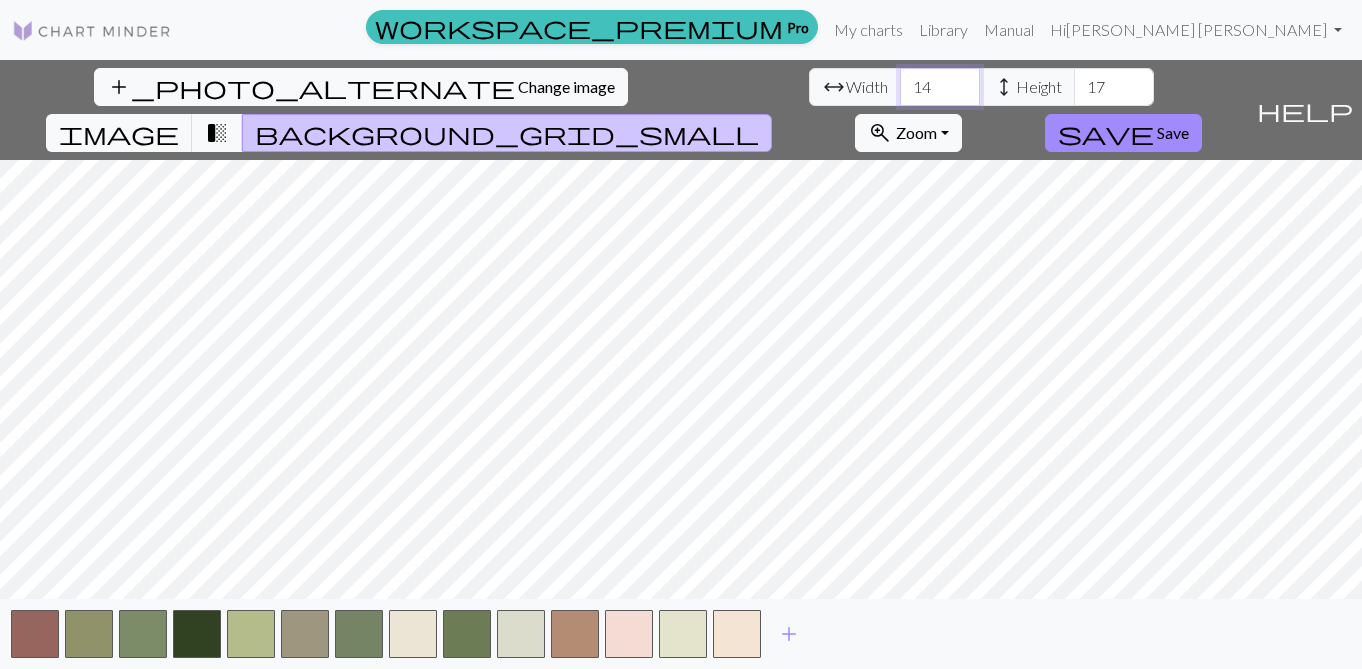 click on "14" at bounding box center (940, 87) 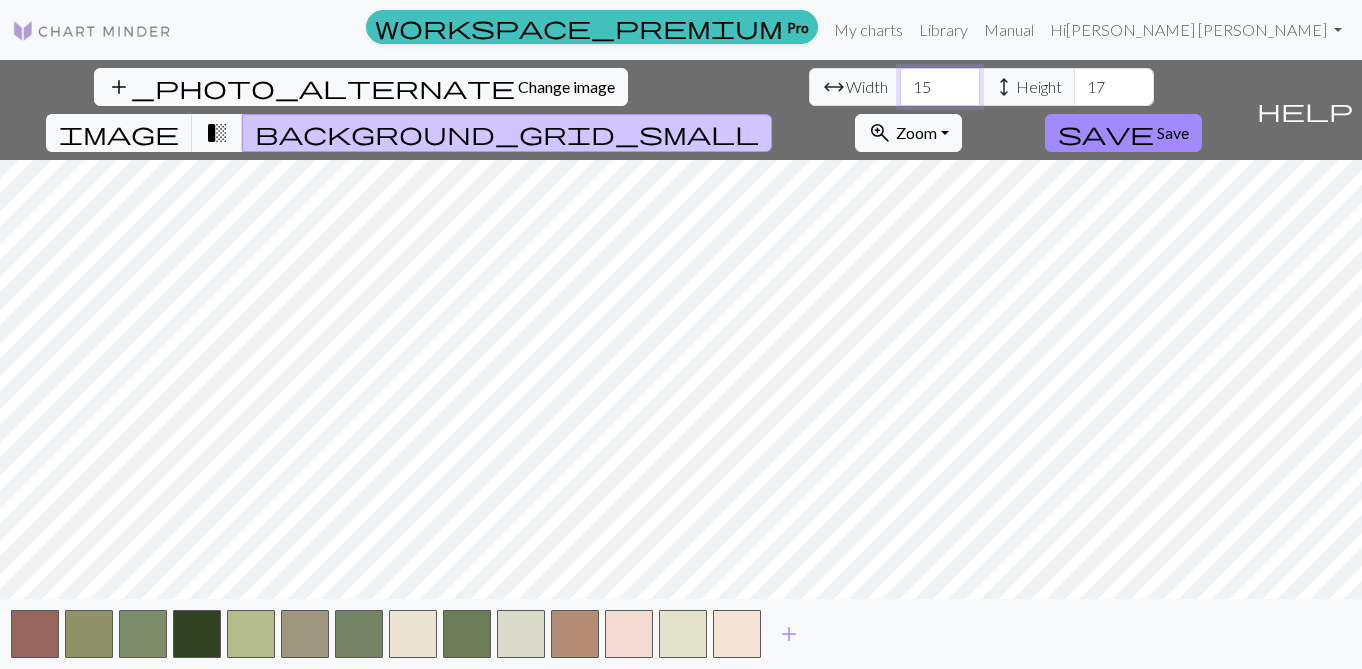 click on "15" at bounding box center (940, 87) 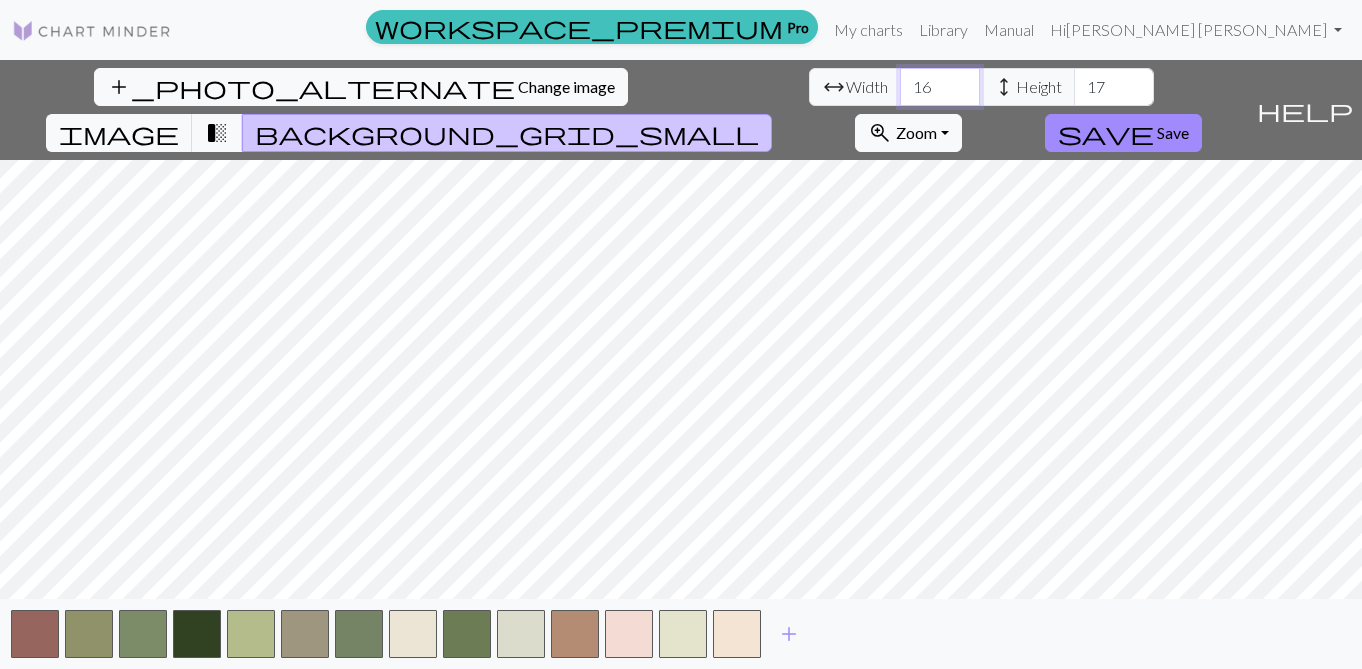 click on "16" at bounding box center [940, 87] 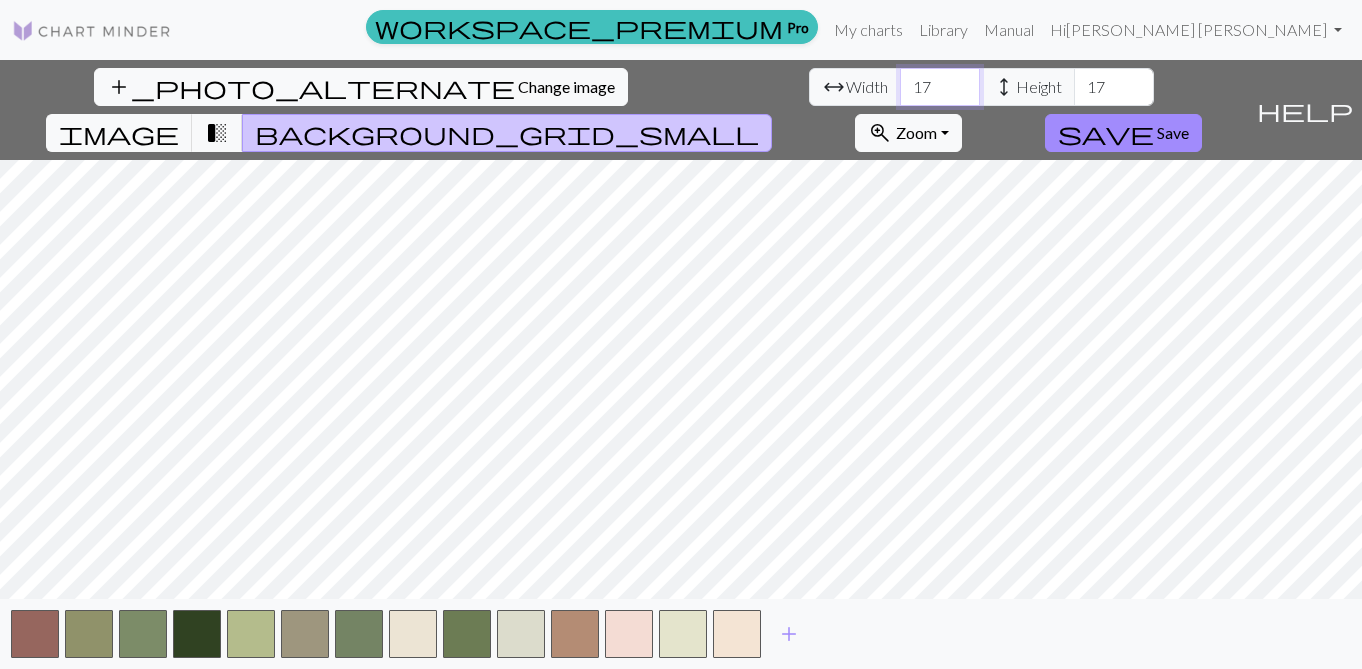 click on "17" at bounding box center [940, 87] 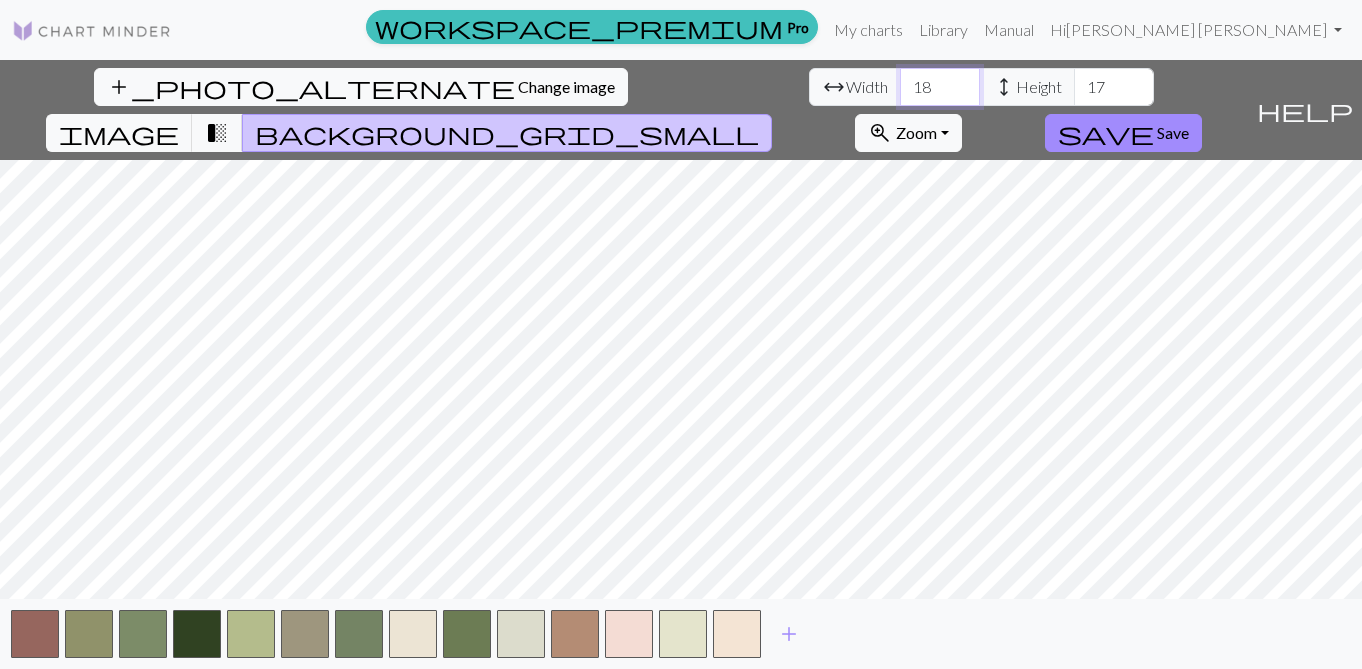 click on "18" at bounding box center [940, 87] 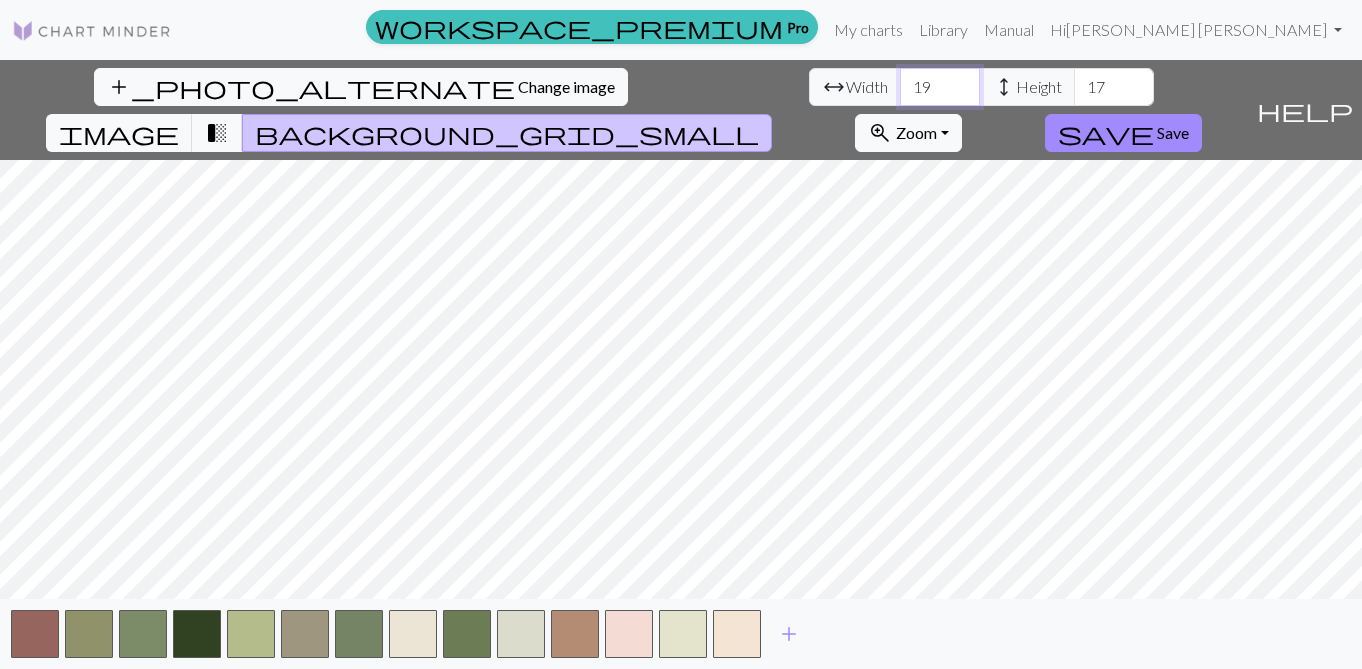 click on "19" at bounding box center [940, 87] 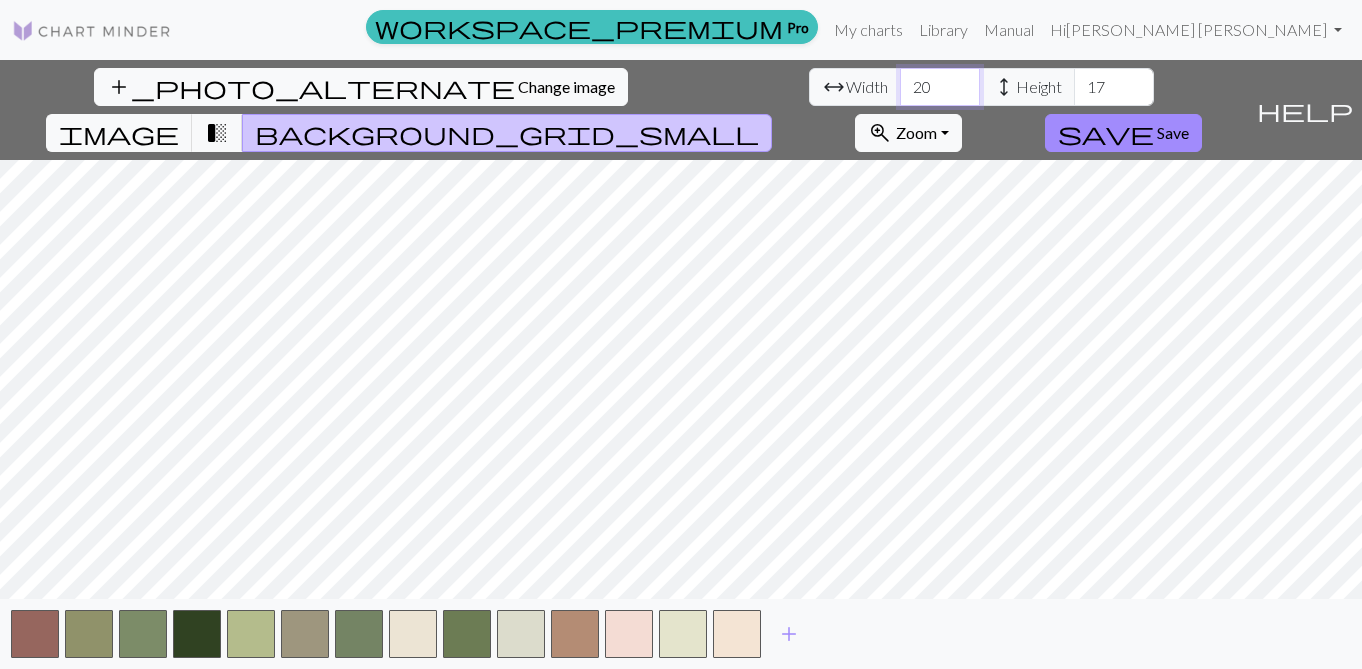 click on "20" at bounding box center [940, 87] 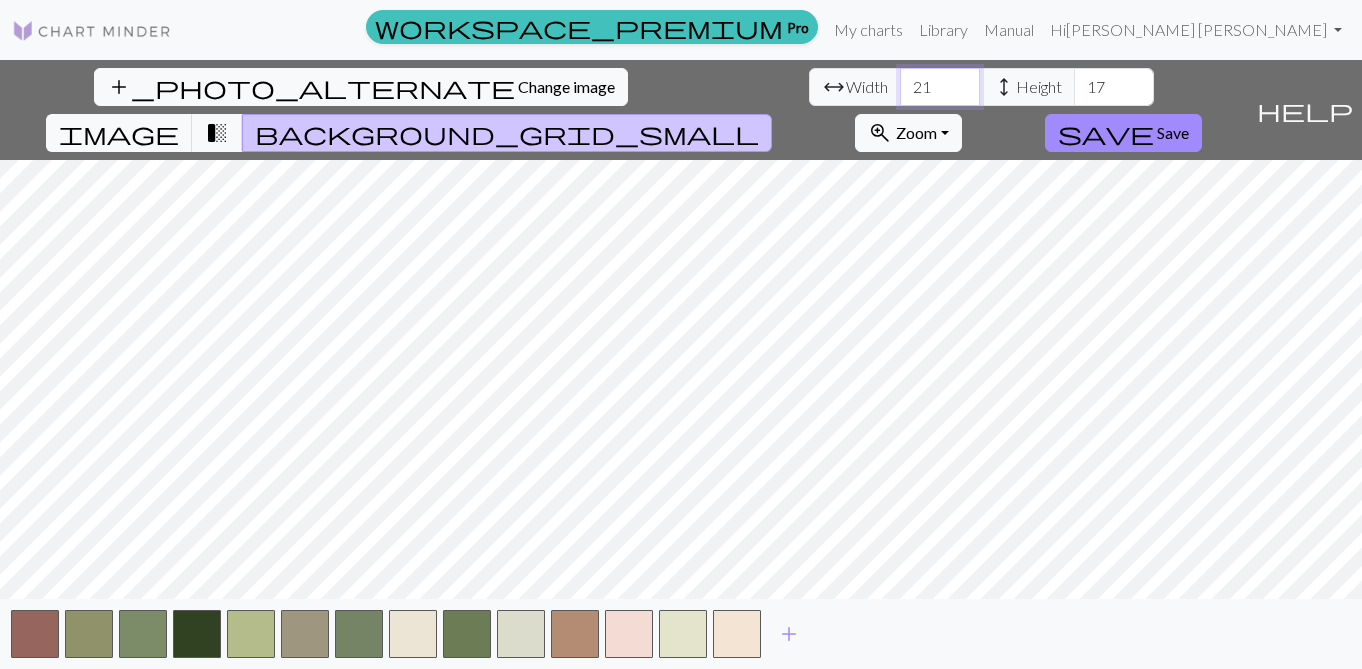 click on "21" at bounding box center (940, 87) 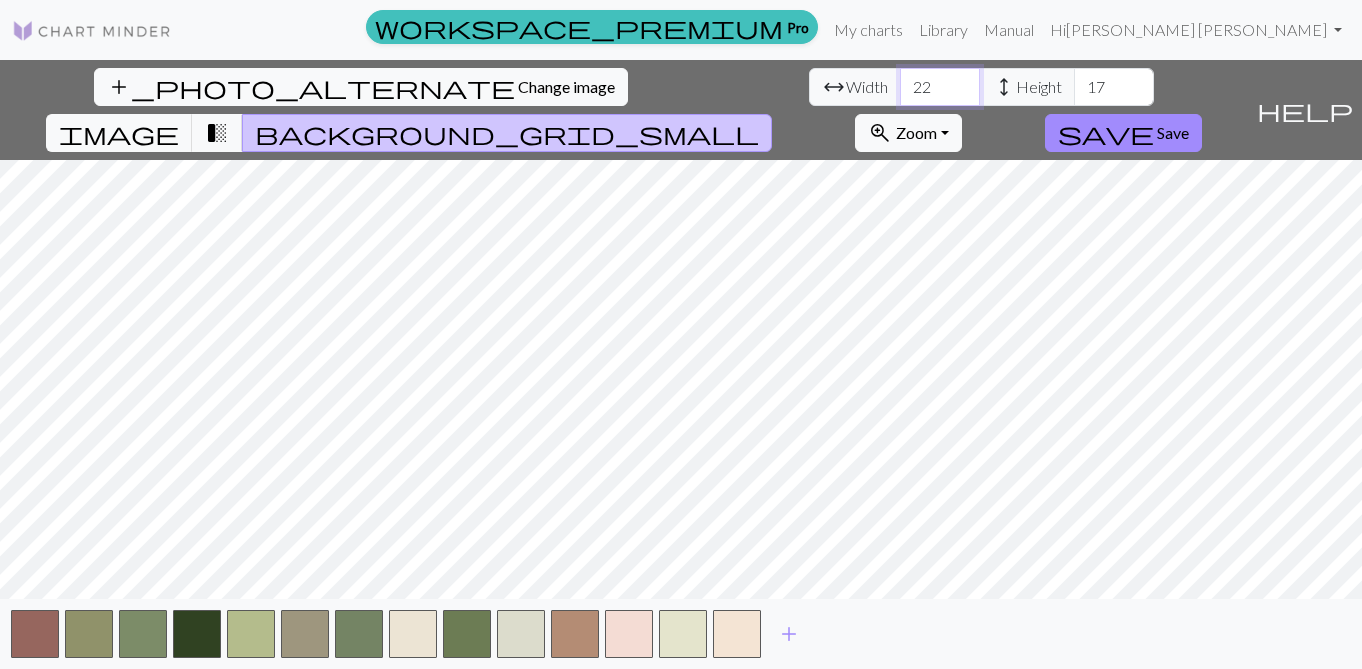 click on "22" at bounding box center [940, 87] 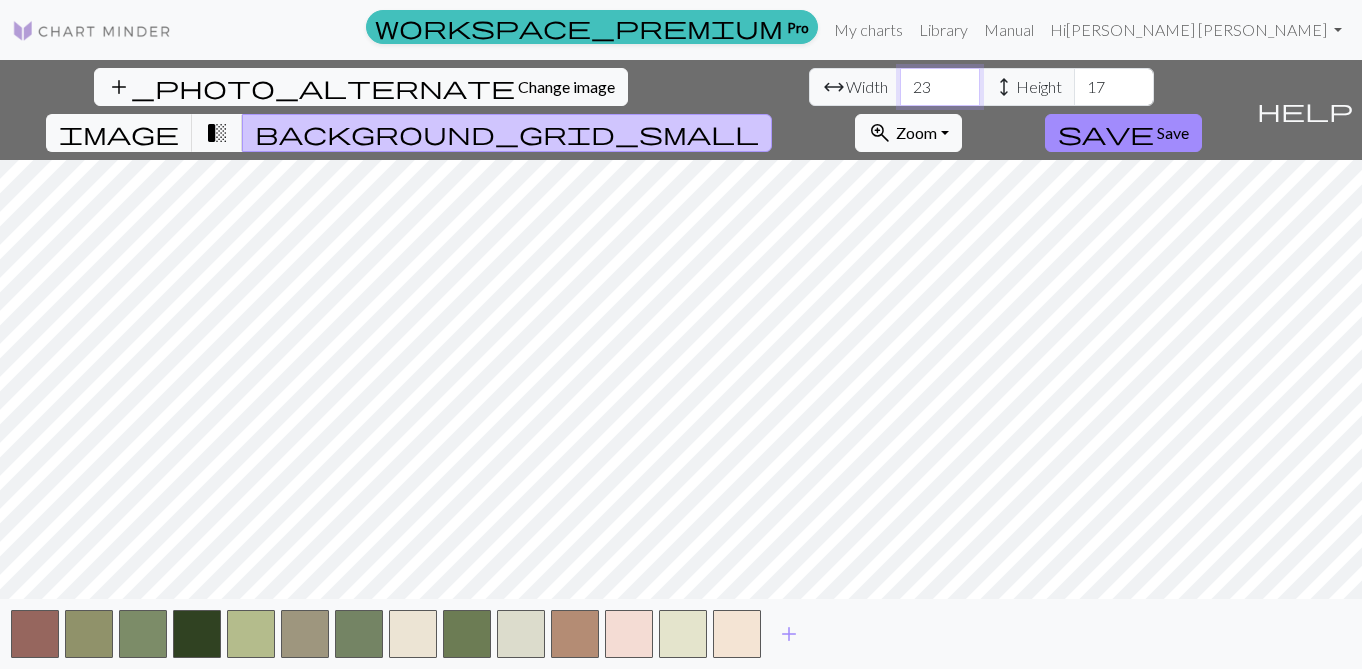 click on "23" at bounding box center [940, 87] 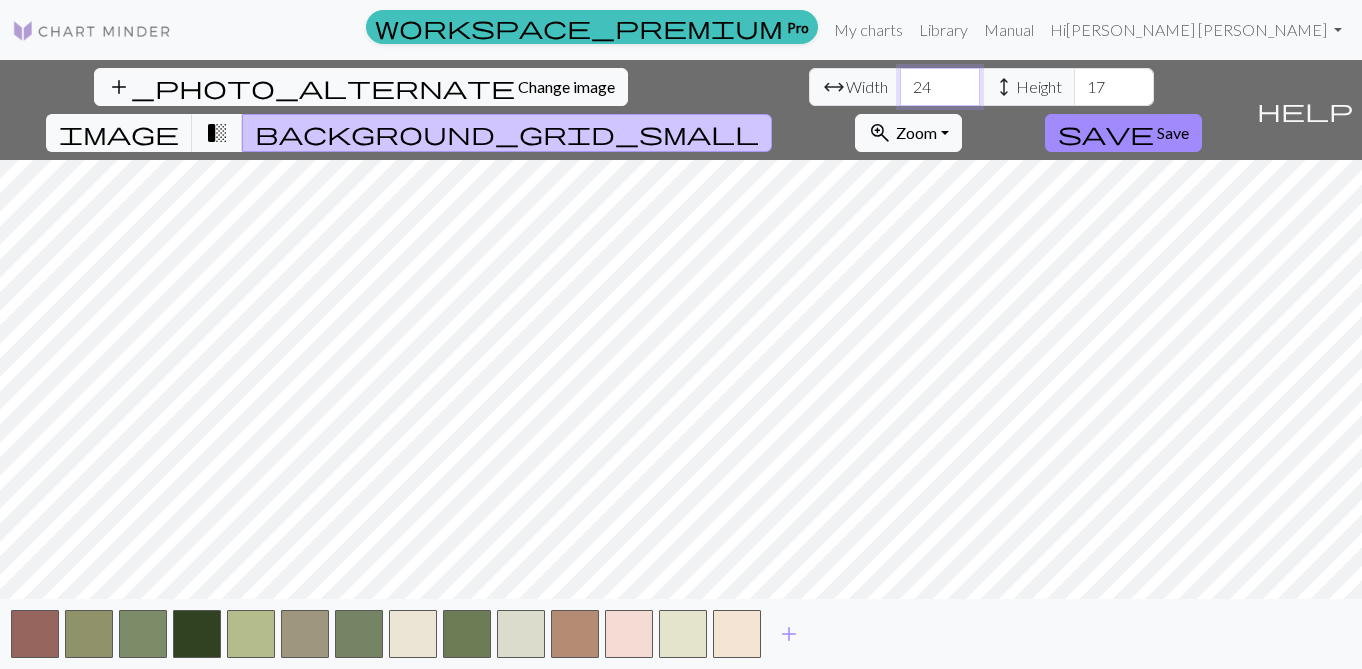 click on "24" at bounding box center [940, 87] 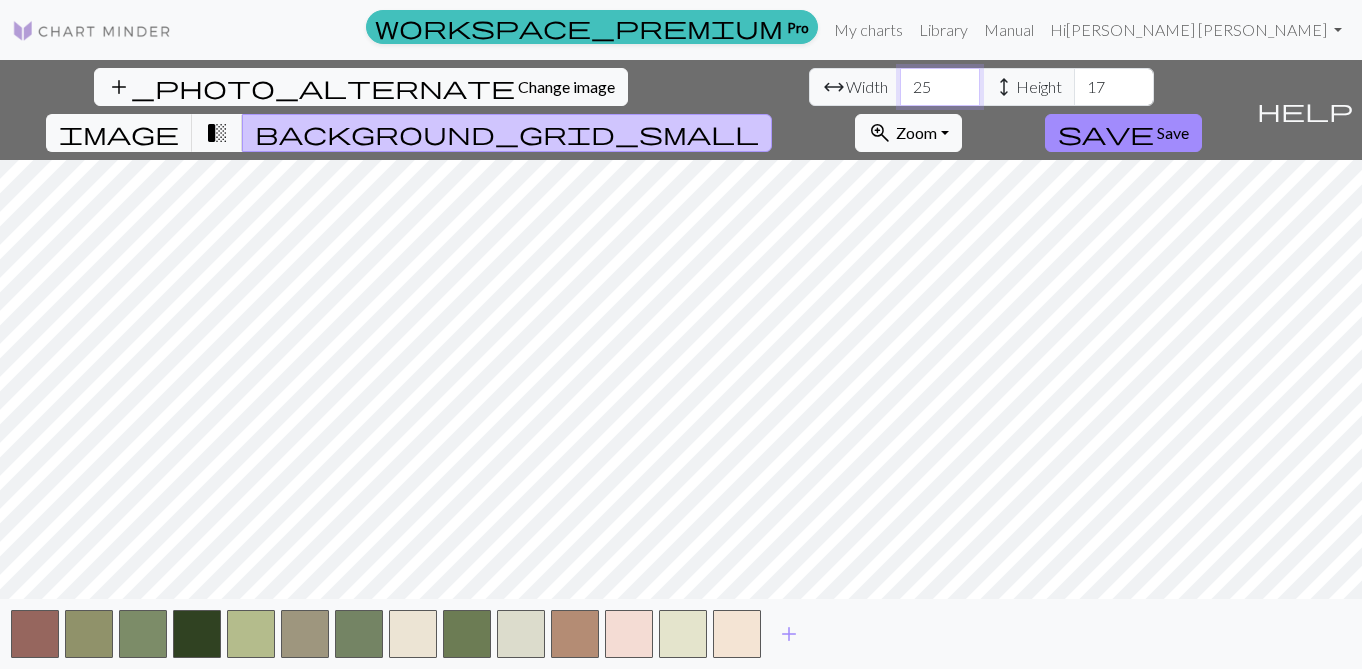 click on "25" at bounding box center (940, 87) 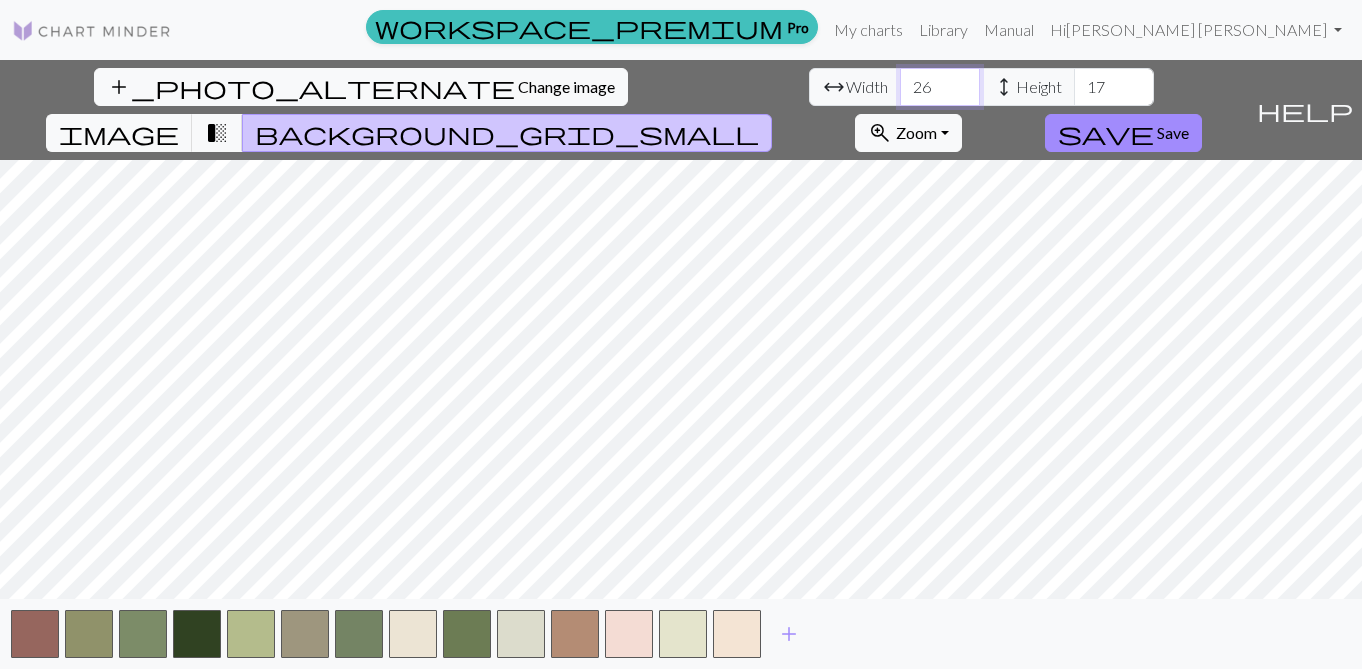 click on "26" at bounding box center (940, 87) 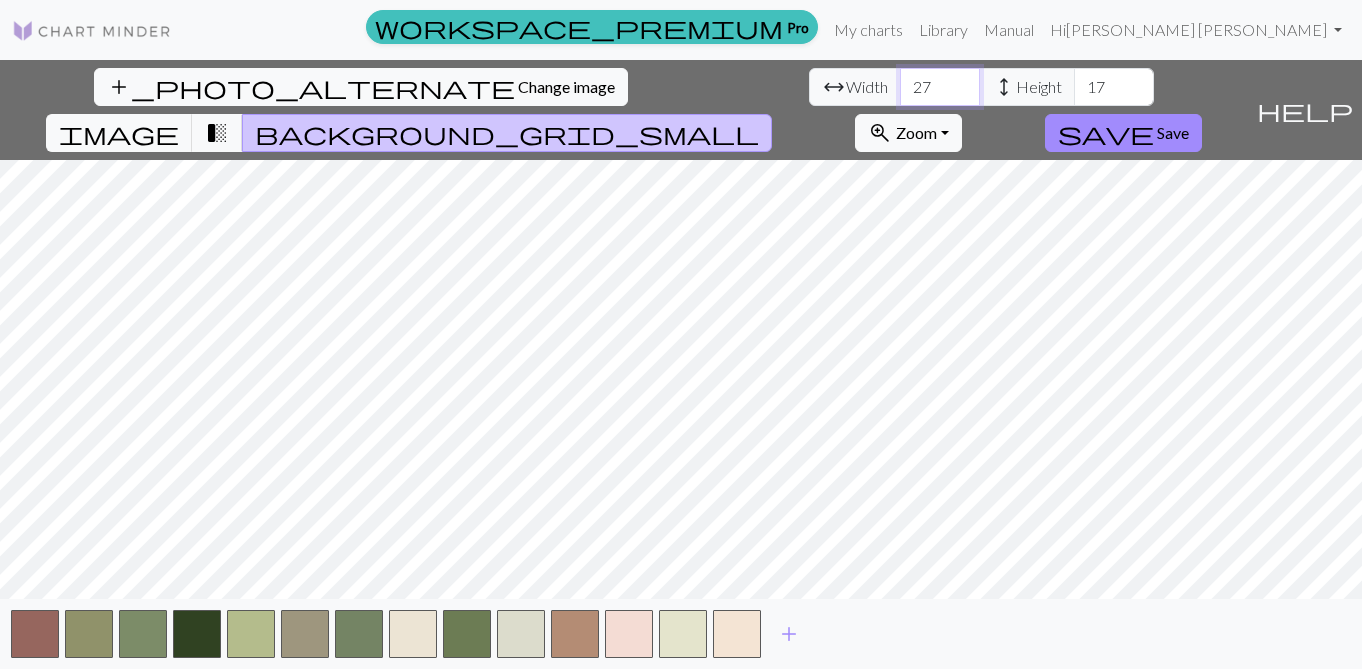 click on "27" at bounding box center (940, 87) 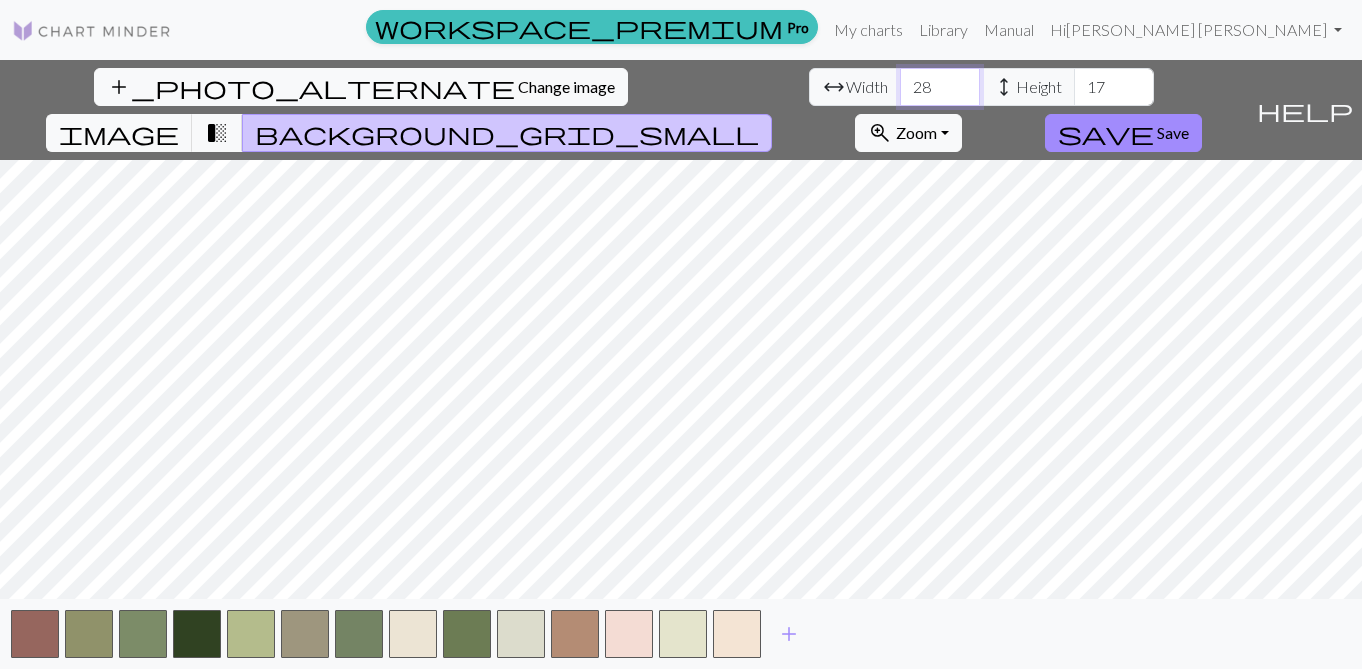 click on "28" at bounding box center (940, 87) 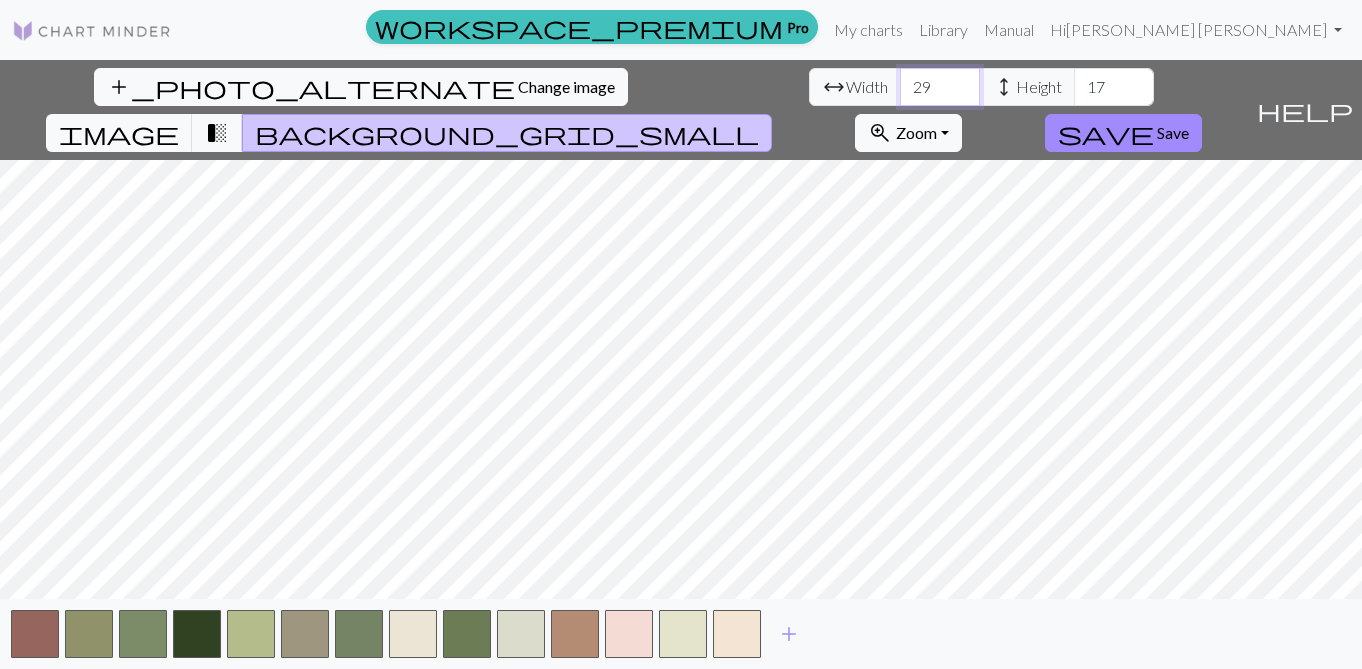 click on "29" at bounding box center [940, 87] 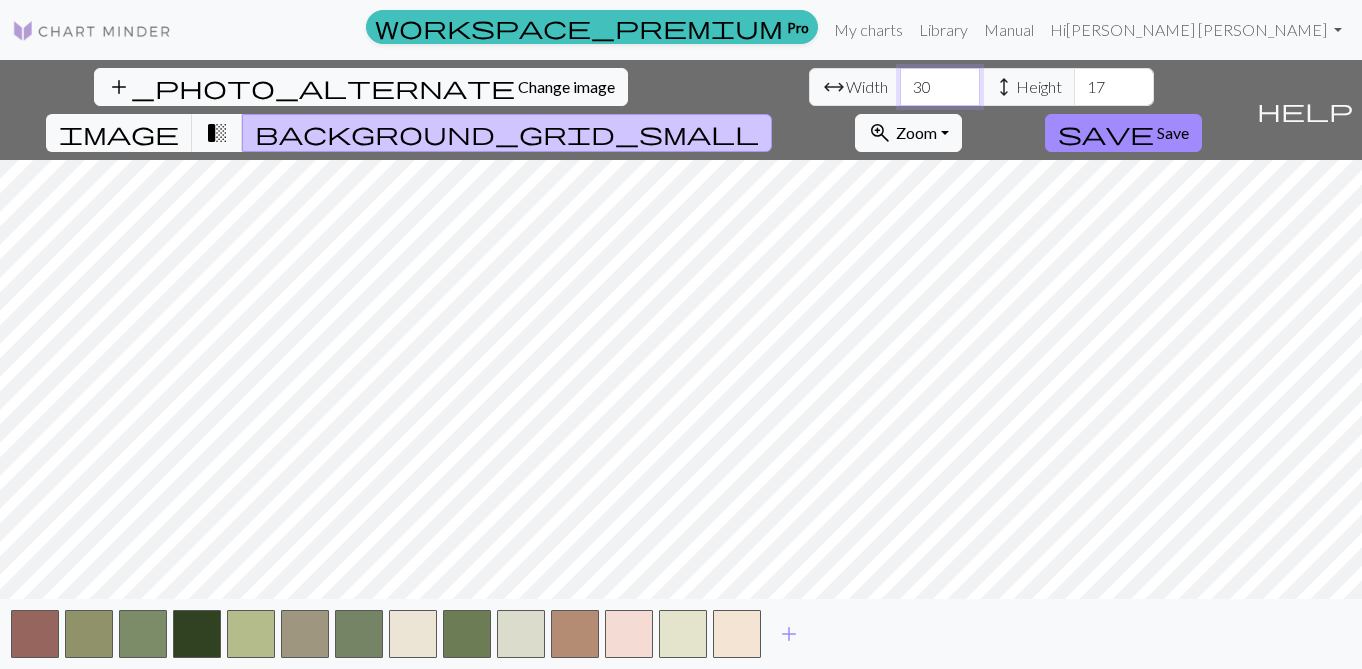 click on "30" at bounding box center [940, 87] 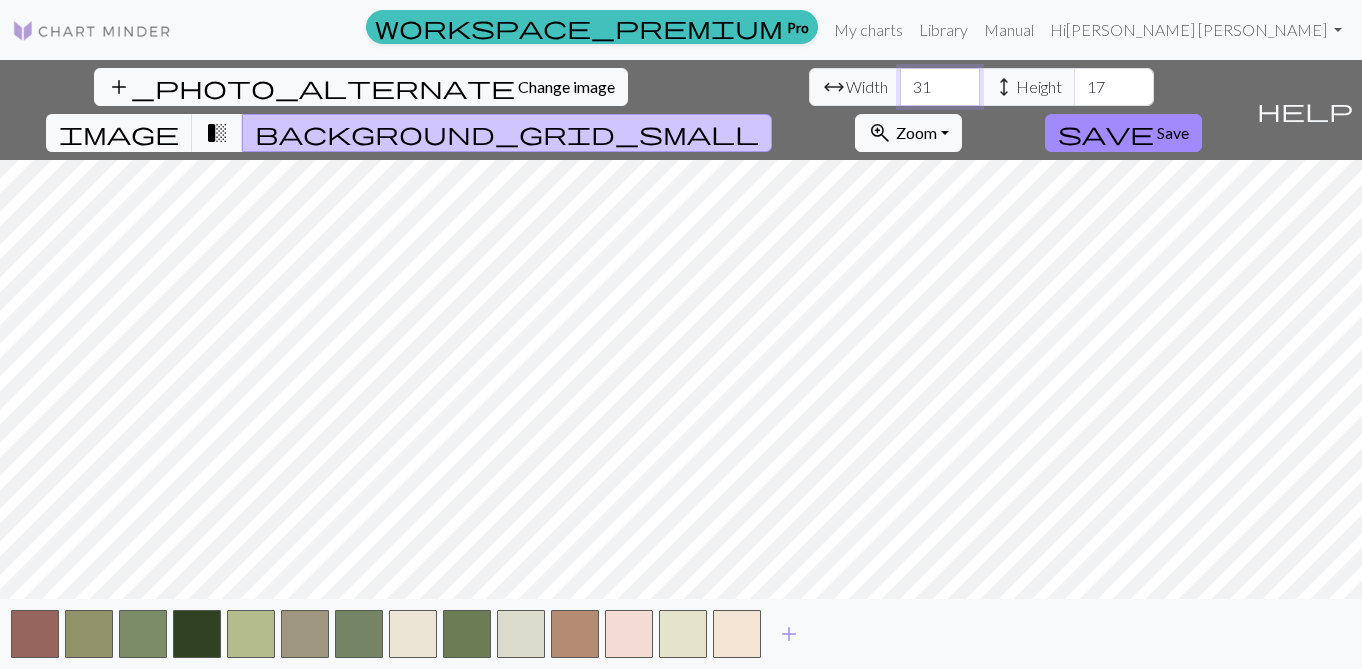 click on "31" at bounding box center (940, 87) 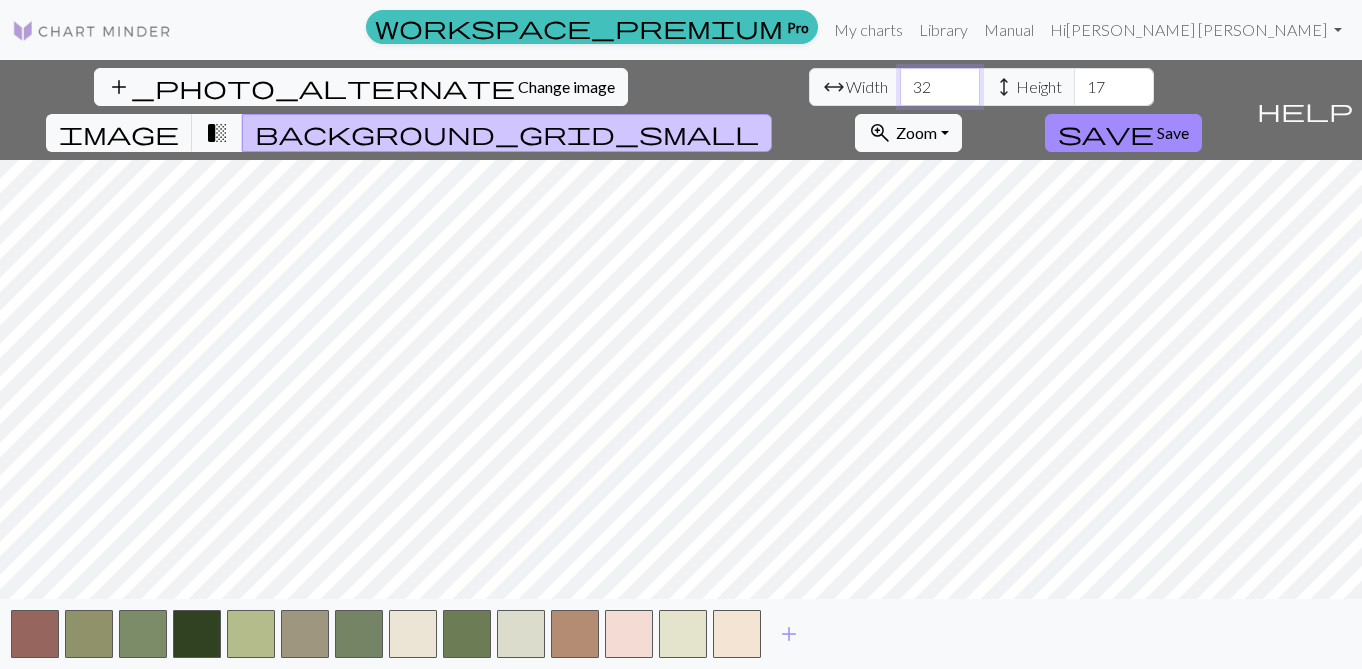 click on "32" at bounding box center [940, 87] 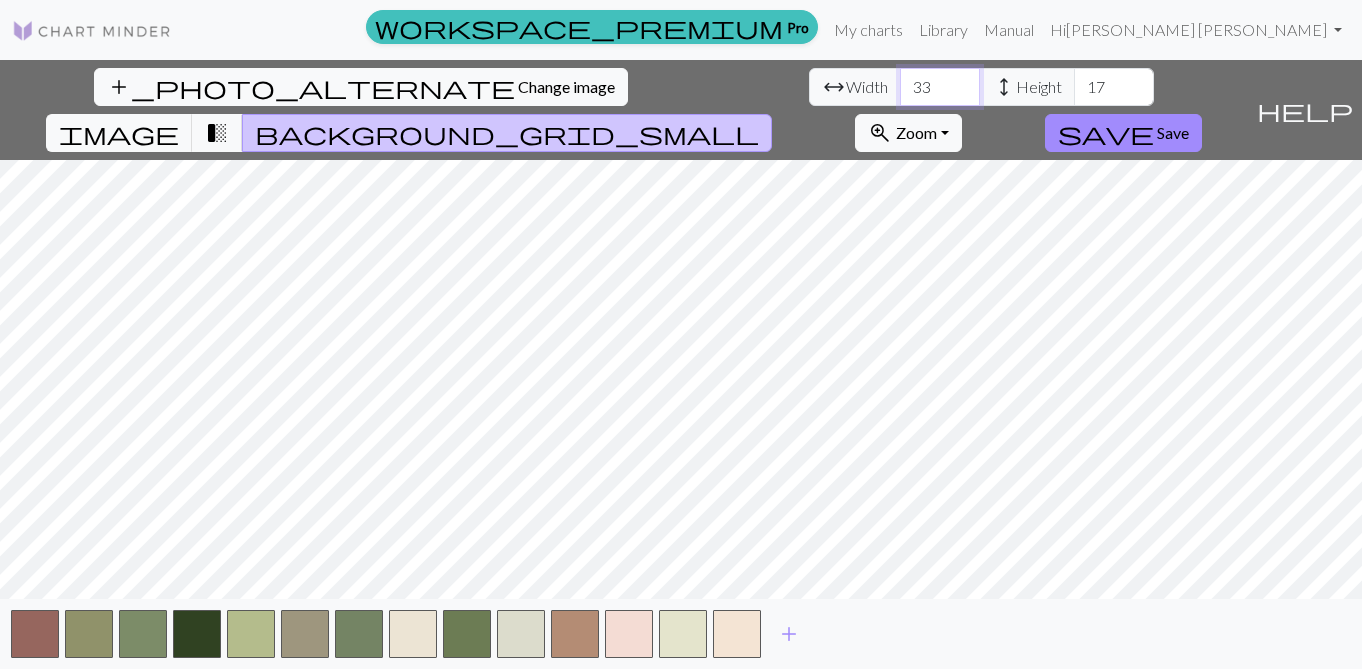 click on "33" at bounding box center (940, 87) 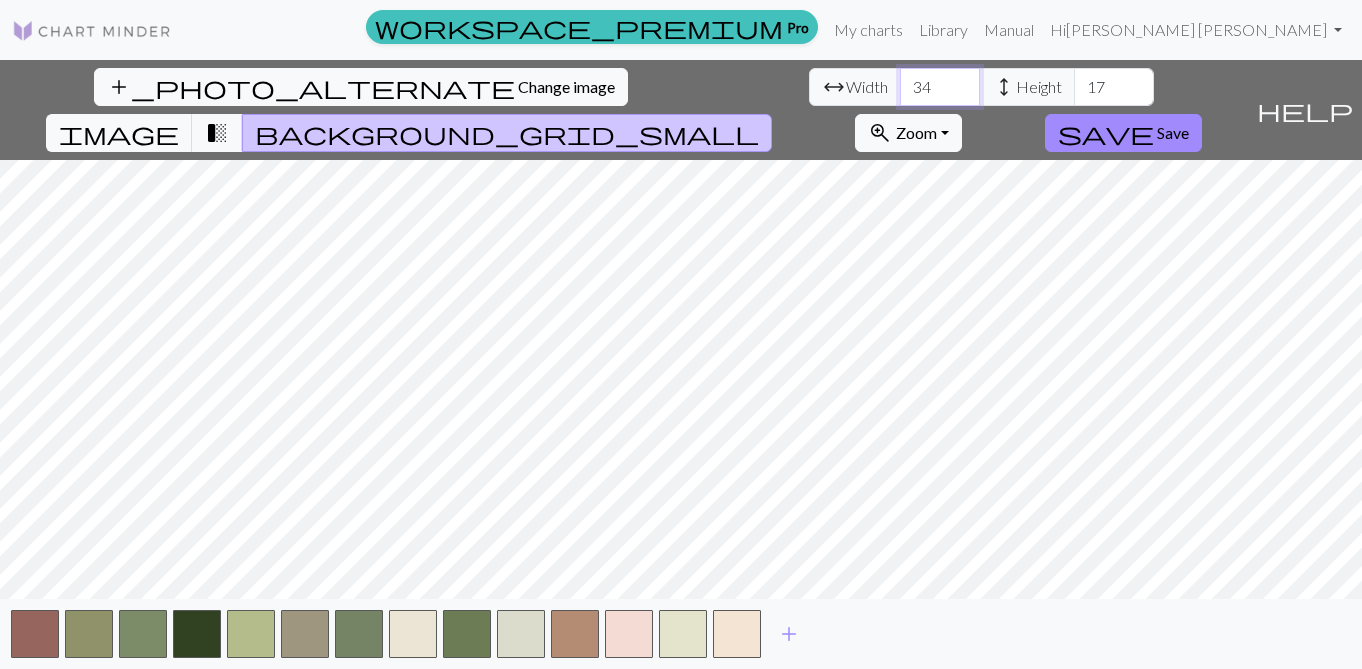 click on "34" at bounding box center [940, 87] 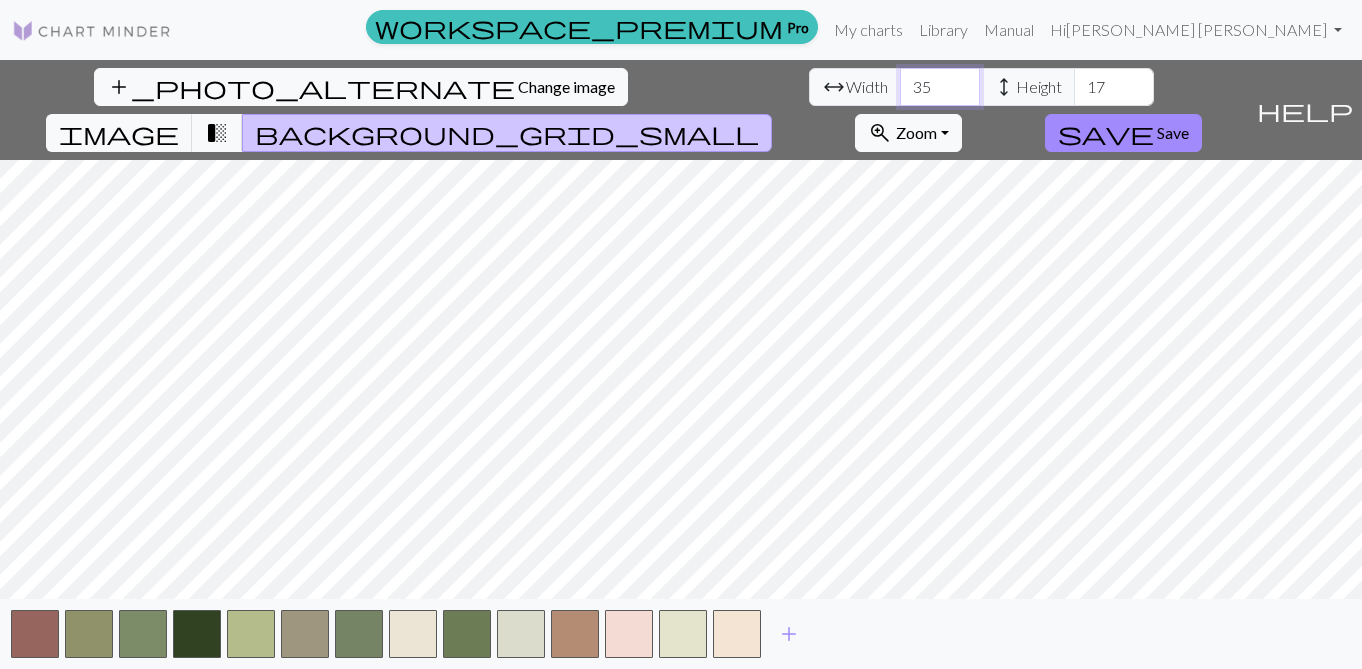 click on "35" at bounding box center (940, 87) 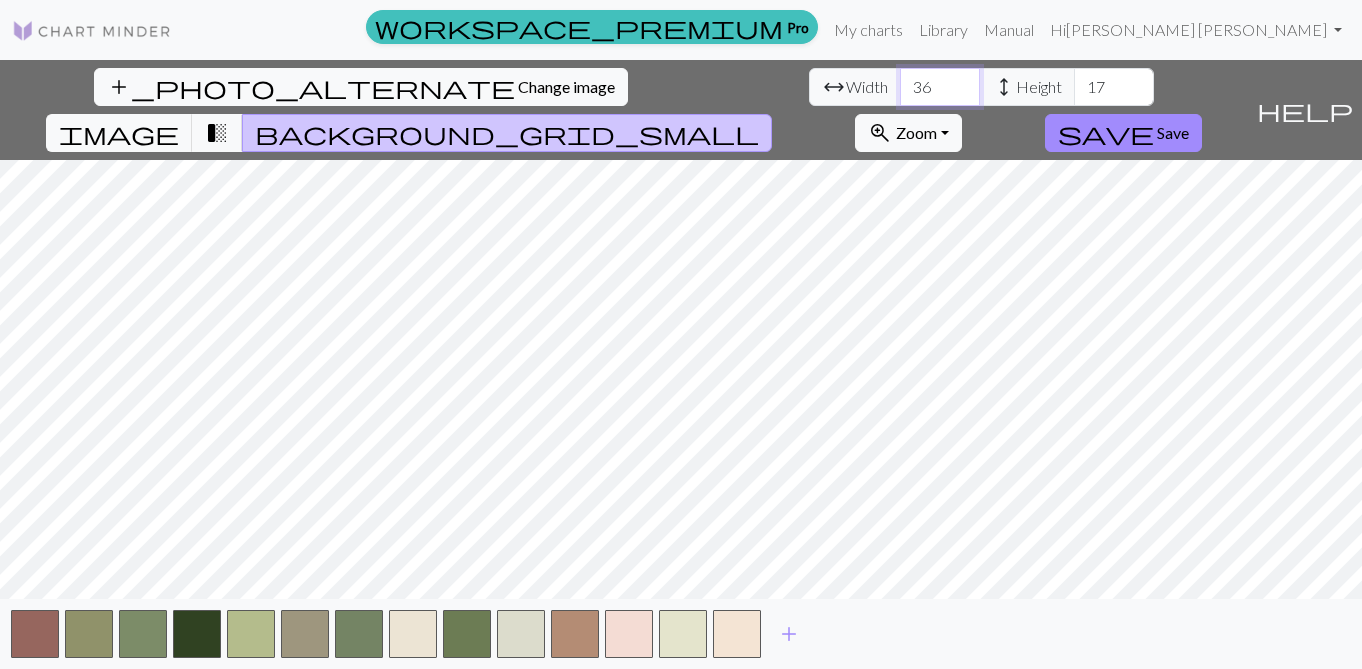 click on "36" at bounding box center (940, 87) 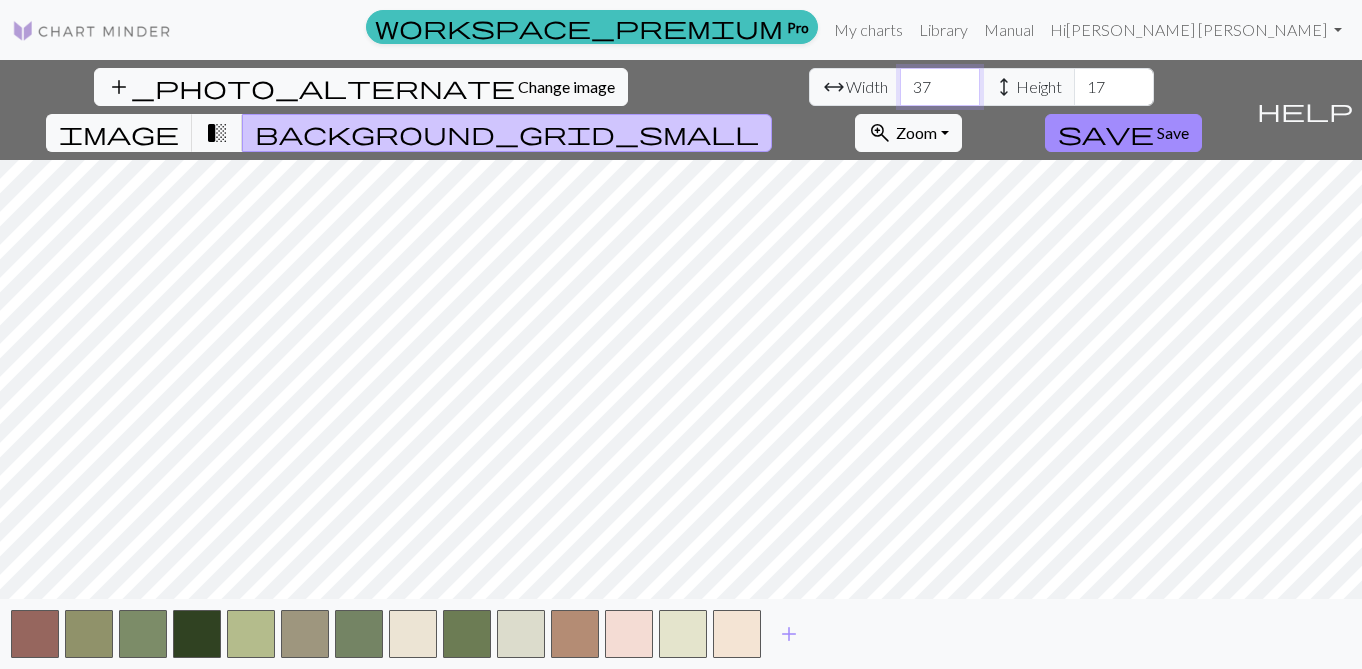 click on "37" at bounding box center (940, 87) 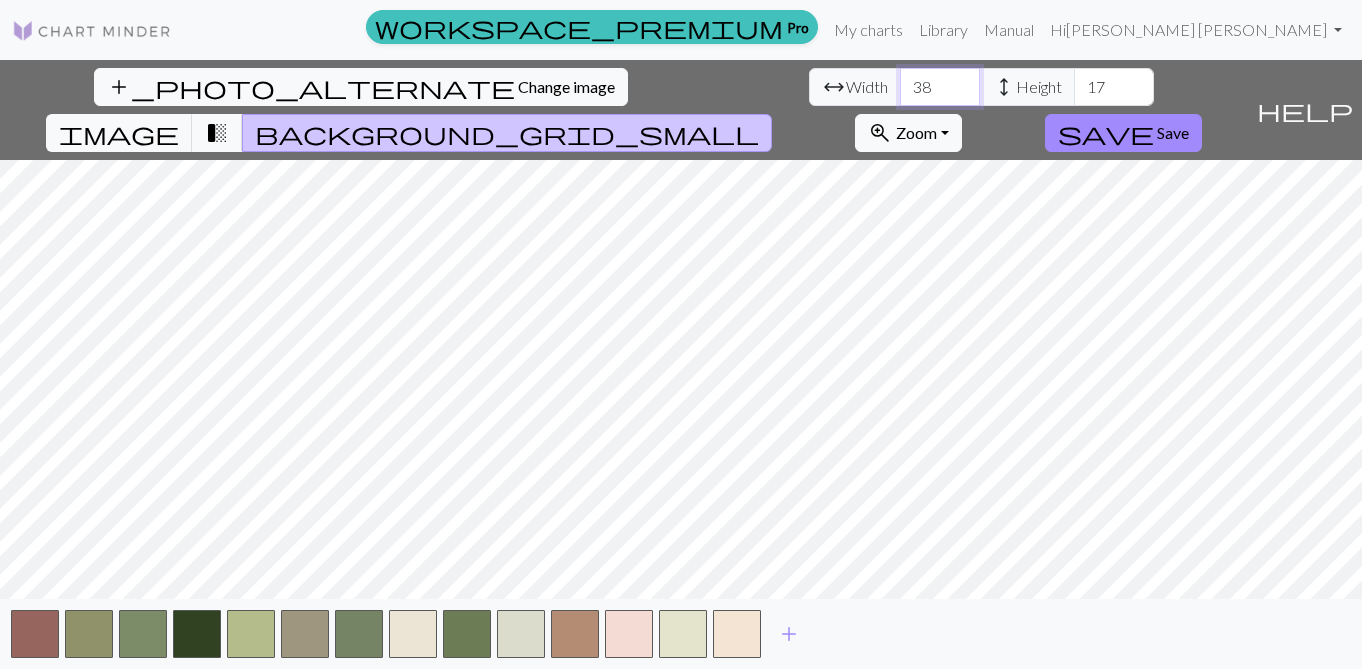 click on "38" at bounding box center [940, 87] 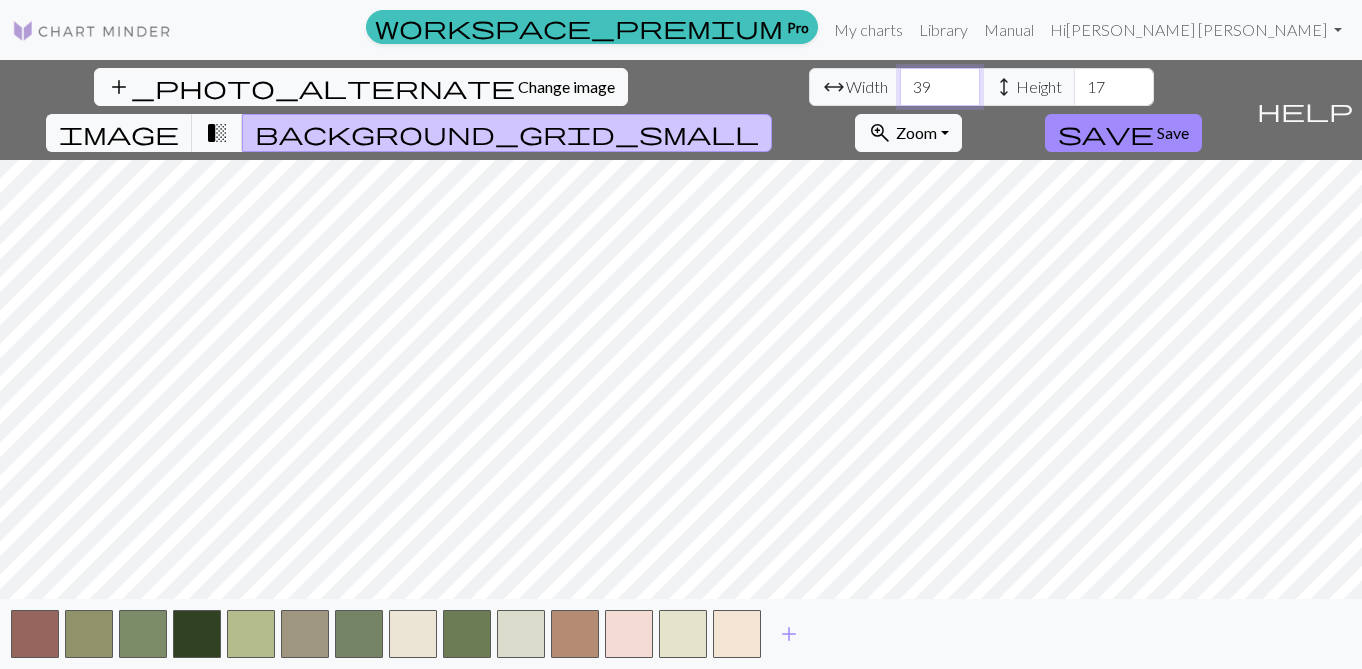 click on "39" at bounding box center [940, 87] 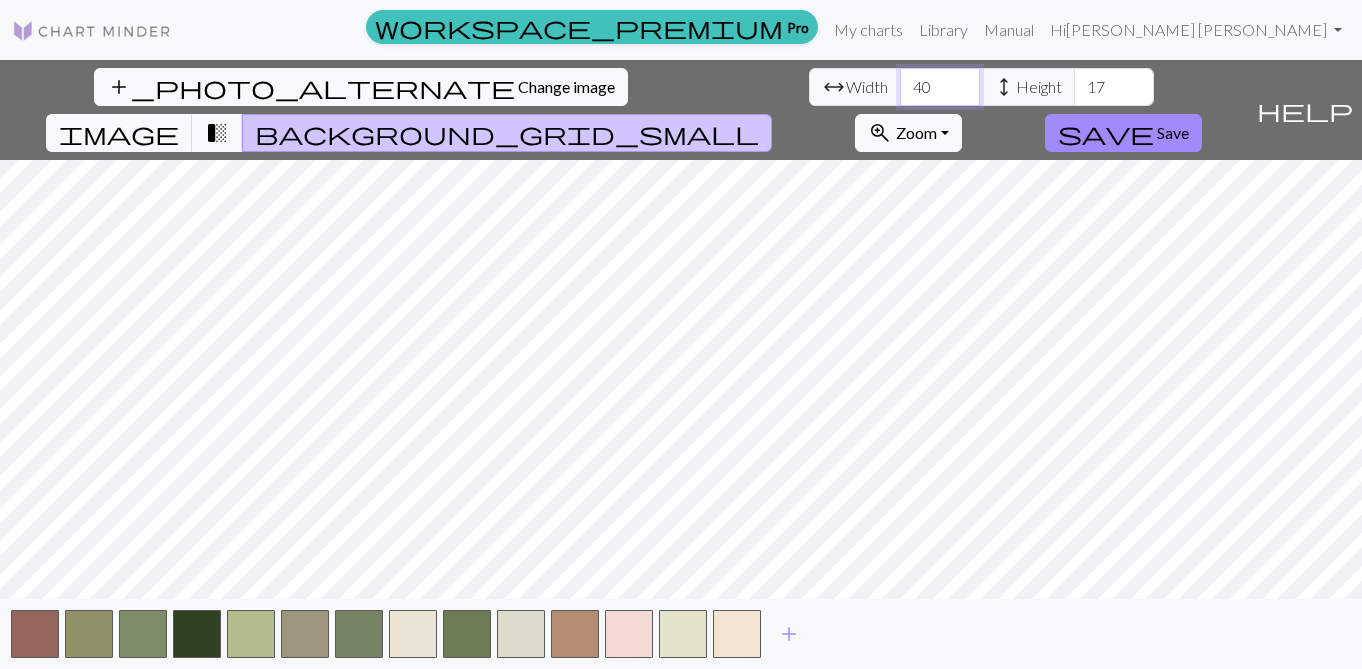 click on "40" at bounding box center [940, 87] 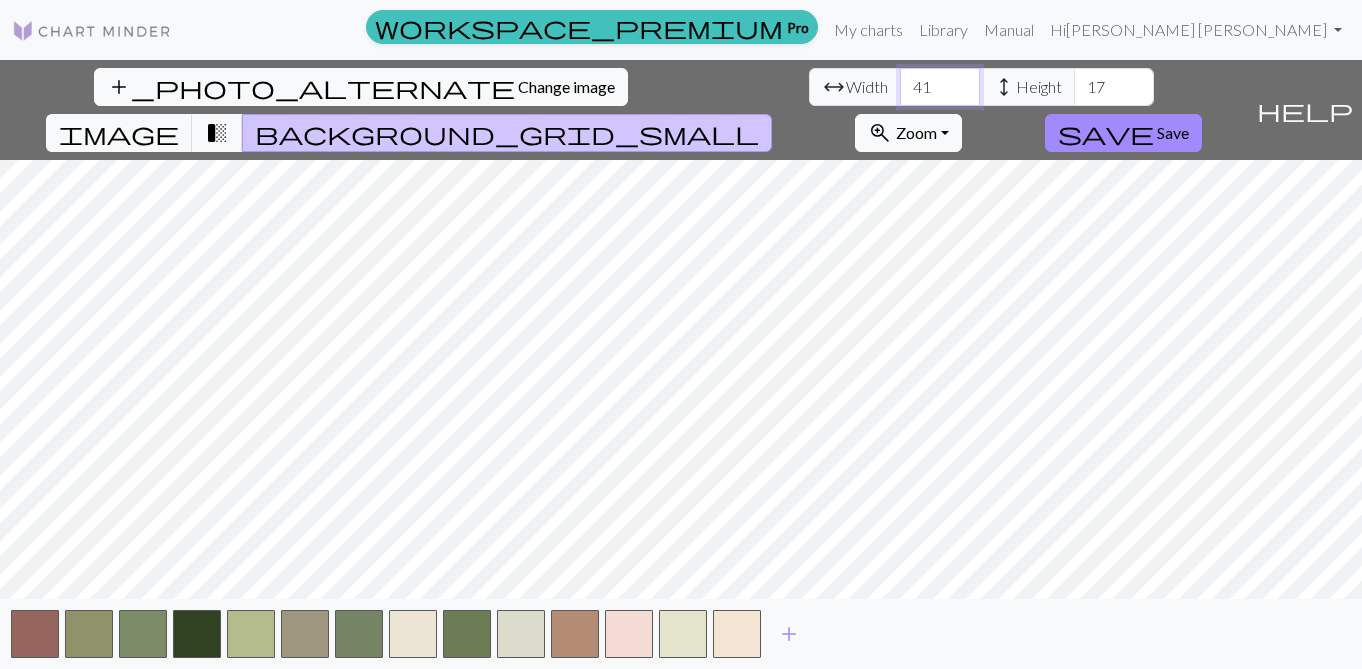 click on "41" at bounding box center (940, 87) 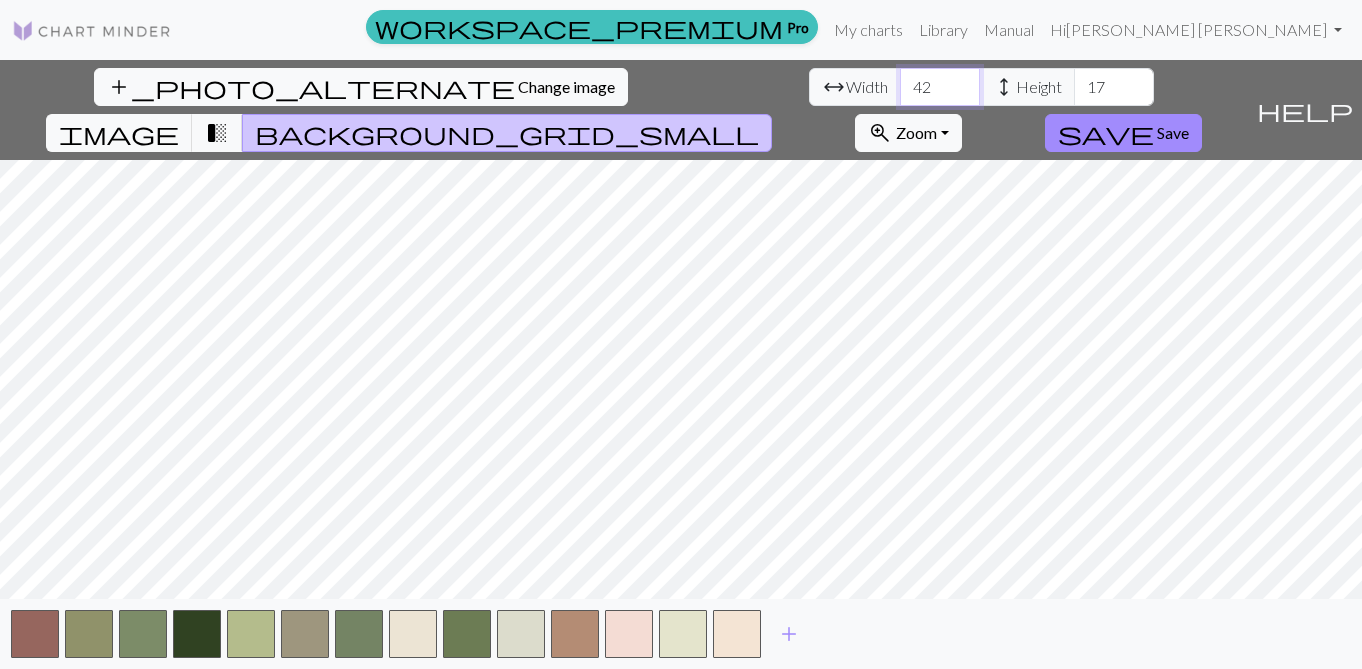 click on "42" at bounding box center (940, 87) 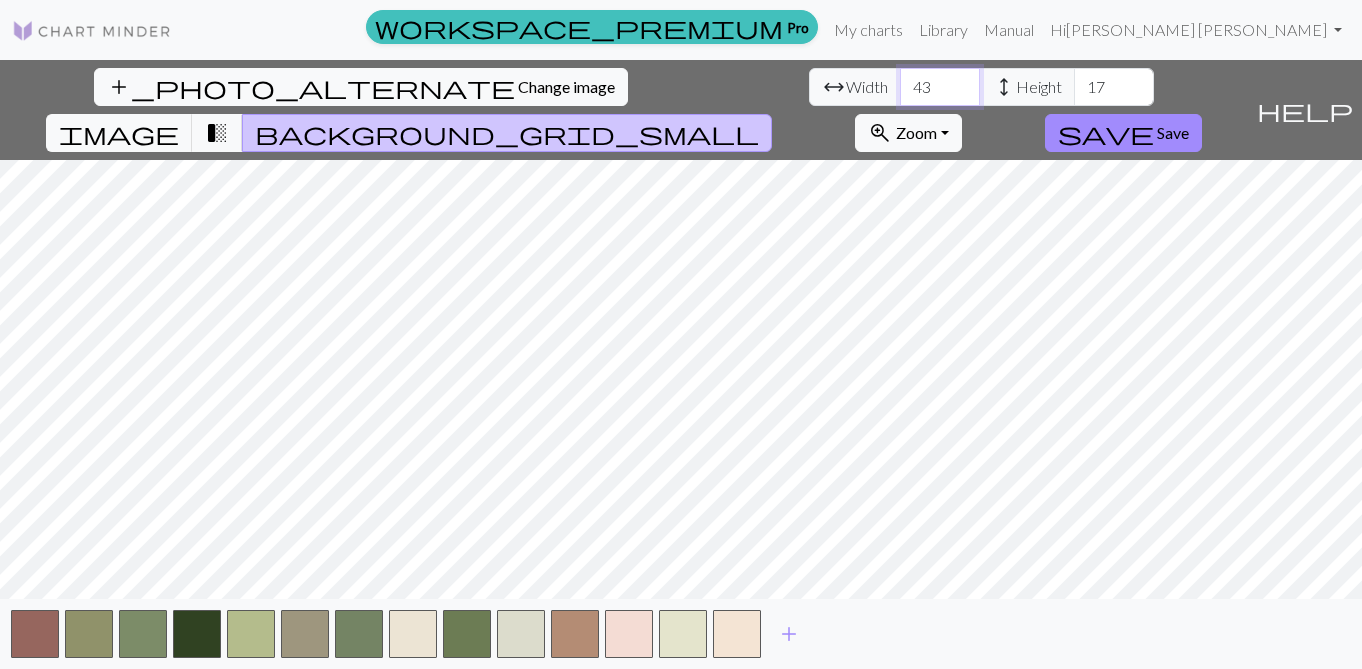 click on "43" at bounding box center (940, 87) 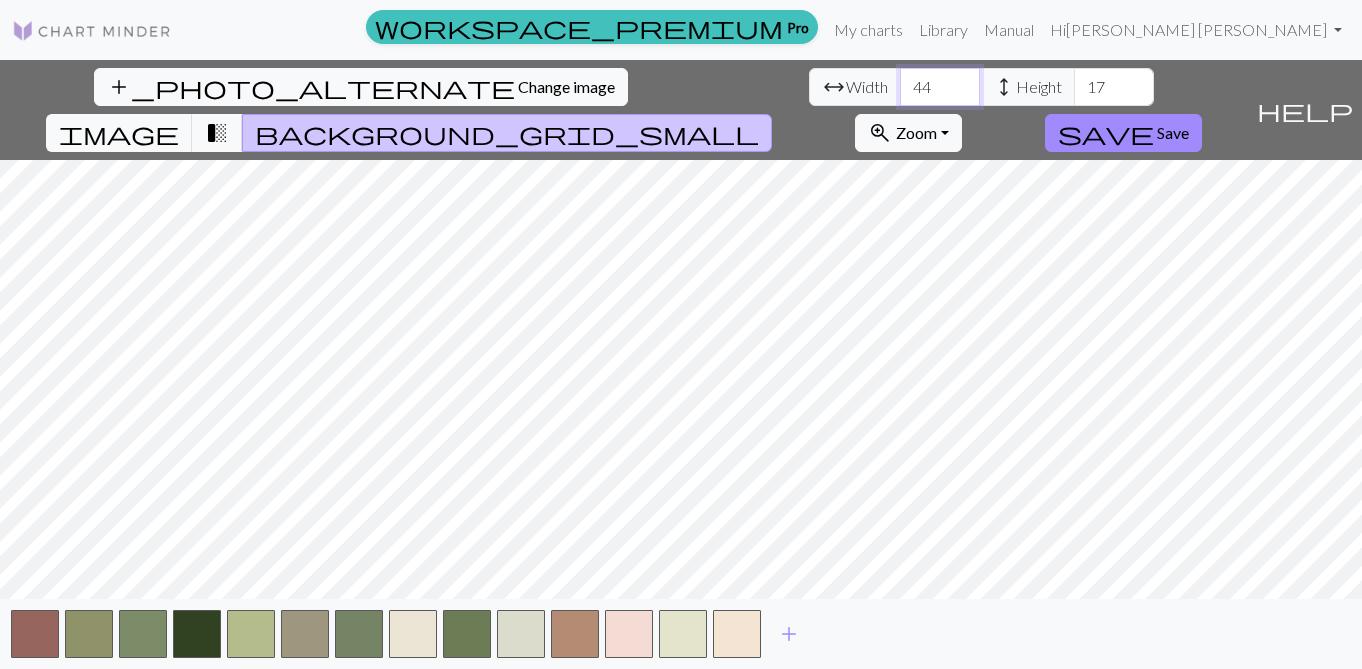 click on "44" at bounding box center (940, 87) 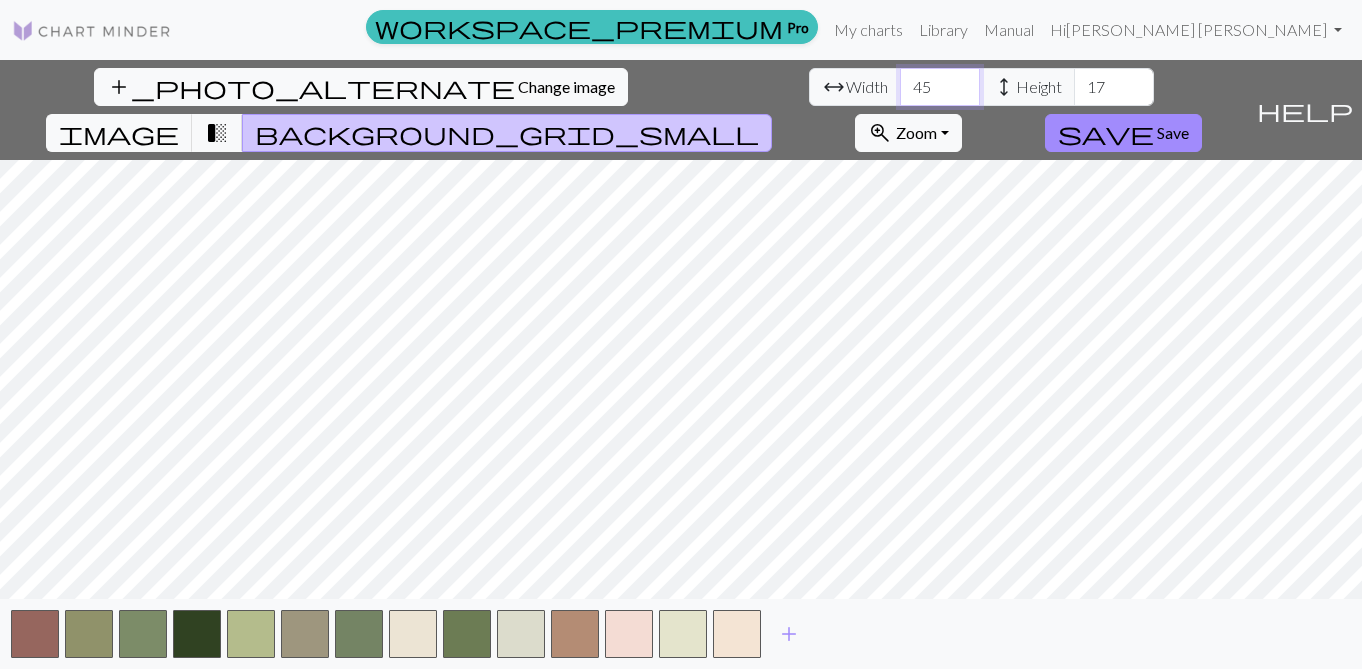 click on "45" at bounding box center (940, 87) 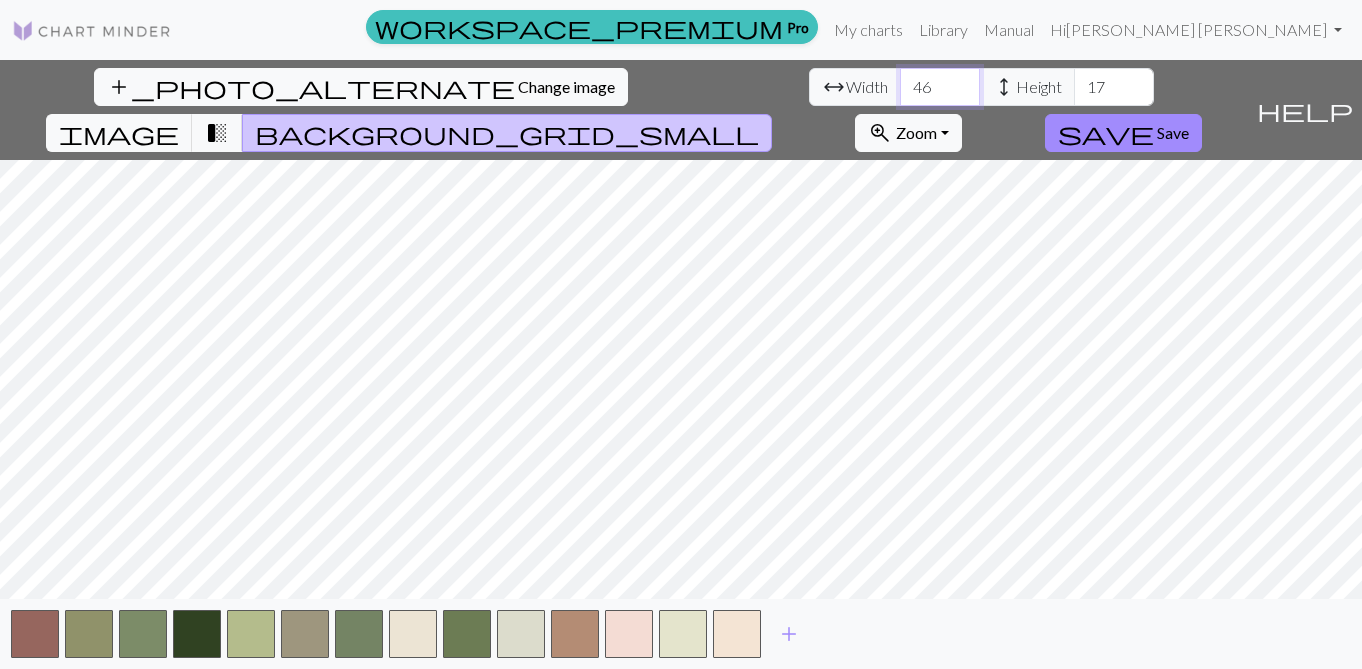 click on "46" at bounding box center (940, 87) 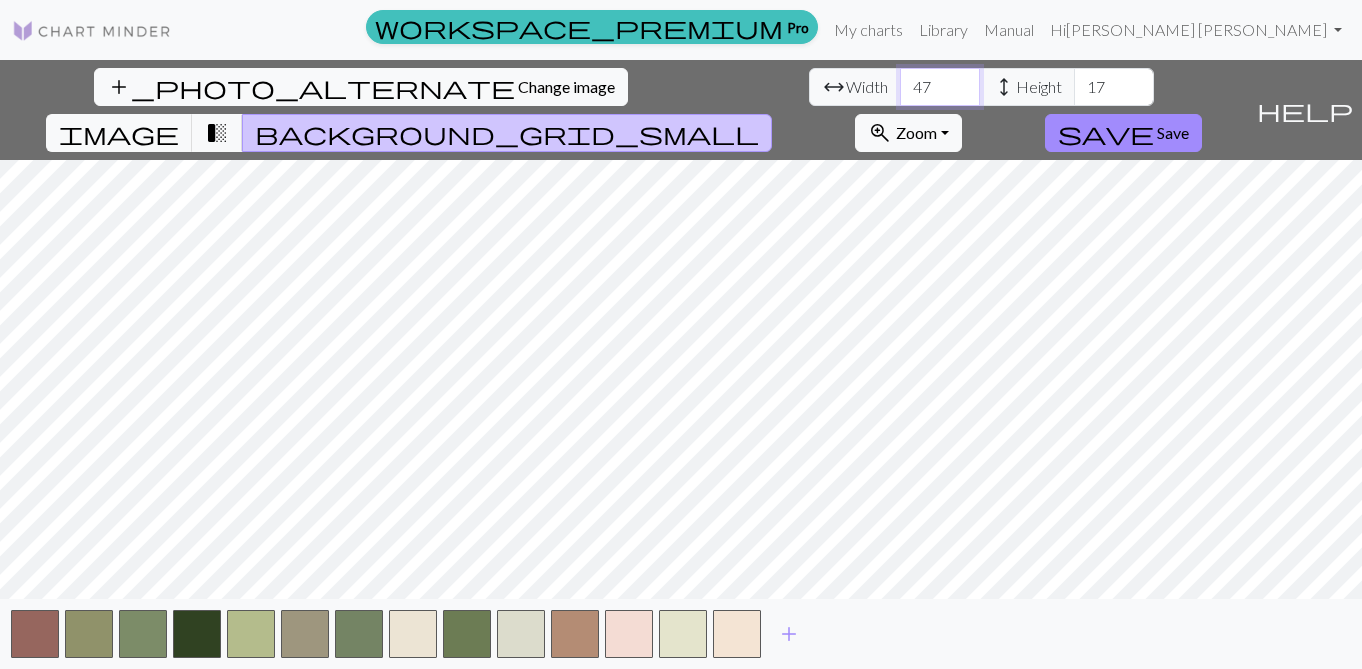 click on "47" at bounding box center (940, 87) 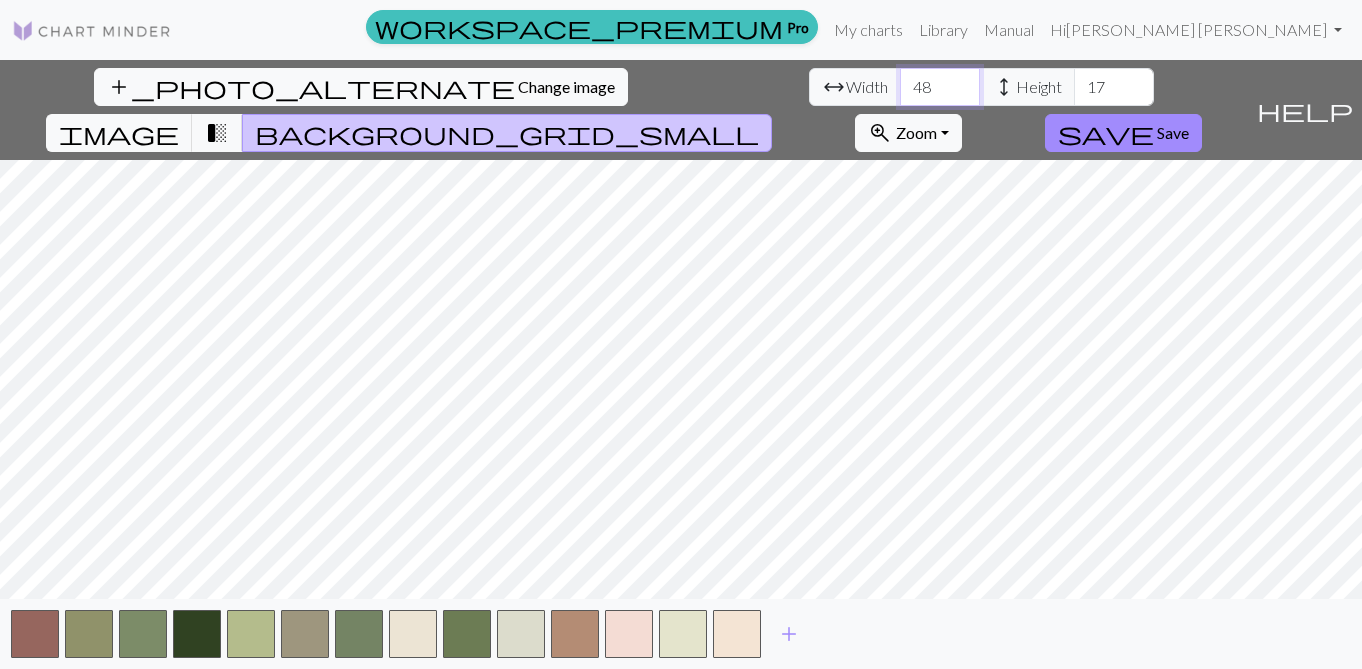 click on "48" at bounding box center (940, 87) 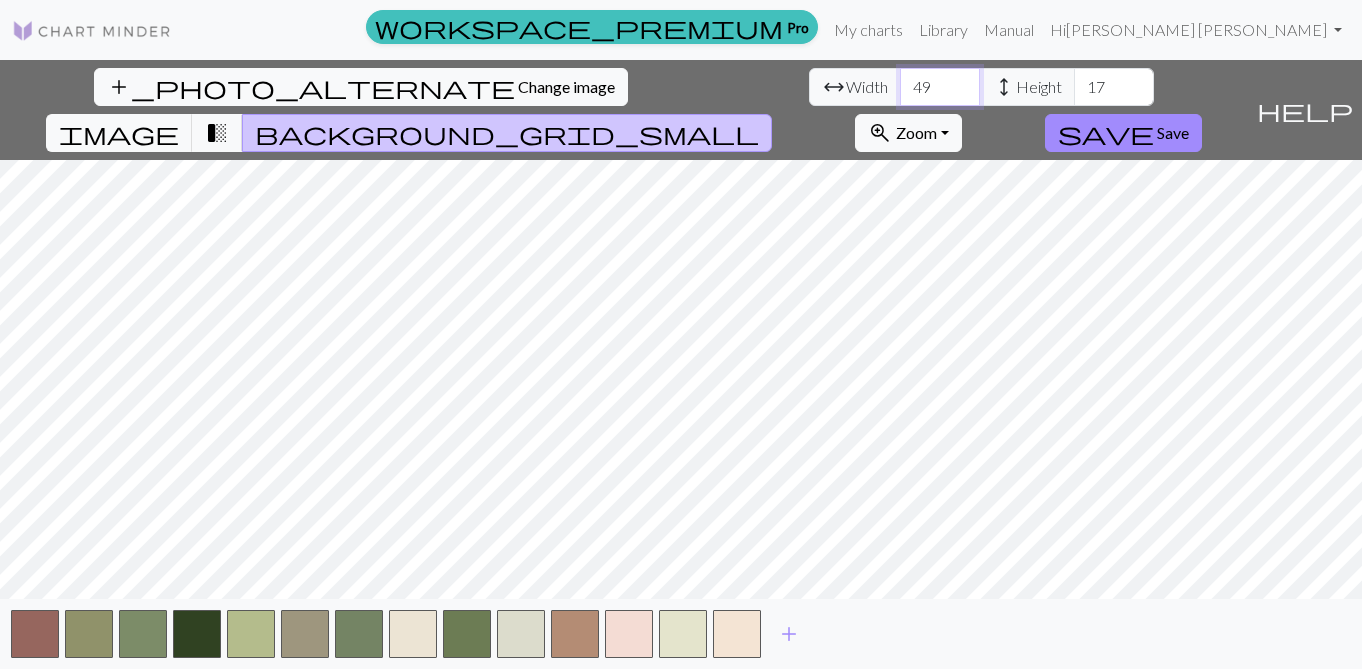 click on "49" at bounding box center [940, 87] 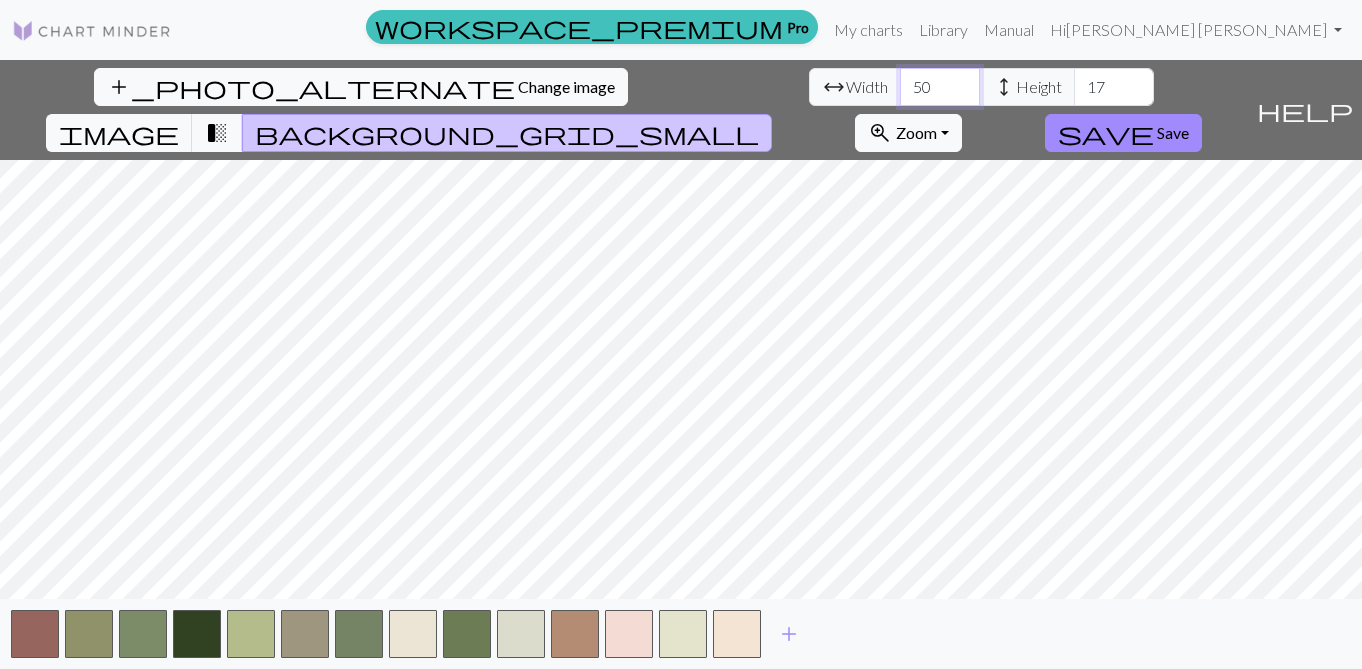 click on "50" at bounding box center (940, 87) 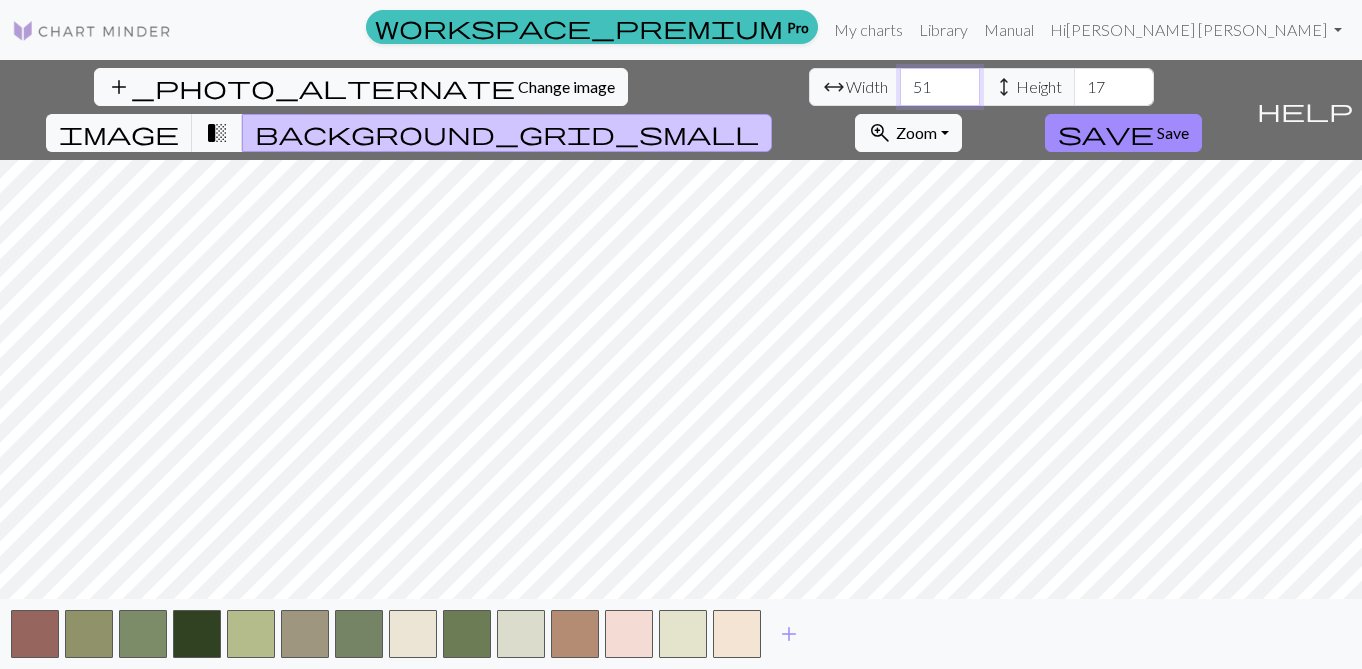 type on "51" 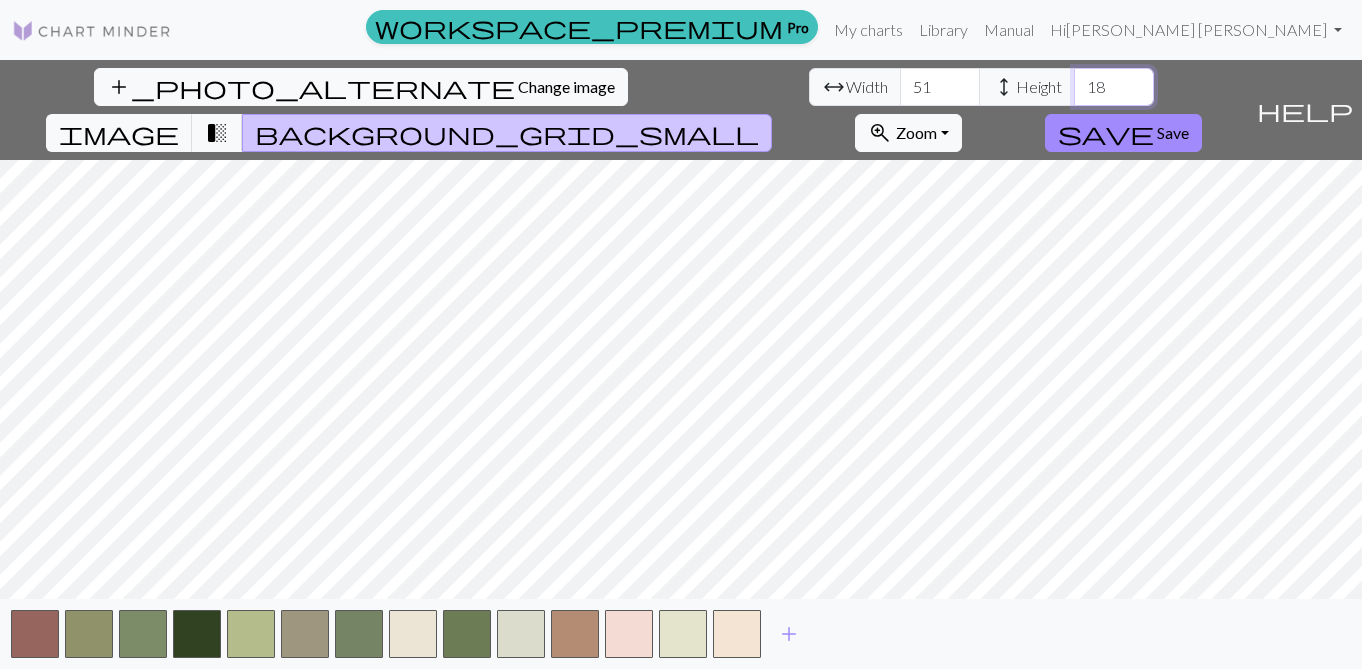 click on "18" at bounding box center [1114, 87] 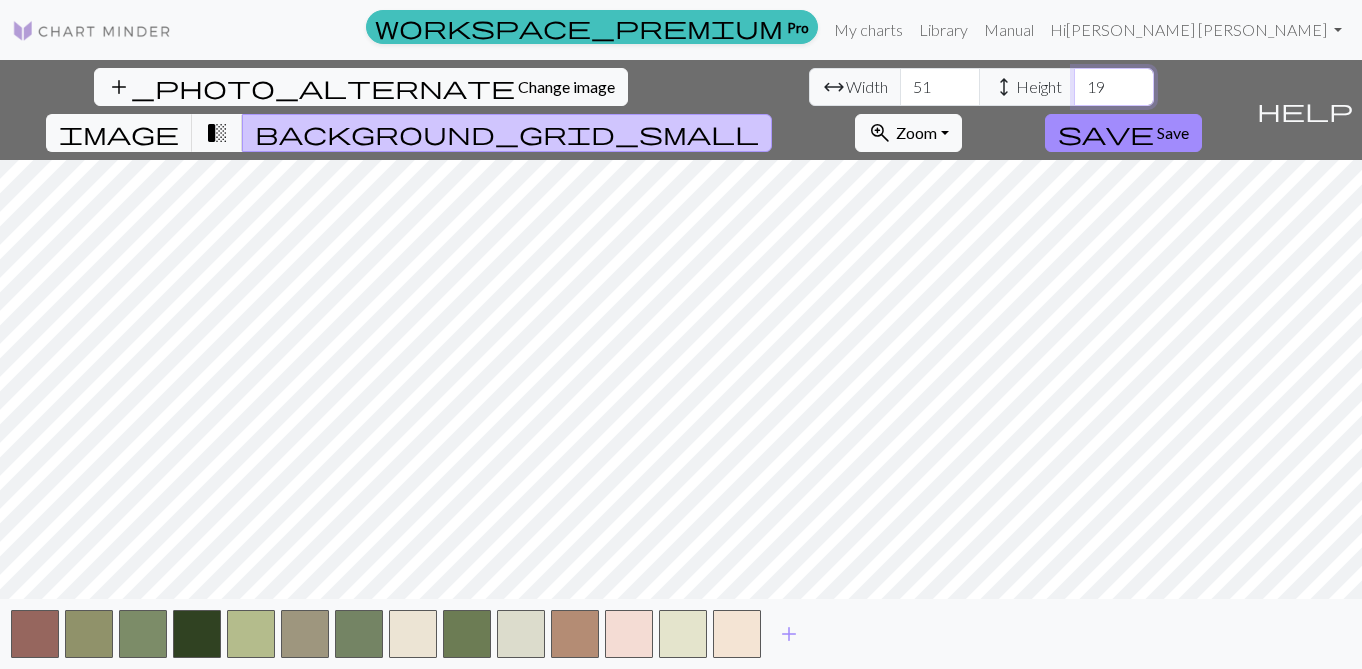 click on "19" at bounding box center [1114, 87] 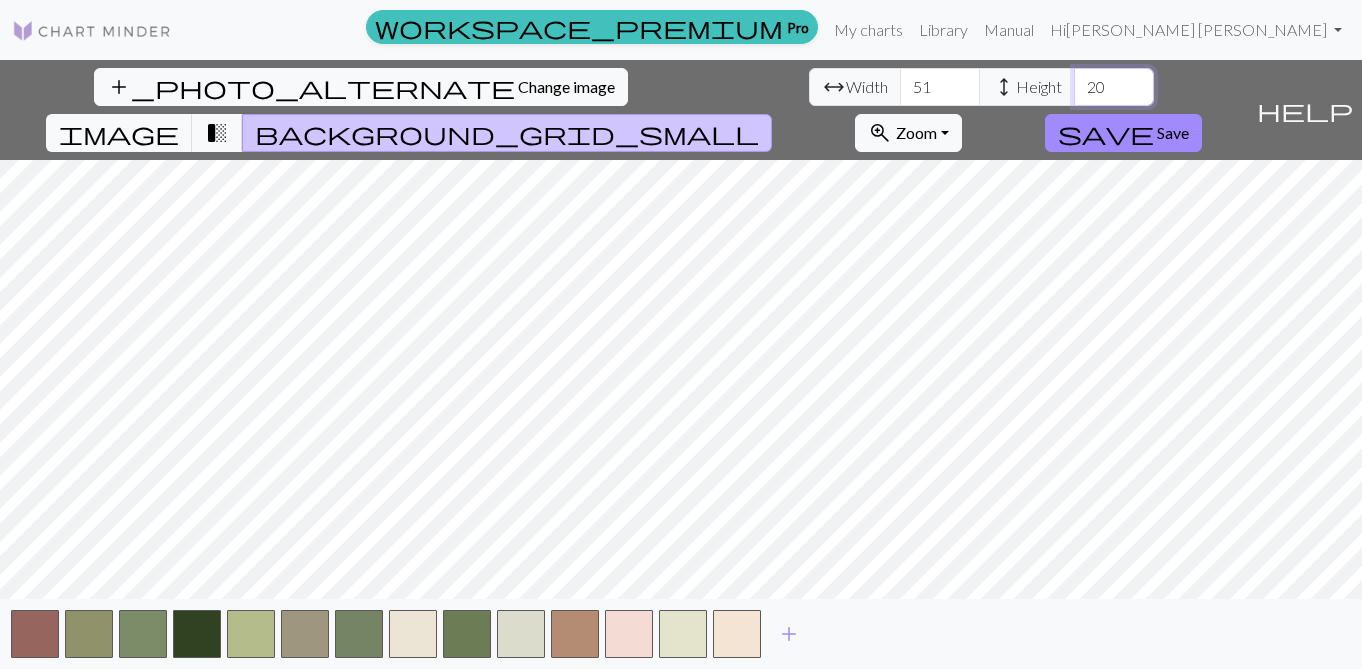 click on "20" at bounding box center (1114, 87) 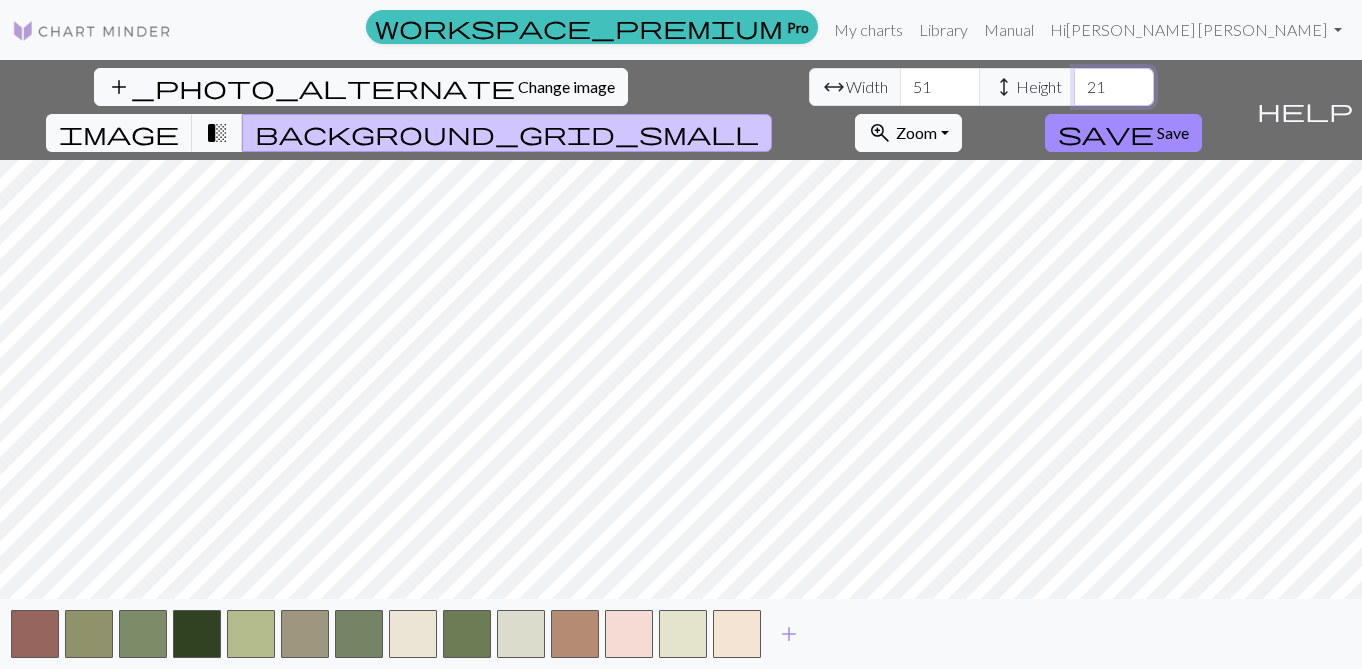 click on "21" at bounding box center (1114, 87) 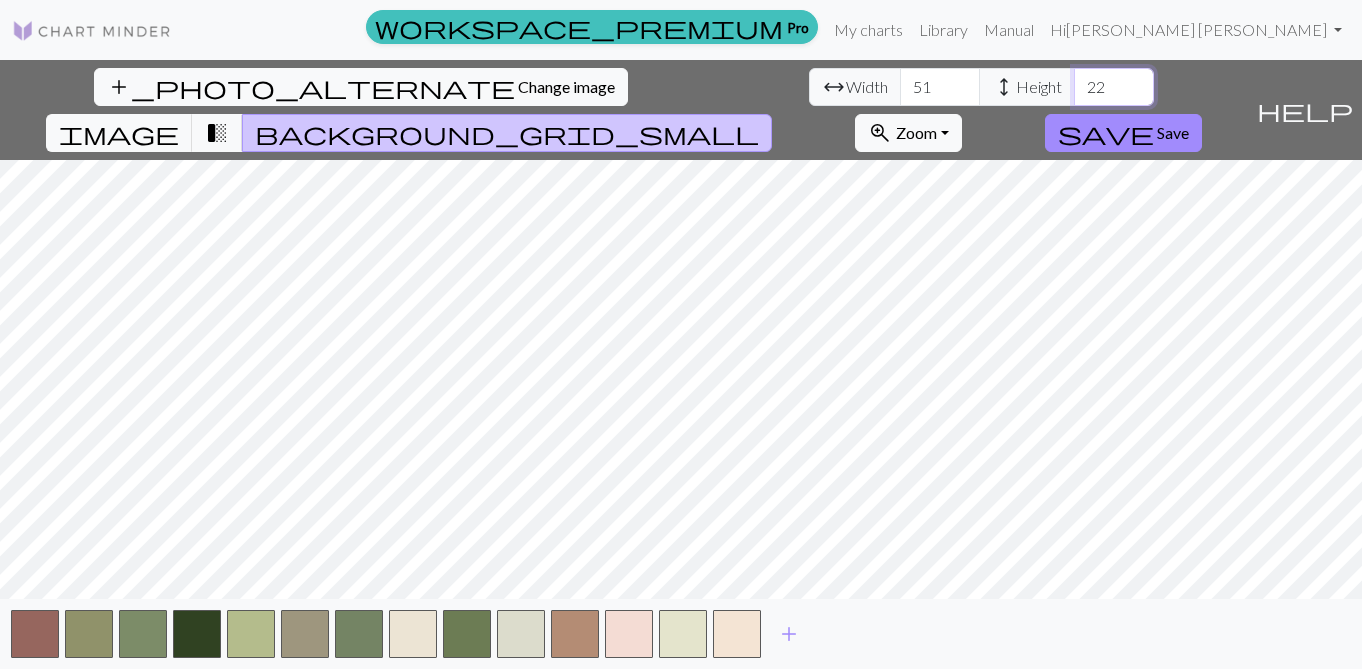 click on "22" at bounding box center (1114, 87) 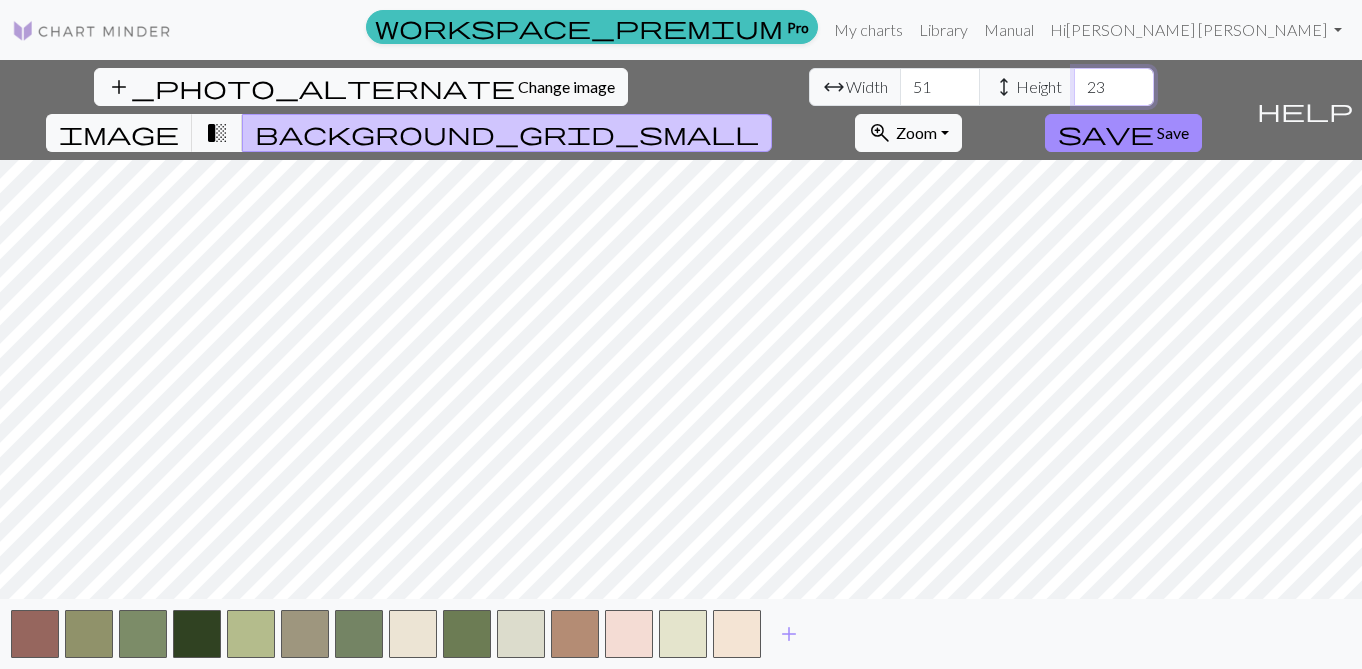 click on "23" at bounding box center [1114, 87] 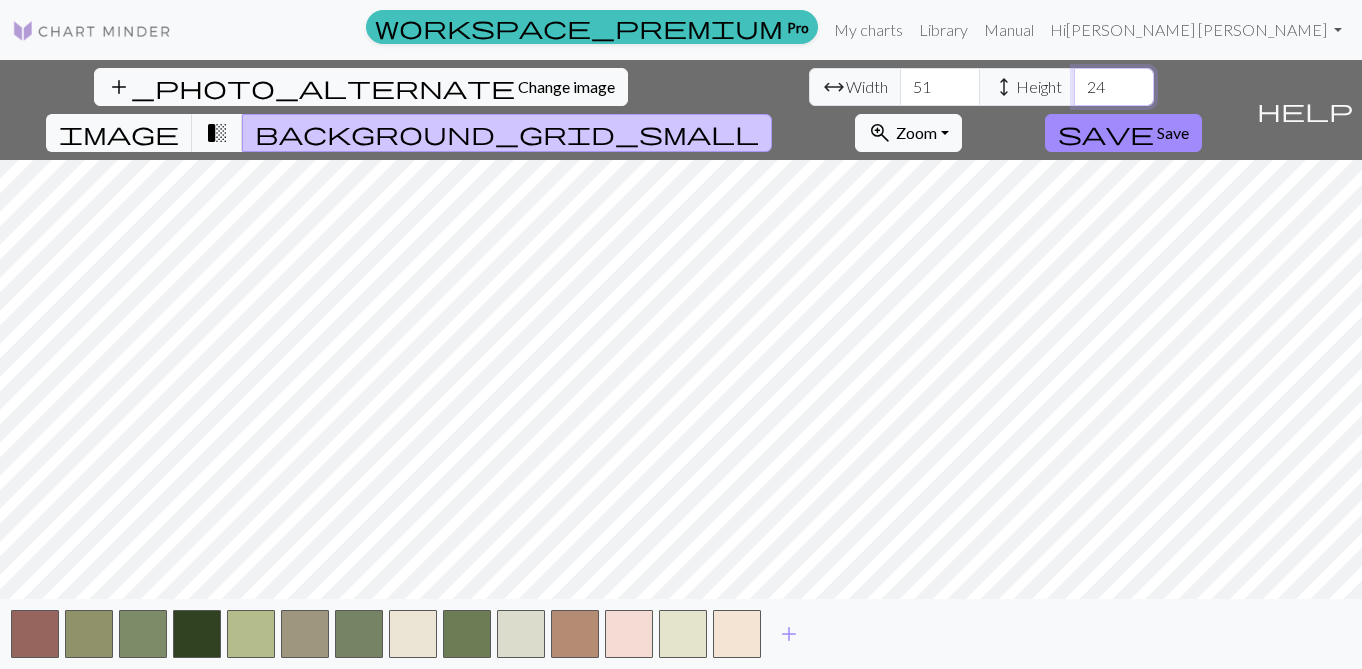 click on "24" at bounding box center [1114, 87] 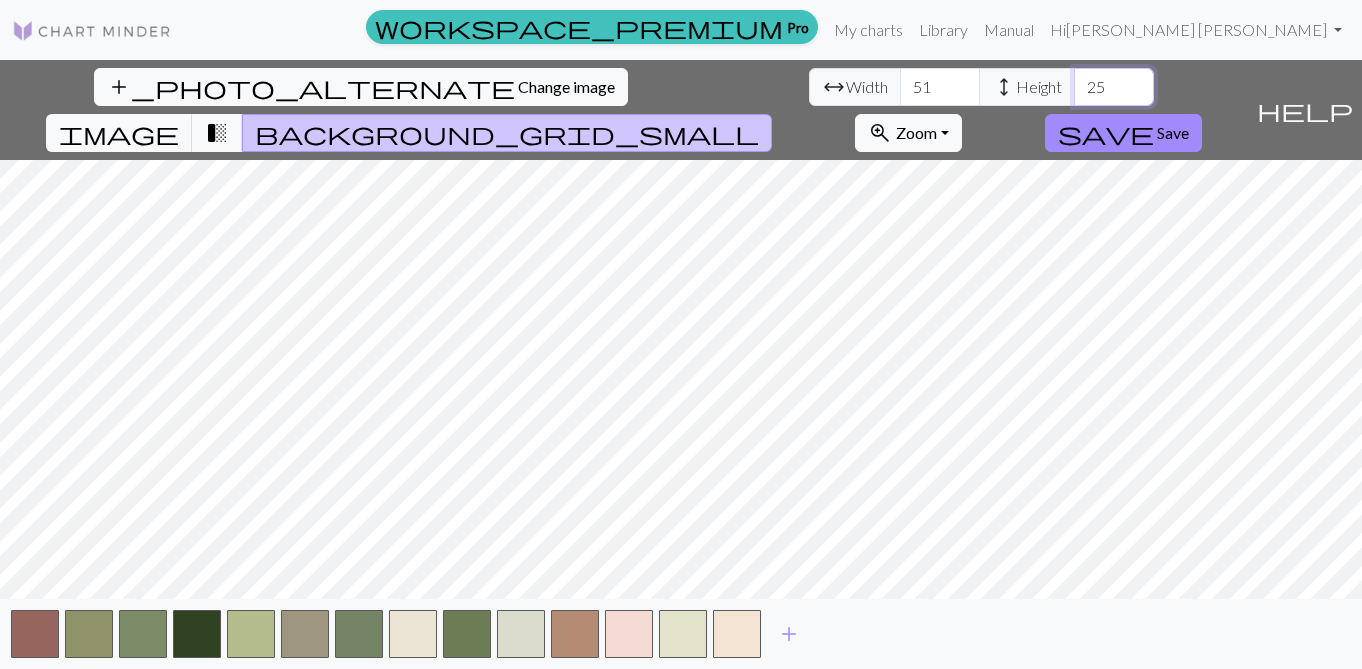 click on "25" at bounding box center [1114, 87] 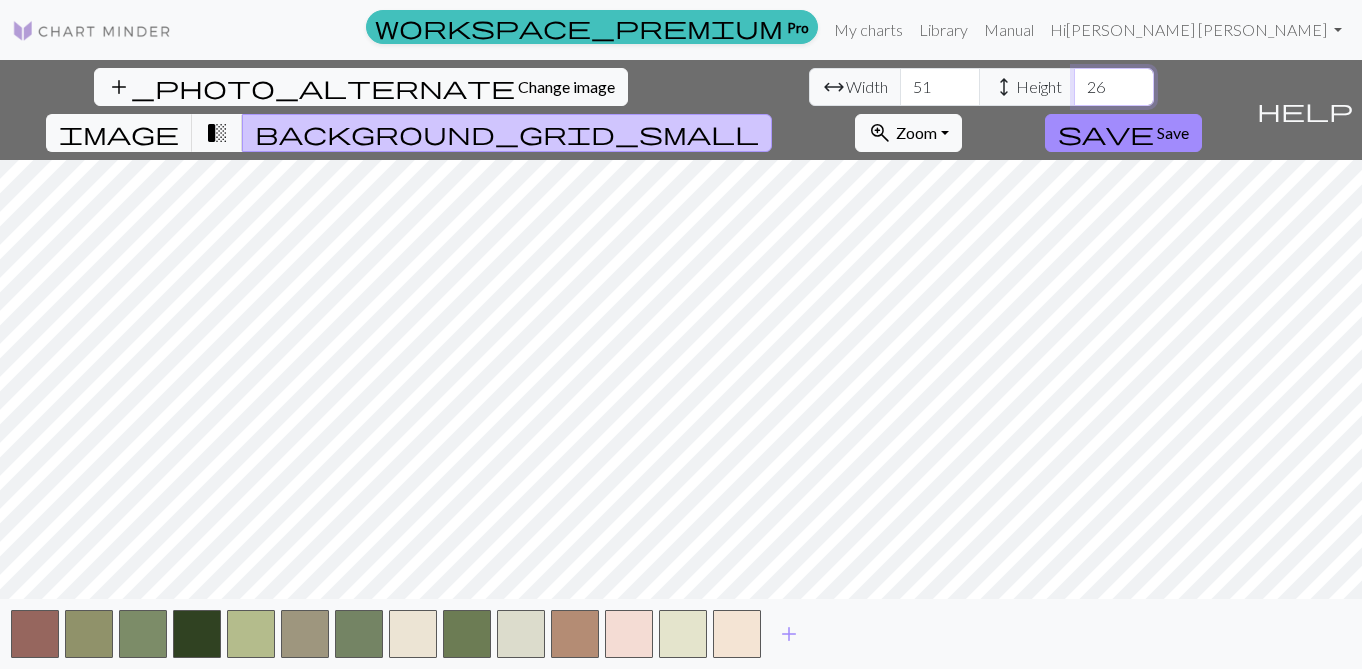 click on "26" at bounding box center [1114, 87] 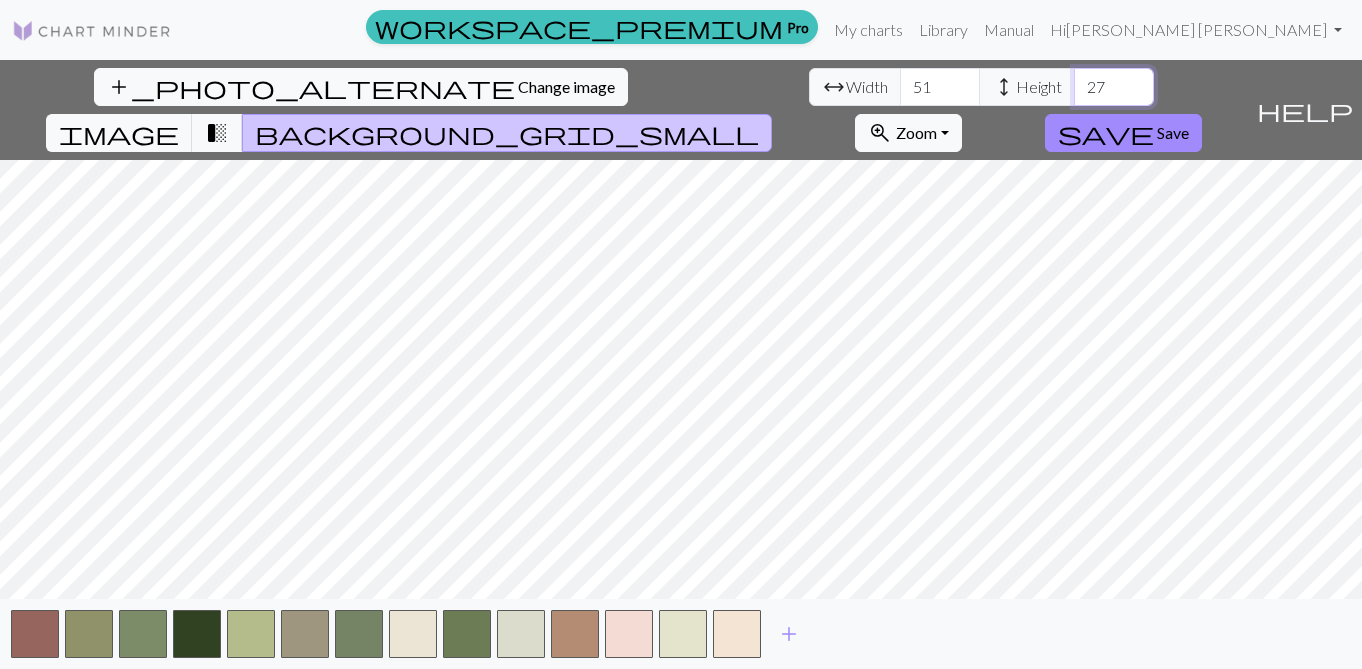type on "27" 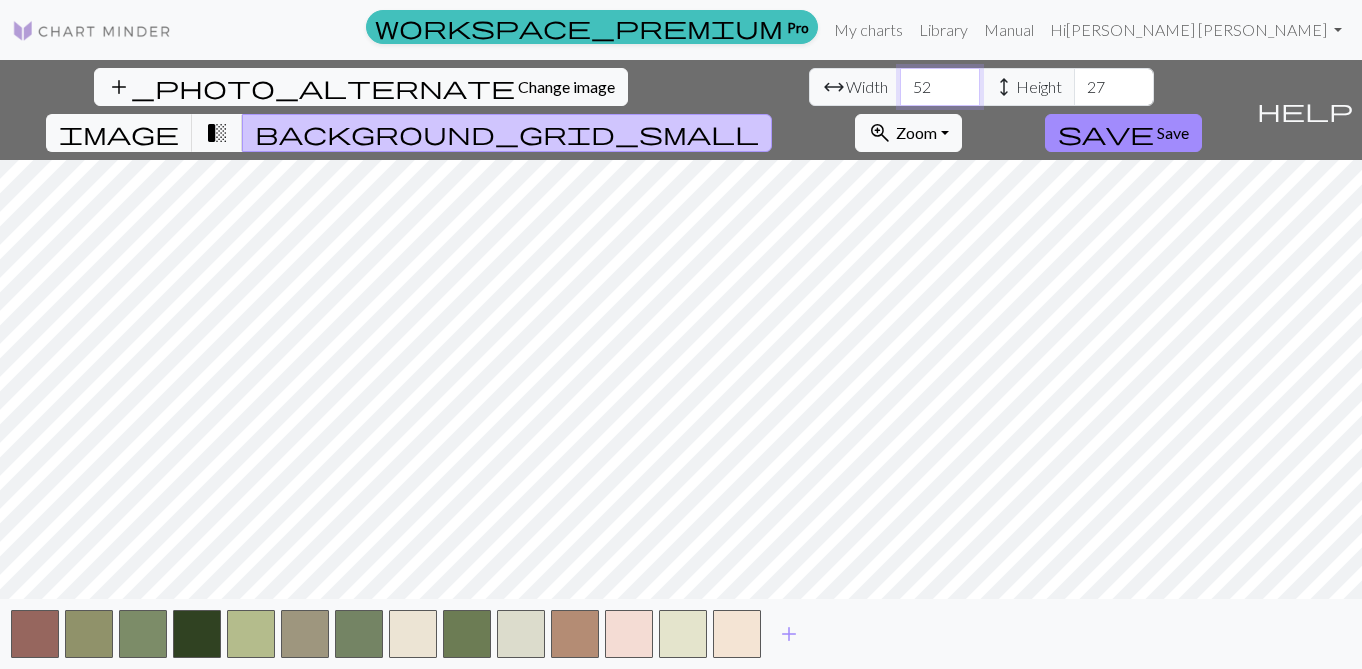 type on "52" 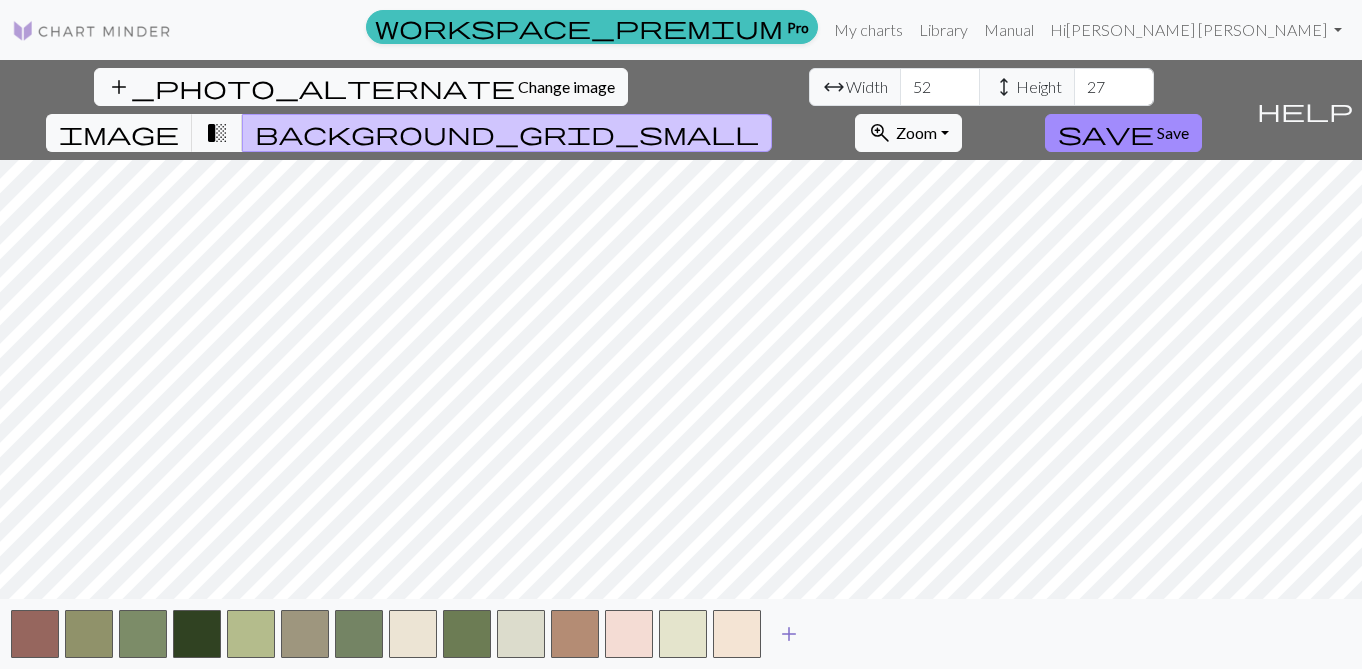 click on "add" at bounding box center [789, 634] 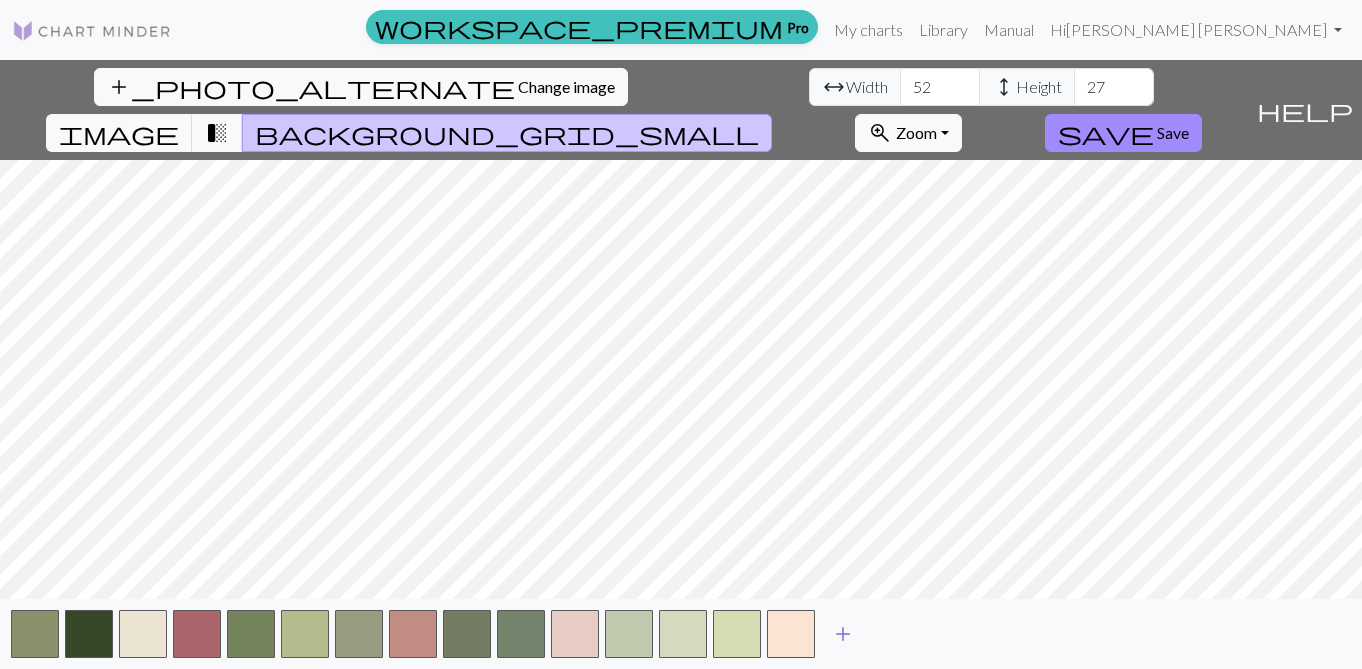 click at bounding box center (791, 634) 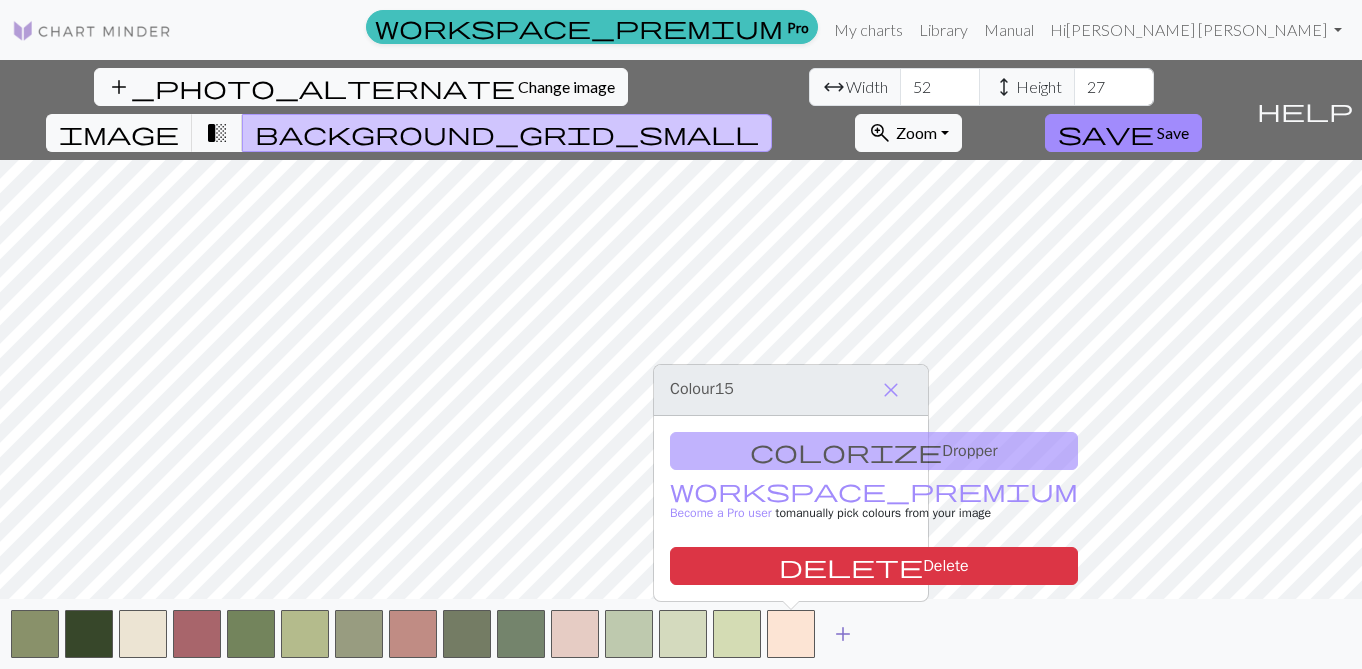 click on "add" at bounding box center (843, 634) 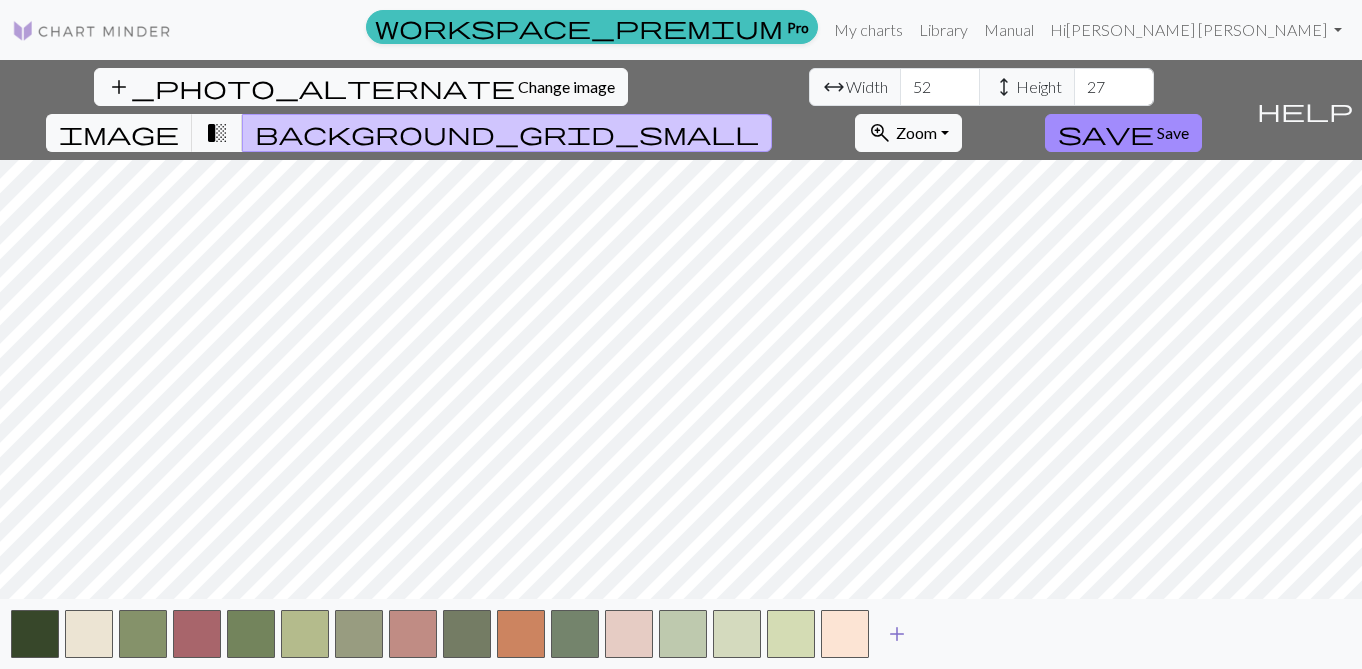 click on "add" at bounding box center [897, 634] 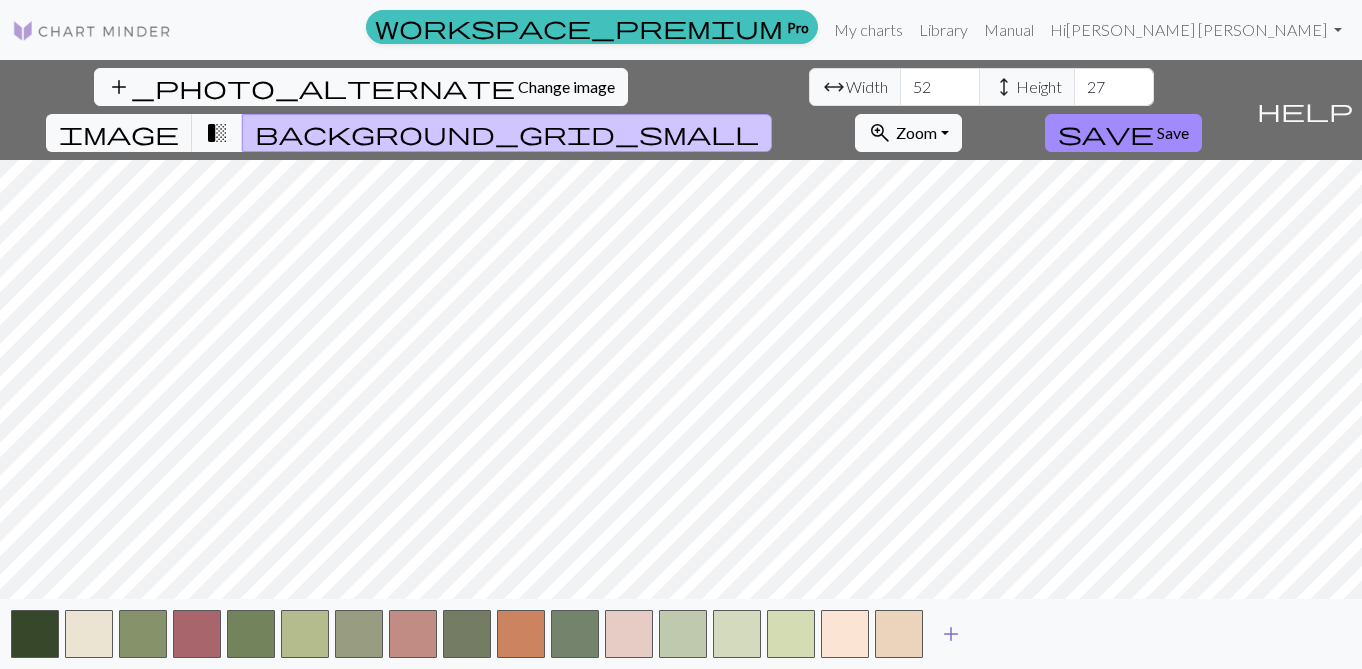click on "add" at bounding box center (951, 634) 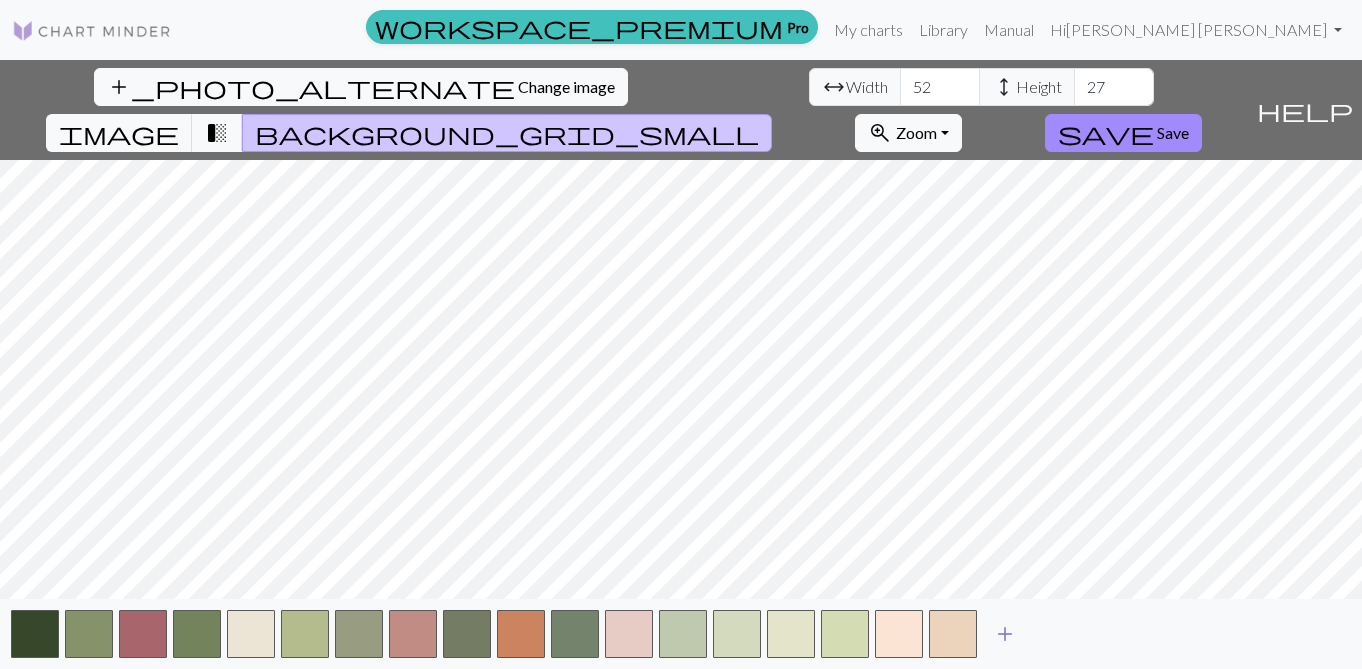 click on "add" at bounding box center [1005, 634] 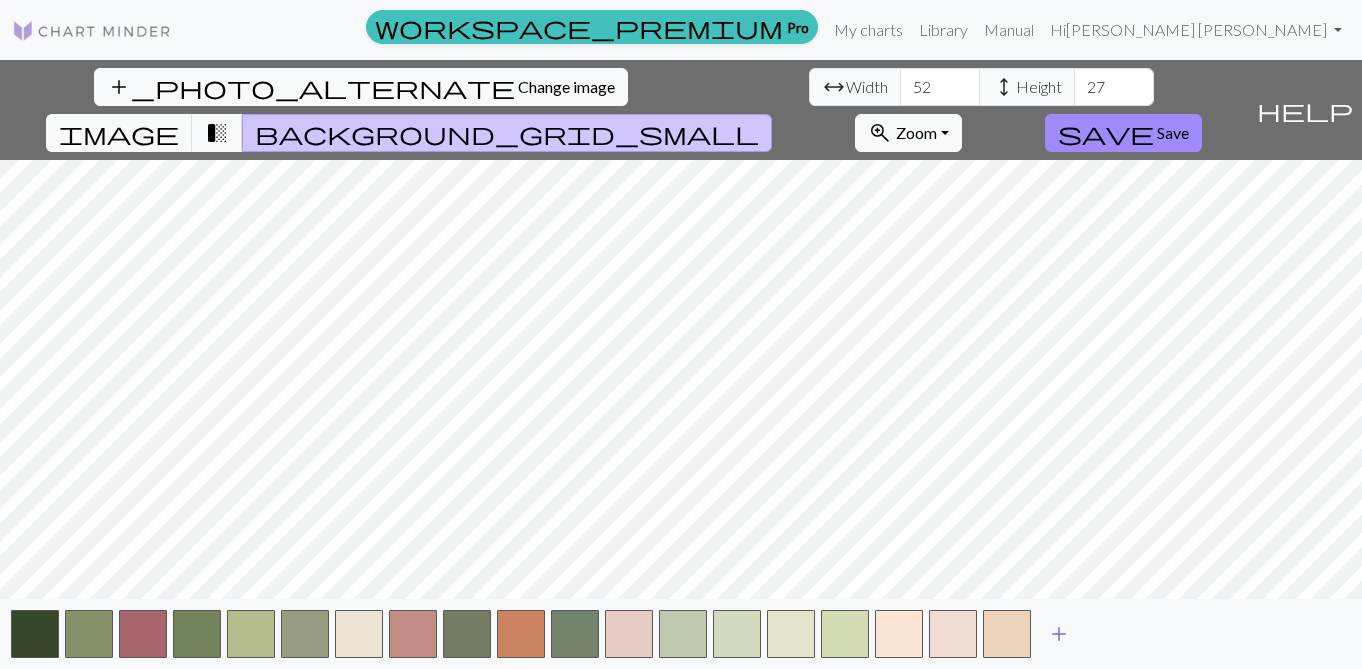 click on "add" at bounding box center (1059, 634) 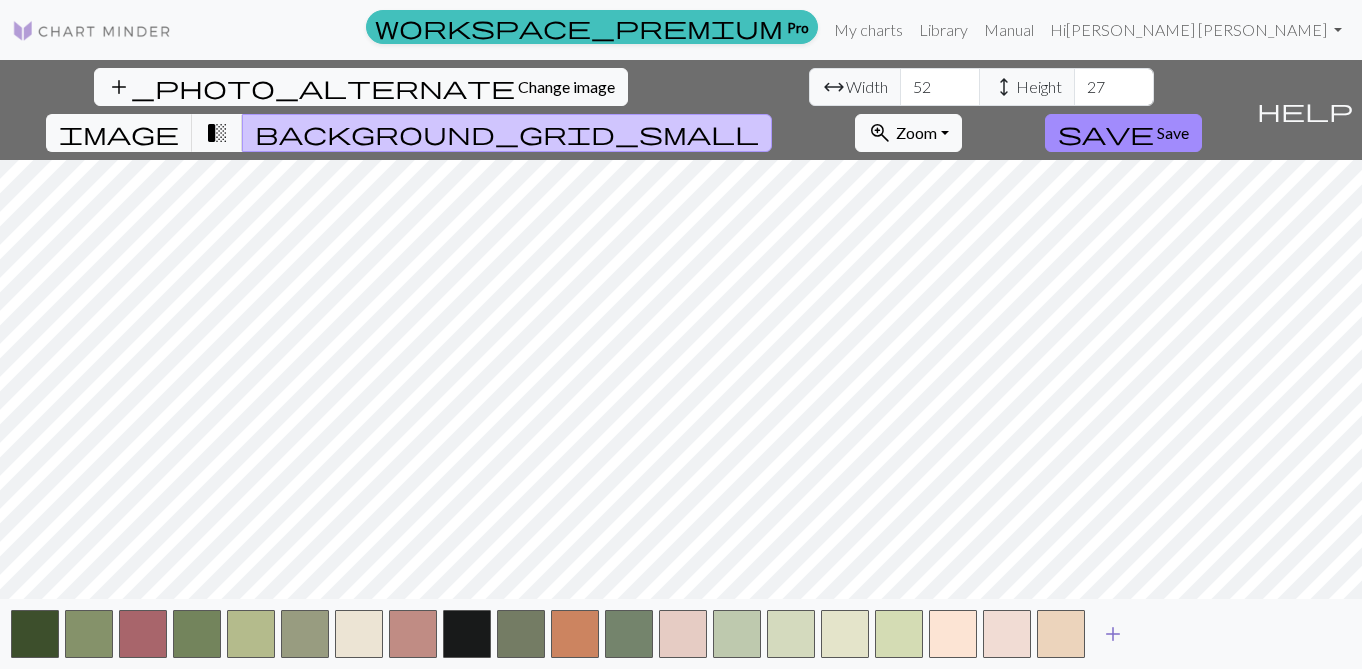 click on "add" at bounding box center [1113, 634] 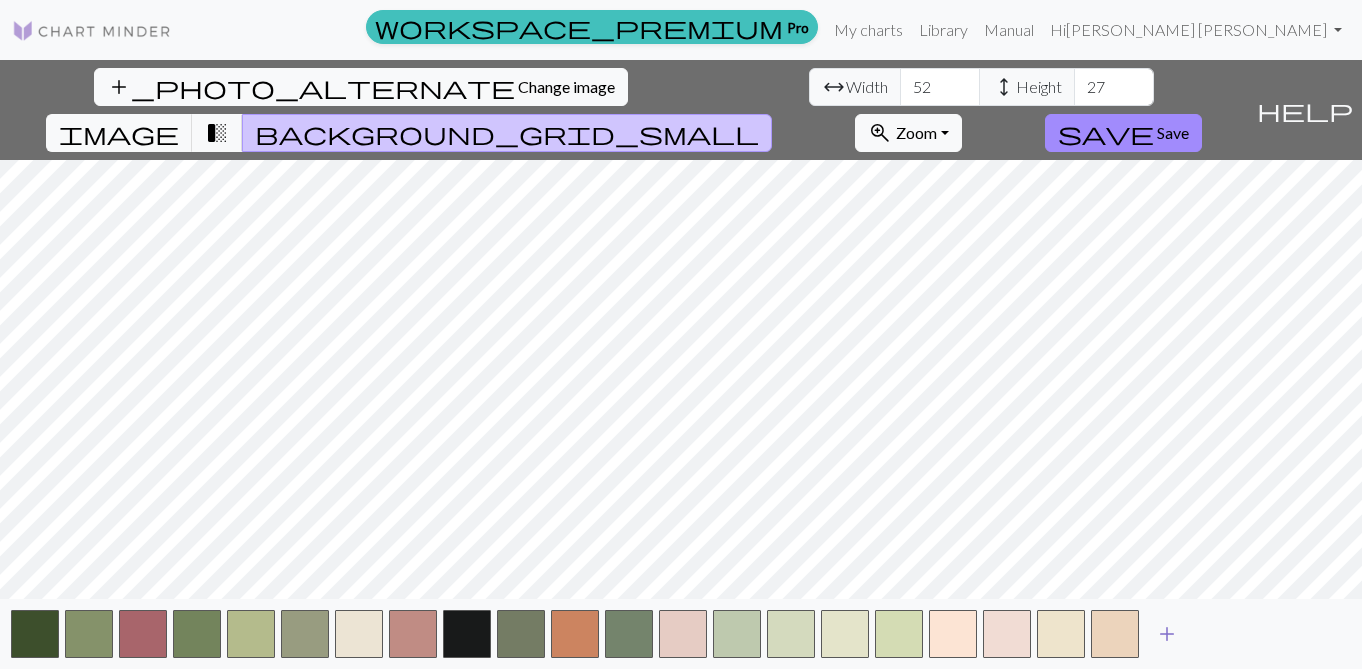 click on "add" at bounding box center (1167, 634) 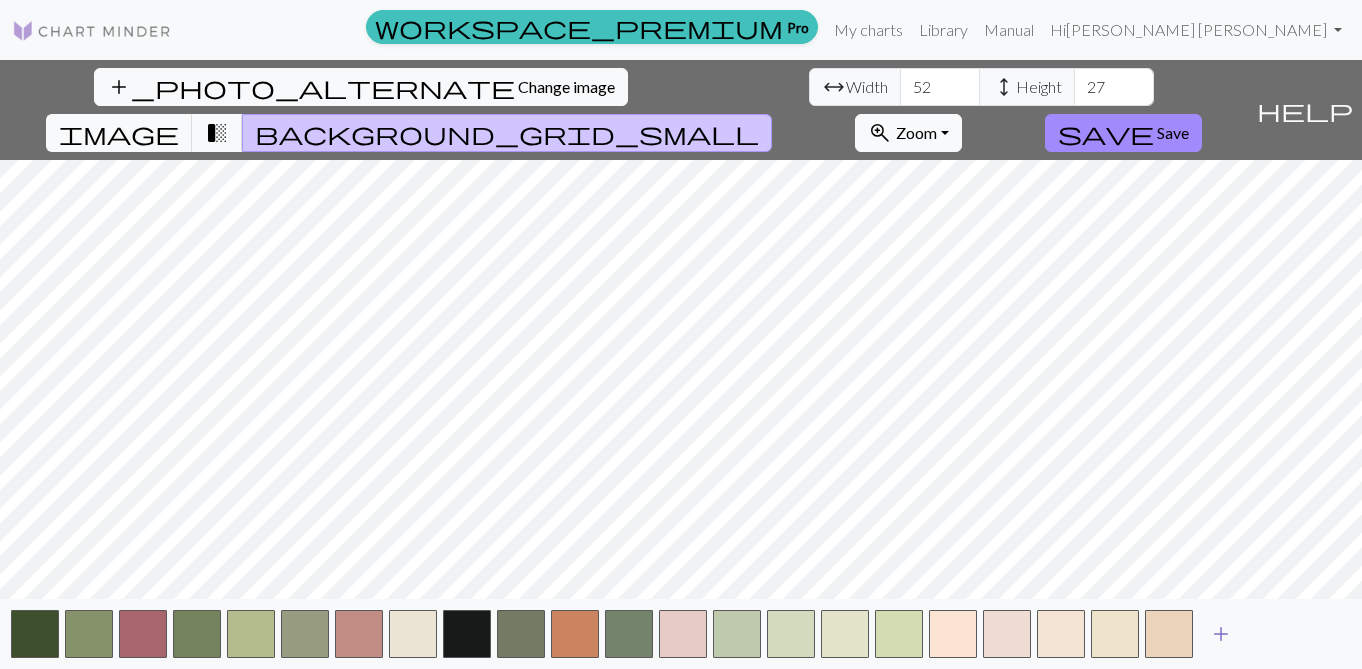 click on "add" at bounding box center (1221, 634) 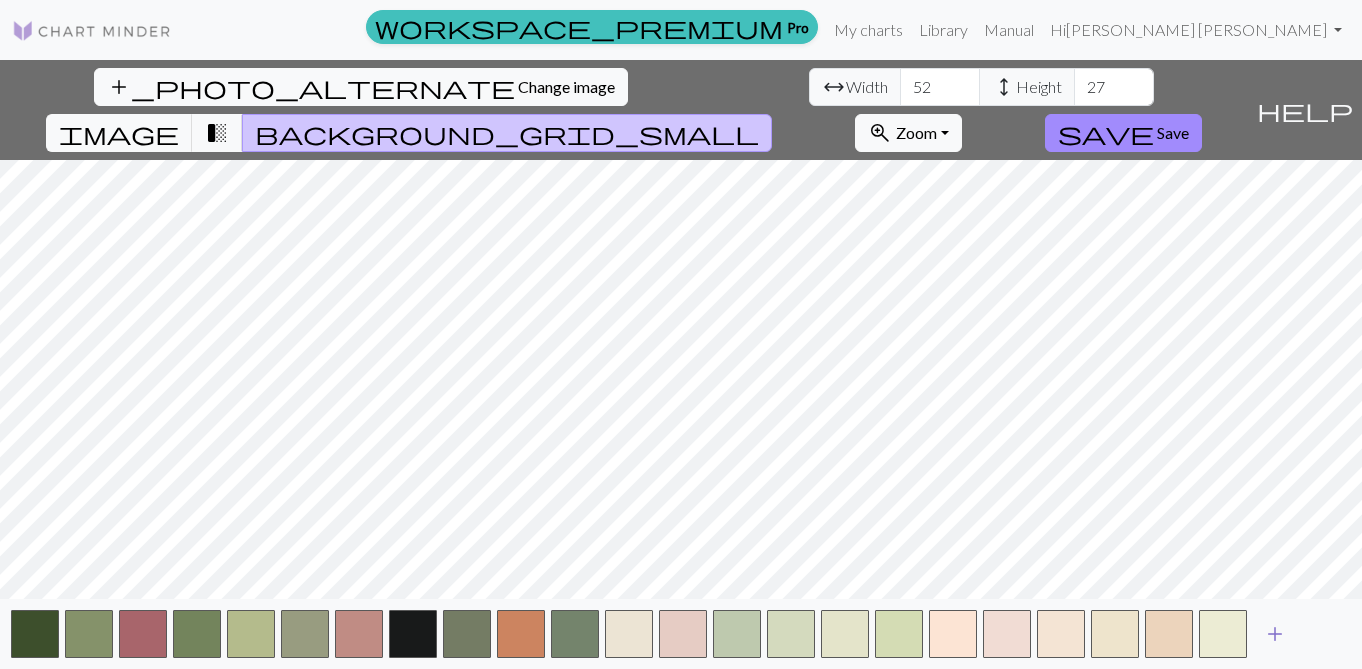 click on "add" at bounding box center [1275, 634] 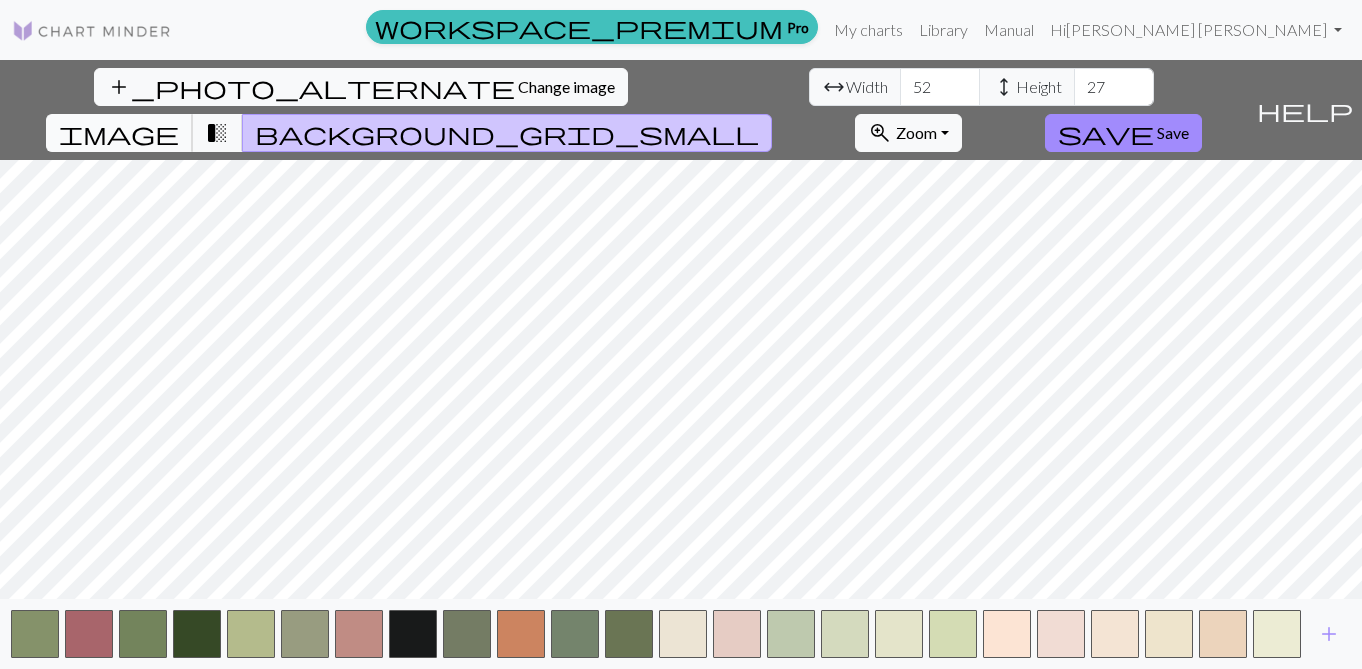 click on "image" at bounding box center (119, 133) 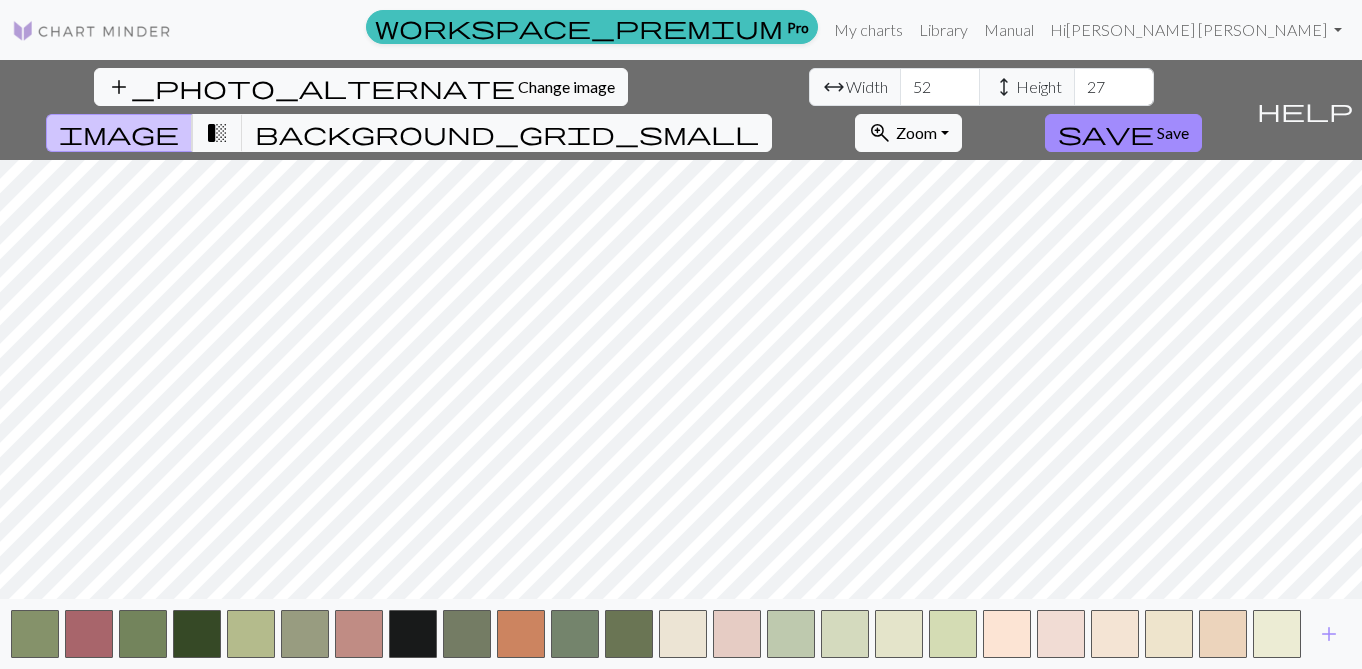 click on "image" at bounding box center [119, 133] 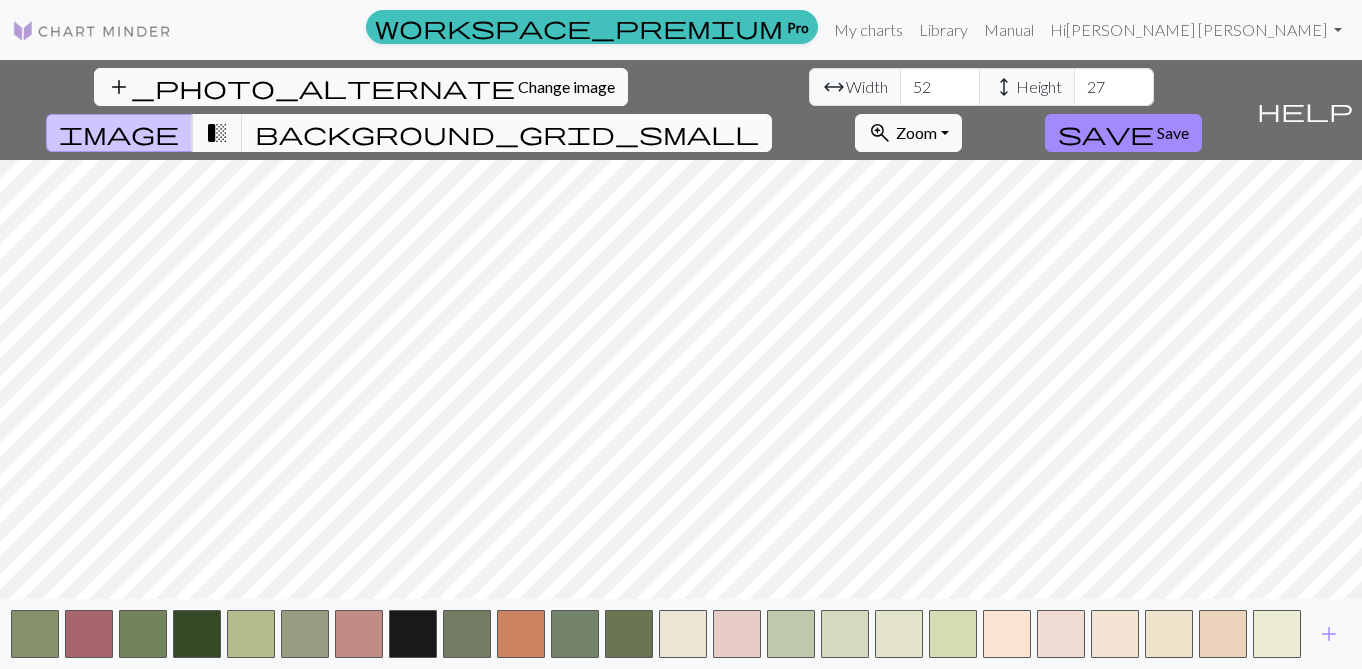 click on "background_grid_small" at bounding box center (507, 133) 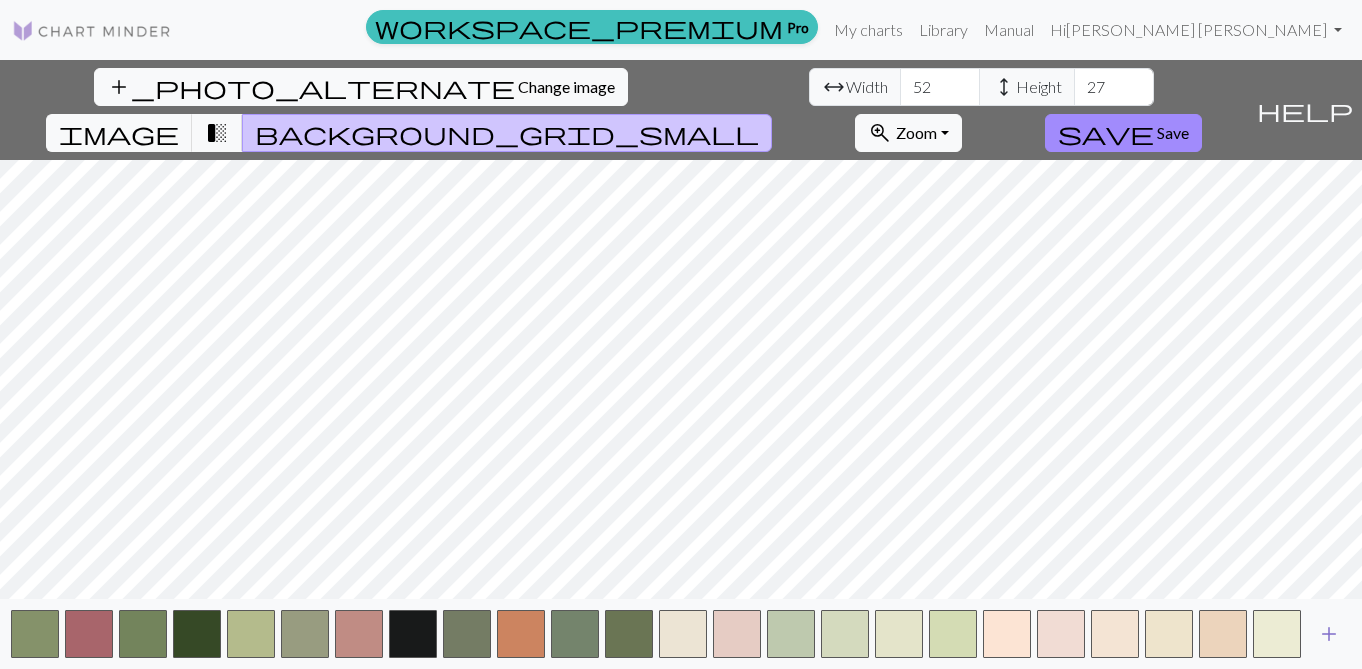 click on "add" at bounding box center (1329, 634) 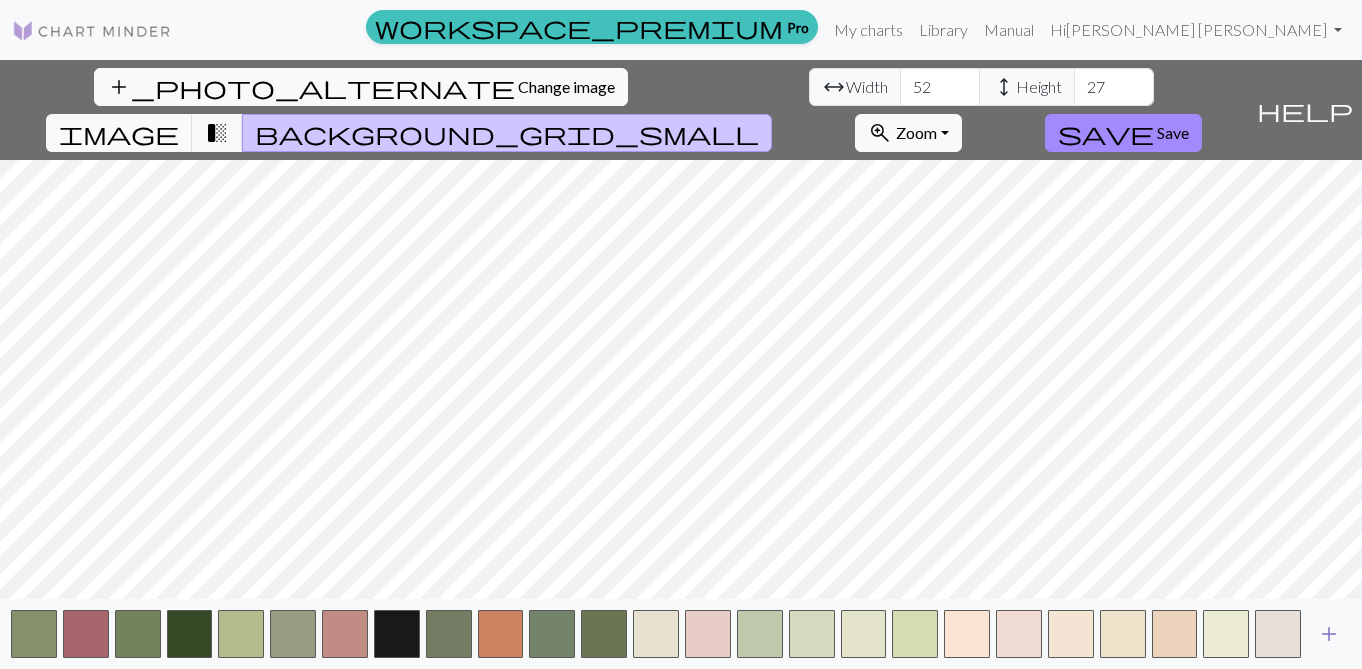 click on "add" at bounding box center [1329, 634] 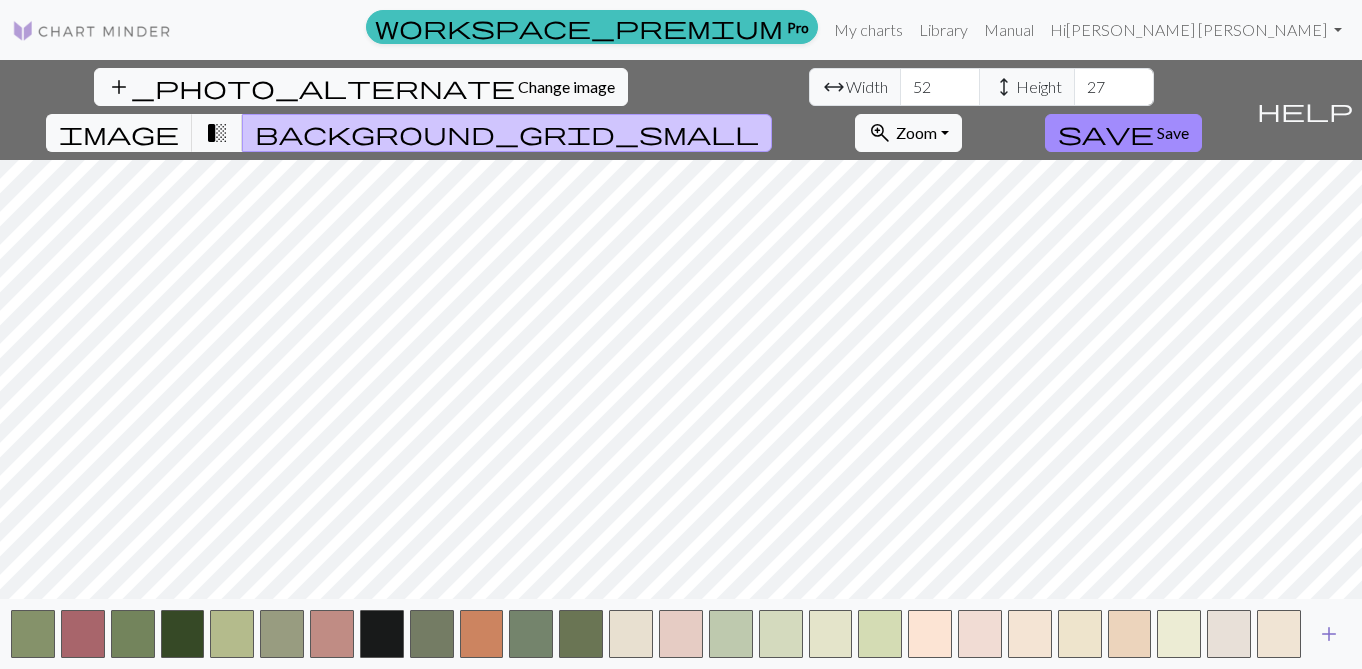 click on "add" at bounding box center [1329, 634] 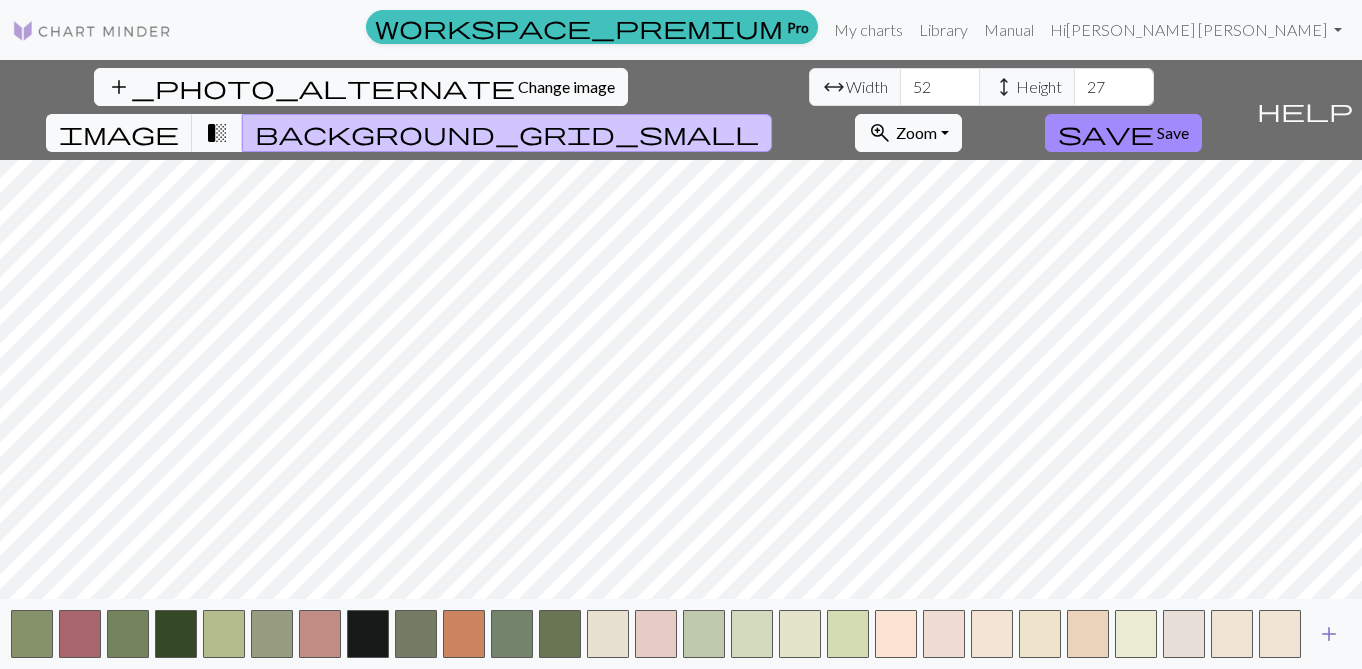 click on "add" at bounding box center (1329, 634) 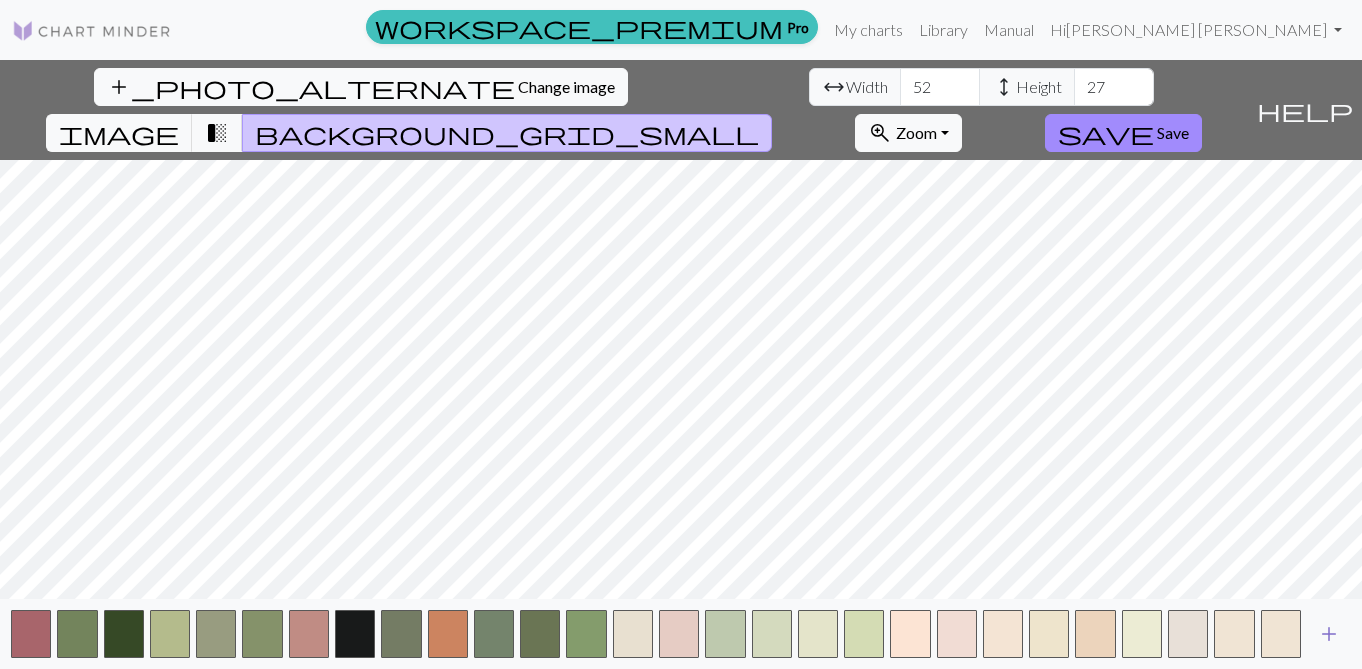 click on "add" at bounding box center [1329, 634] 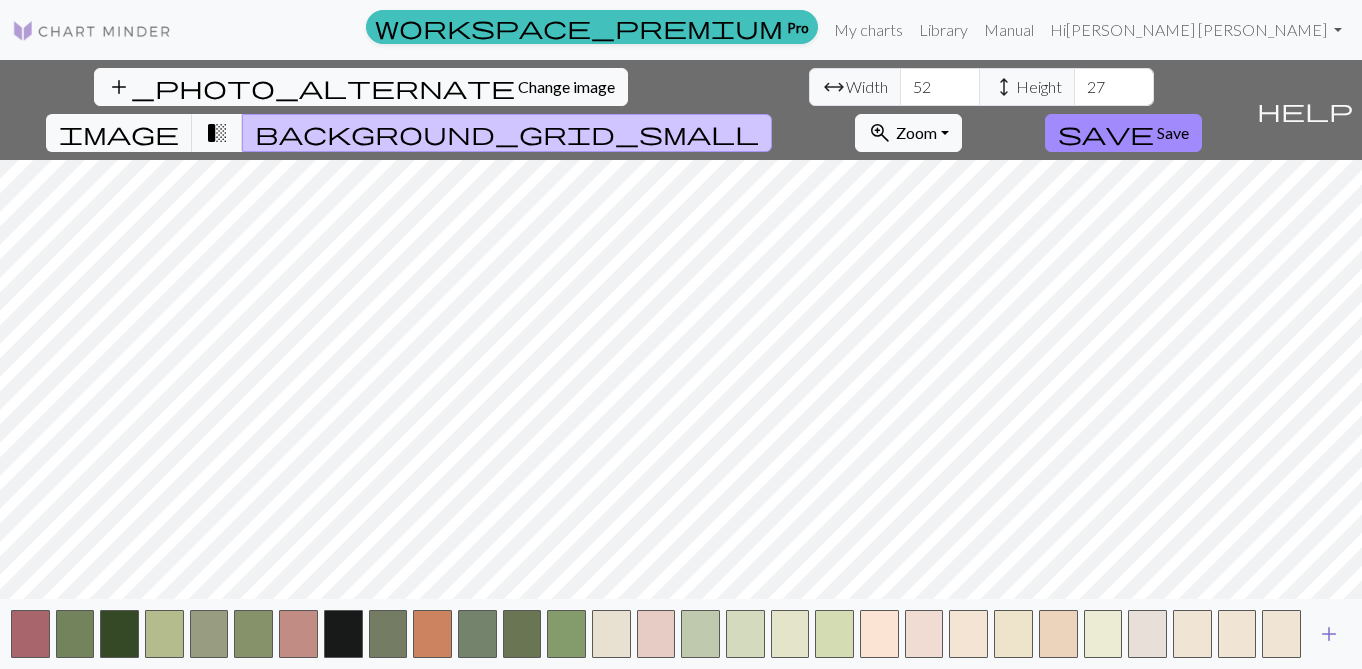 click on "add" at bounding box center (1329, 634) 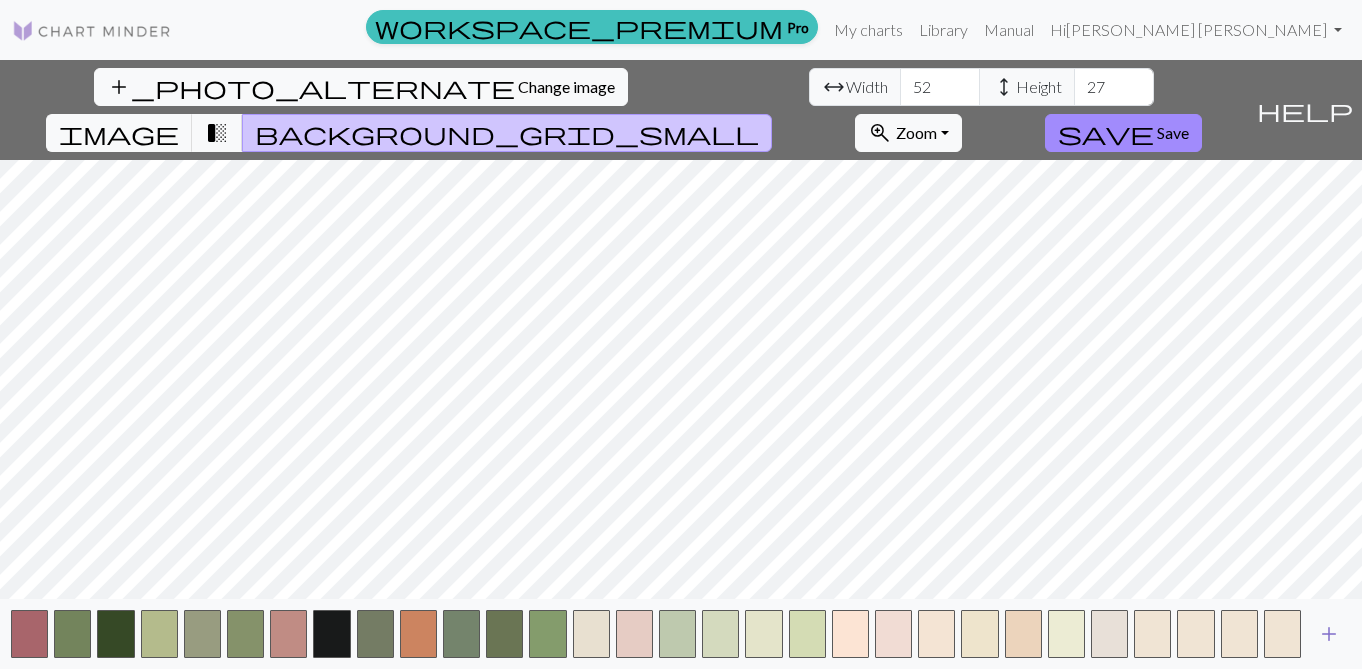 click on "add" at bounding box center [1329, 634] 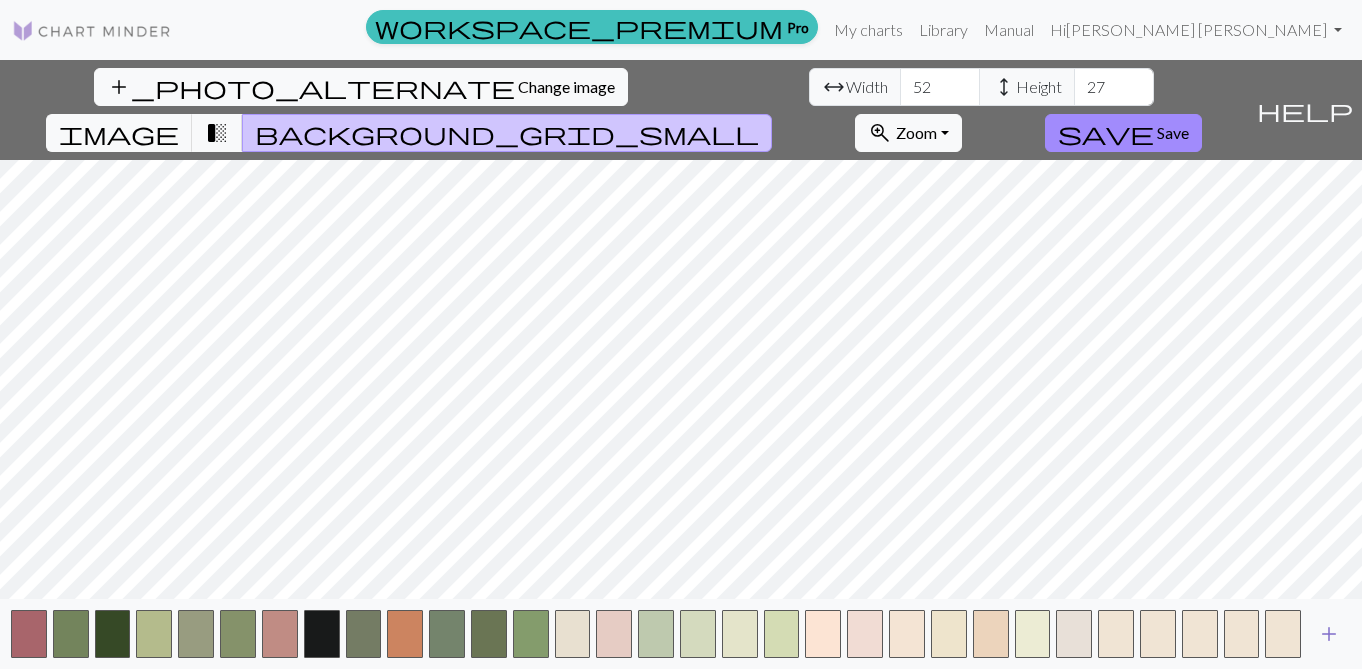 click on "add" at bounding box center [1329, 634] 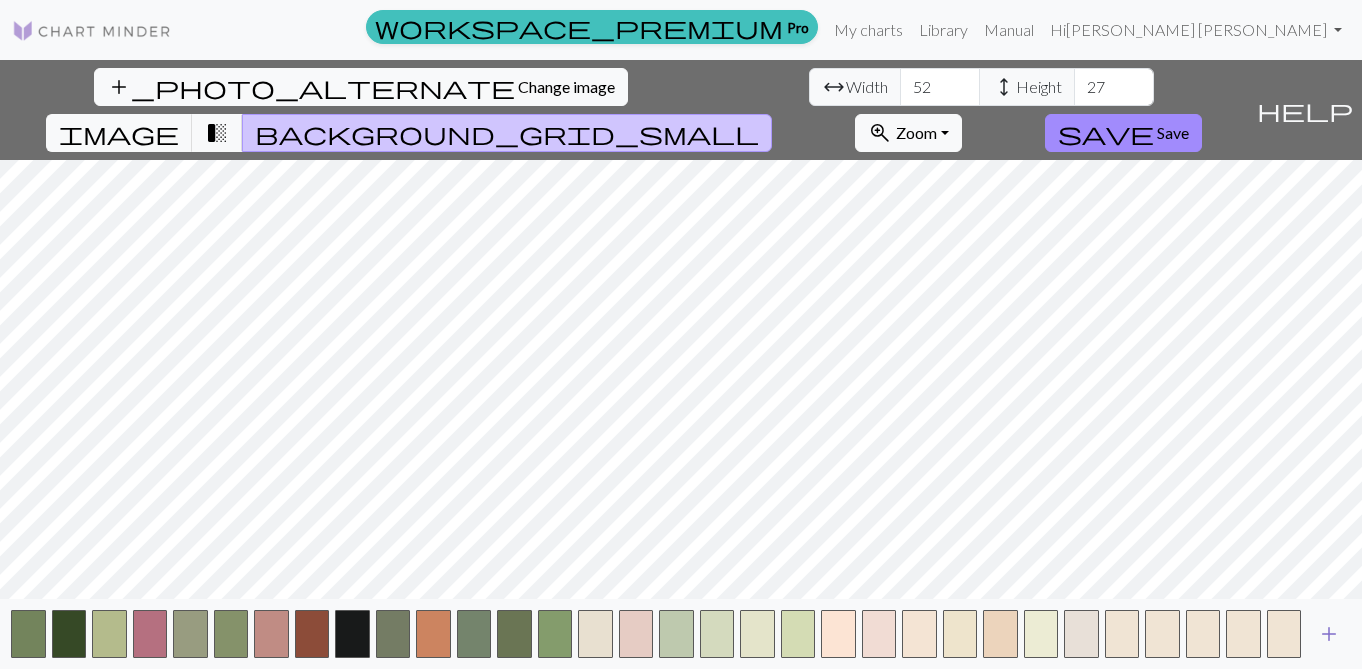 click on "add" at bounding box center [1329, 634] 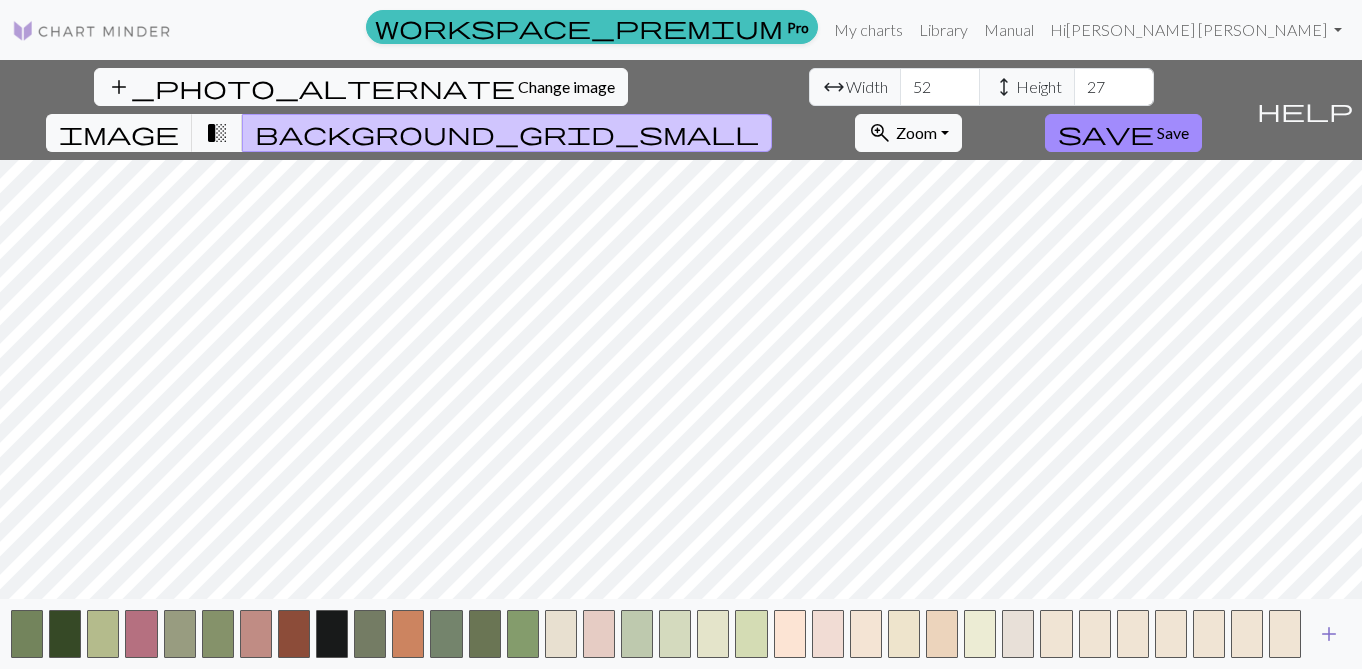 click on "add" at bounding box center (1329, 634) 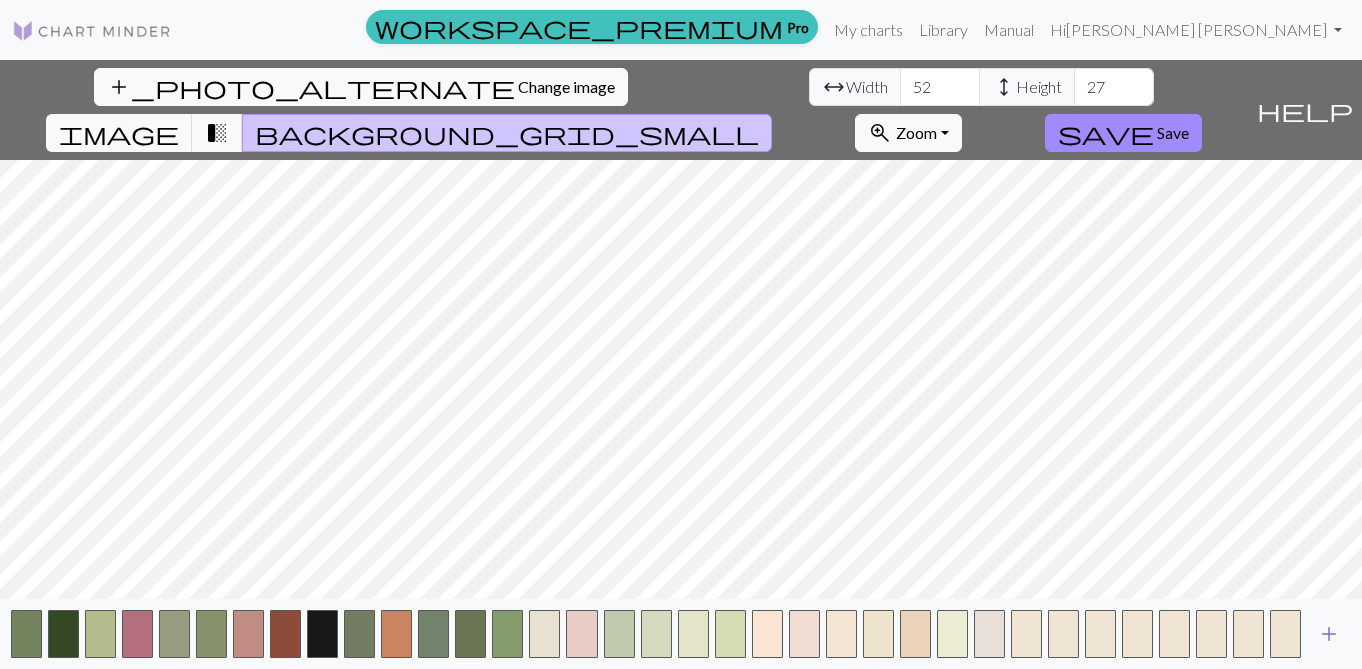 click on "add" at bounding box center (1329, 634) 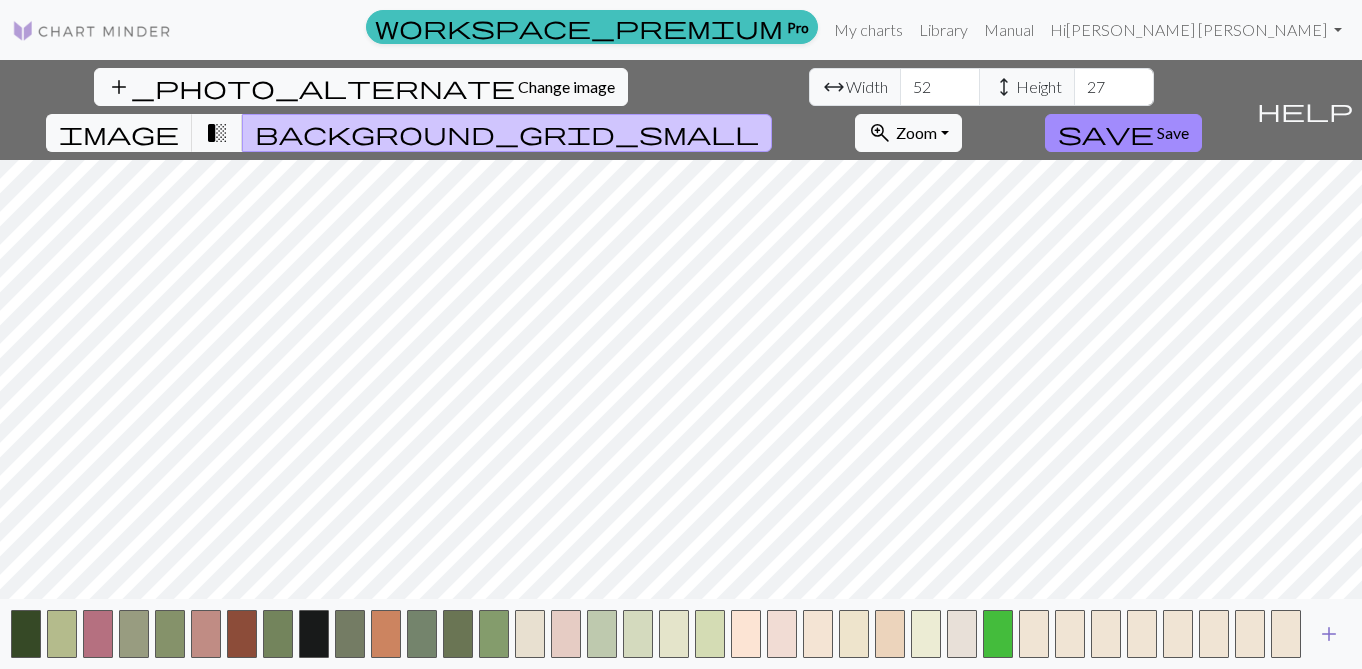 click on "add" at bounding box center [1329, 634] 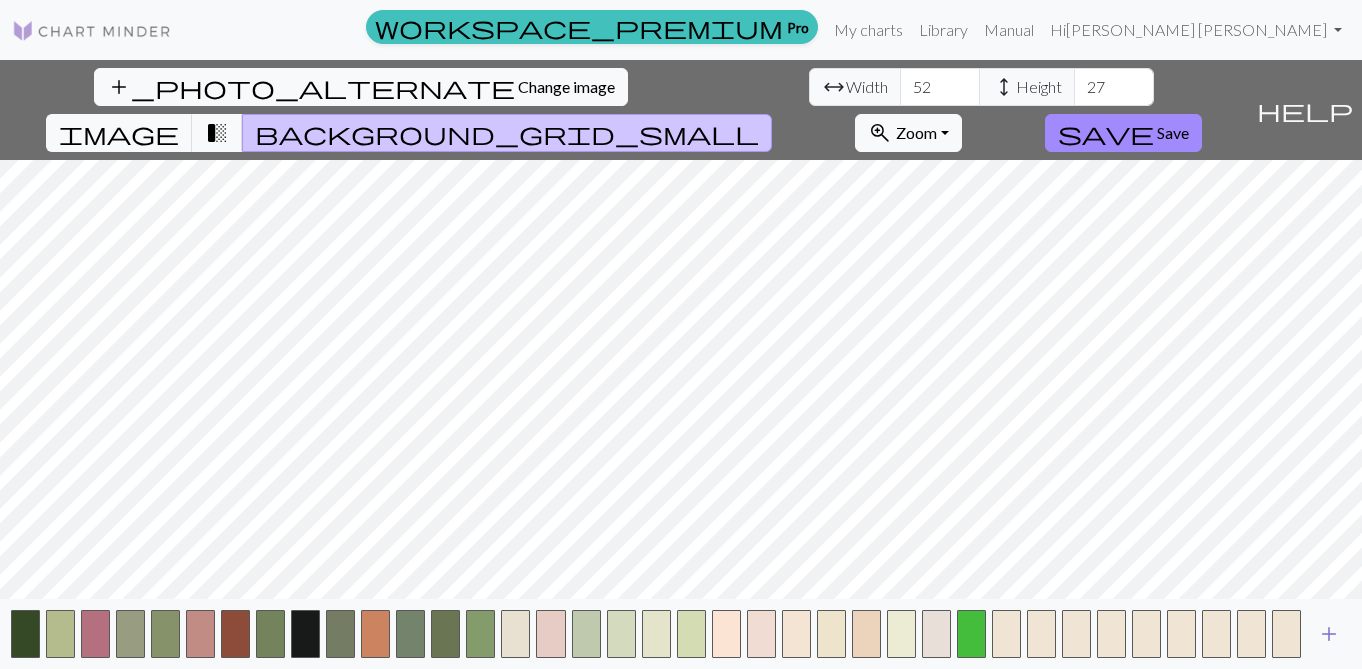 click on "add" at bounding box center (1329, 634) 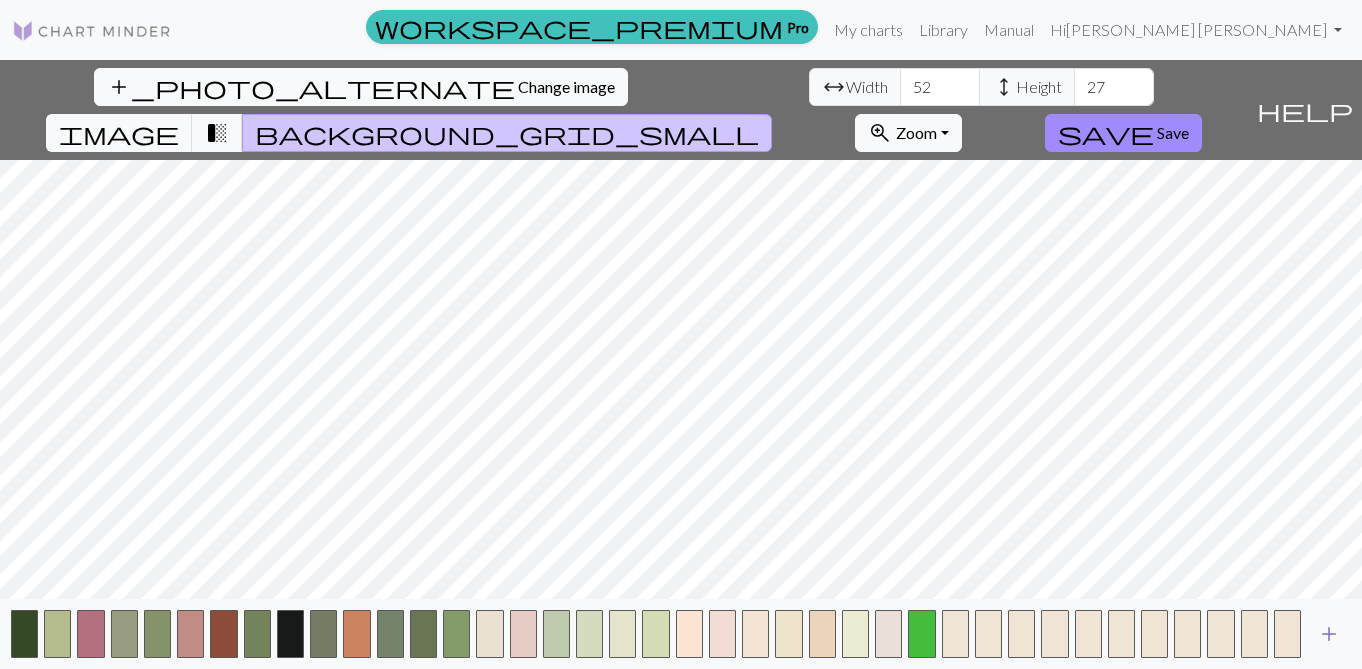 click on "add" at bounding box center (1329, 634) 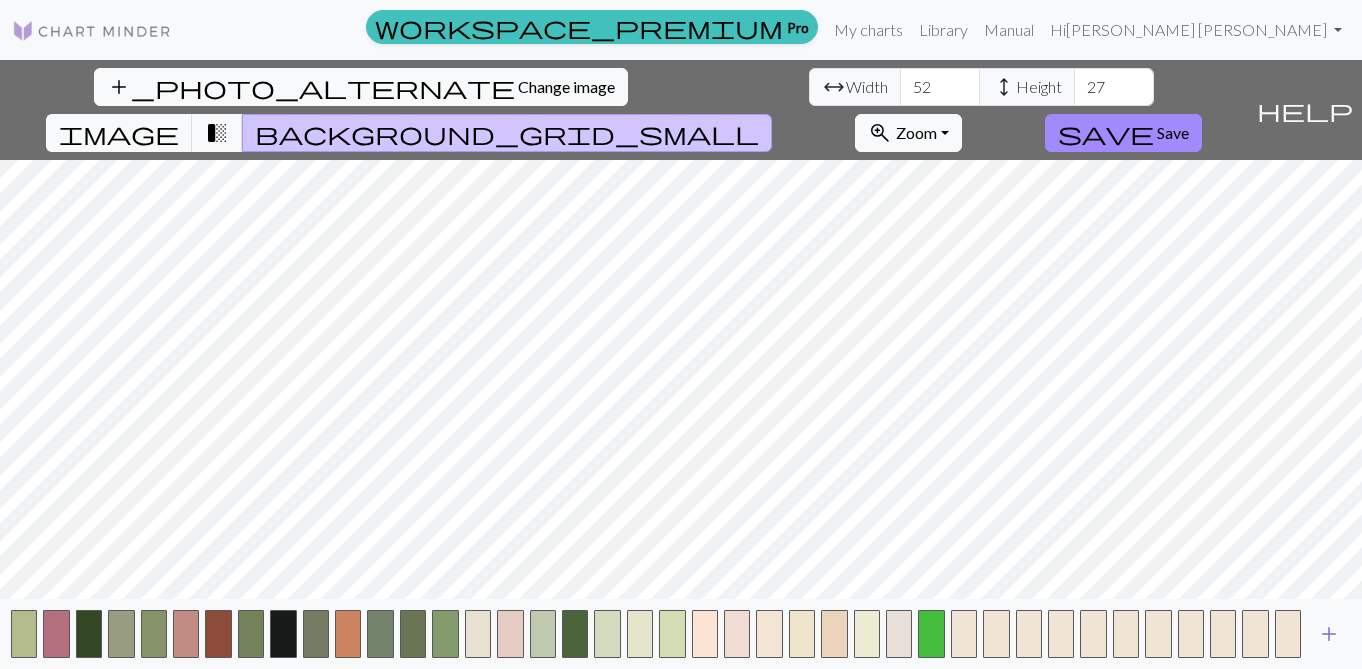 click on "add" at bounding box center [1329, 634] 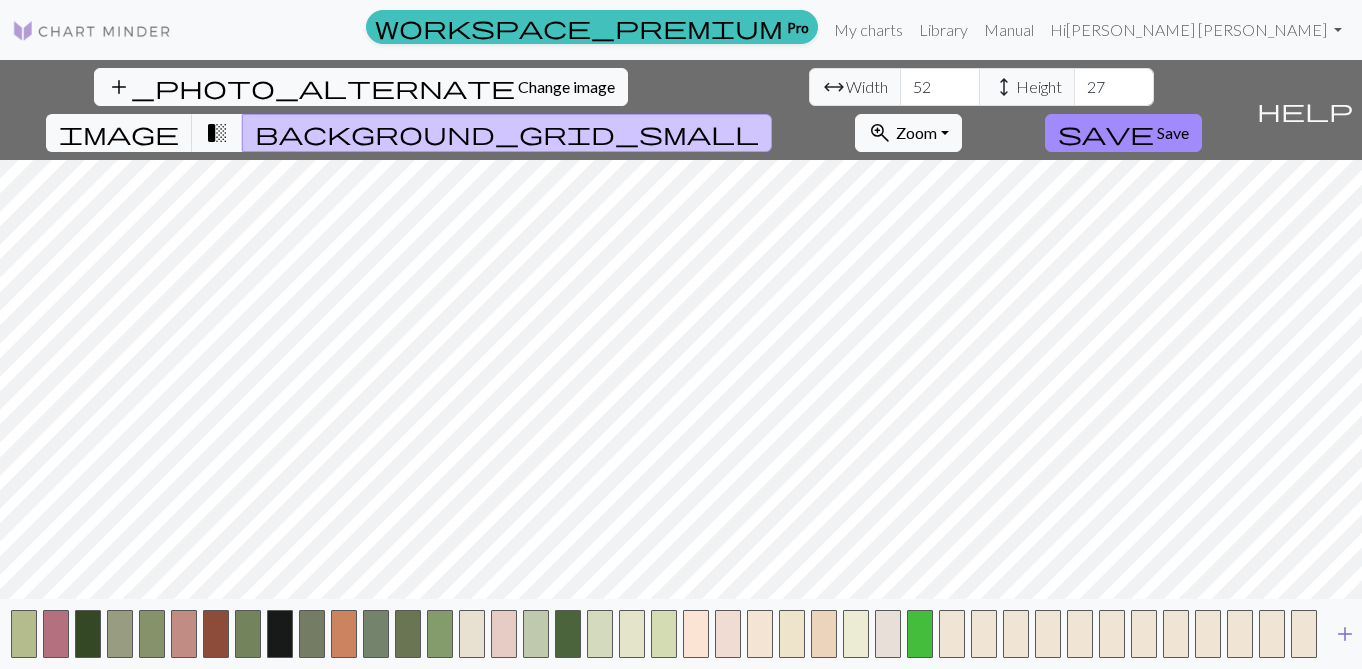 click at bounding box center (1304, 634) 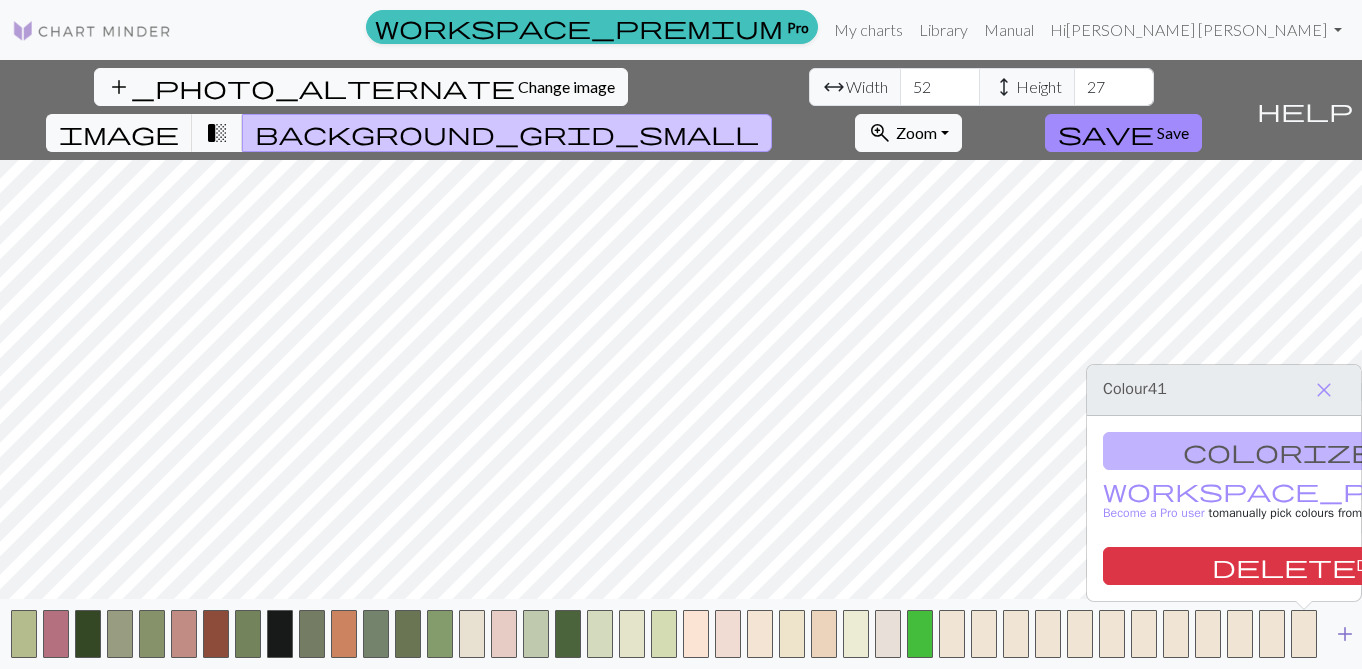 click at bounding box center [1304, 634] 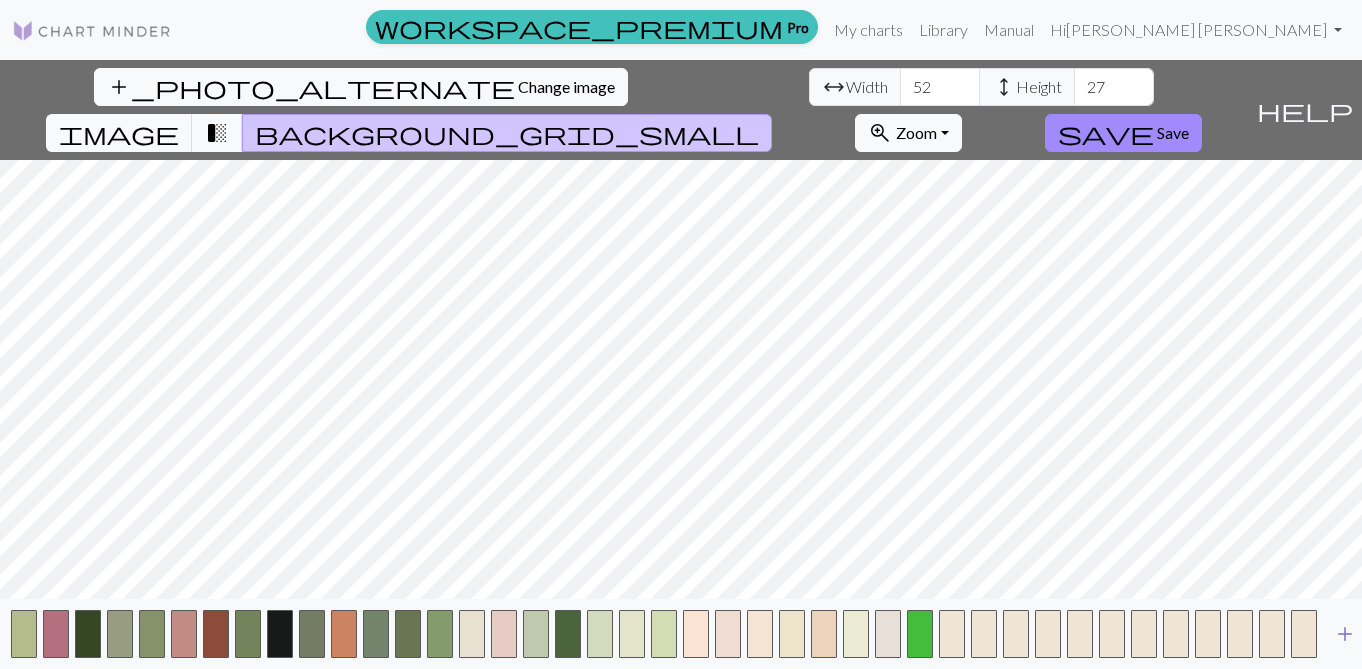 click at bounding box center [1304, 634] 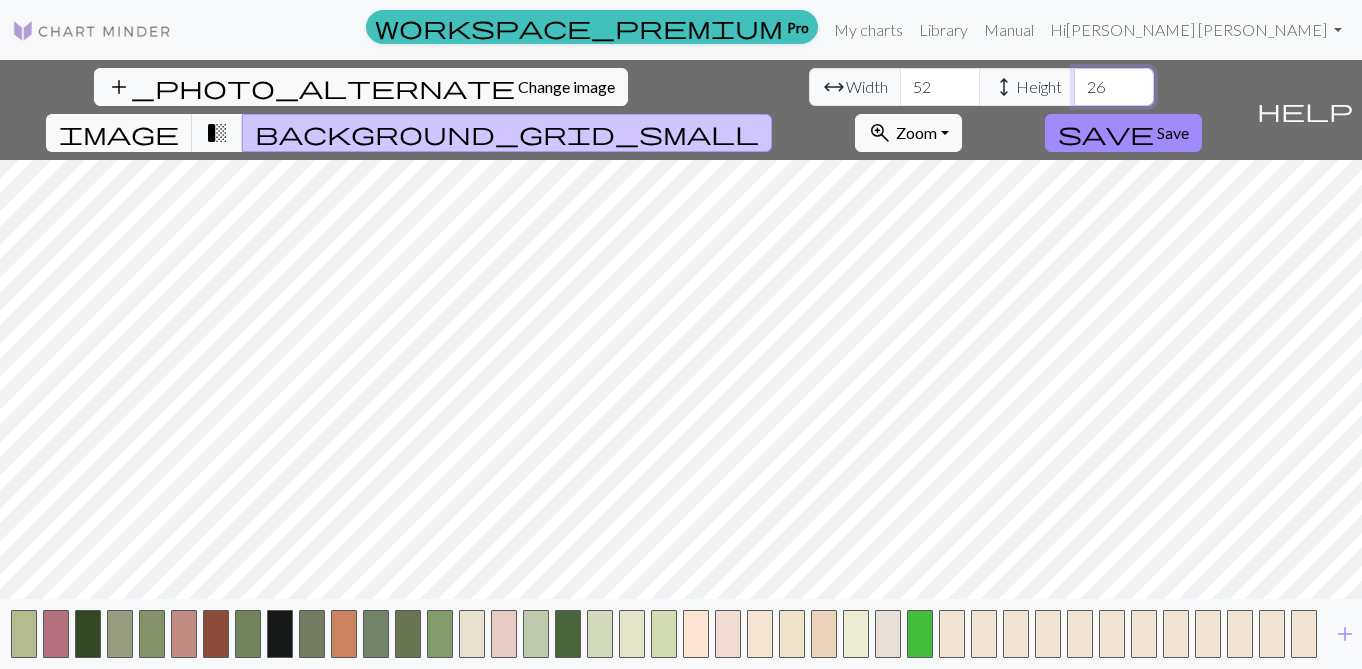 click on "26" at bounding box center [1114, 87] 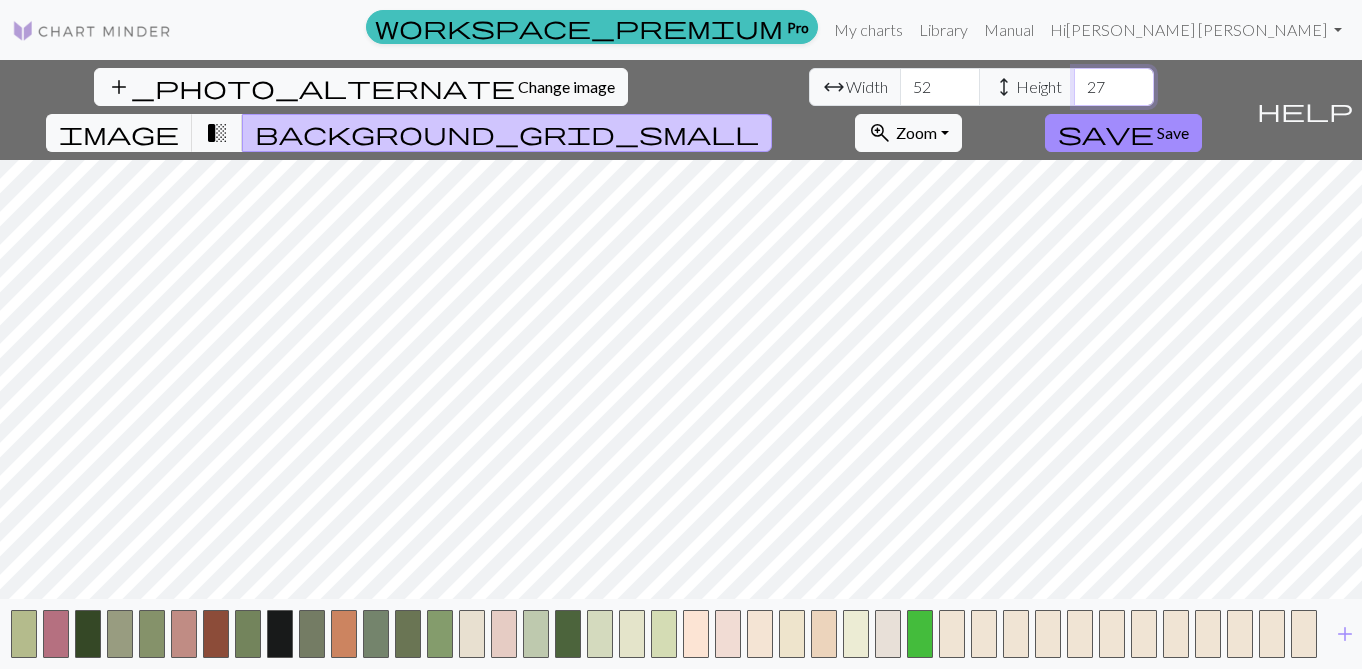 click on "27" at bounding box center [1114, 87] 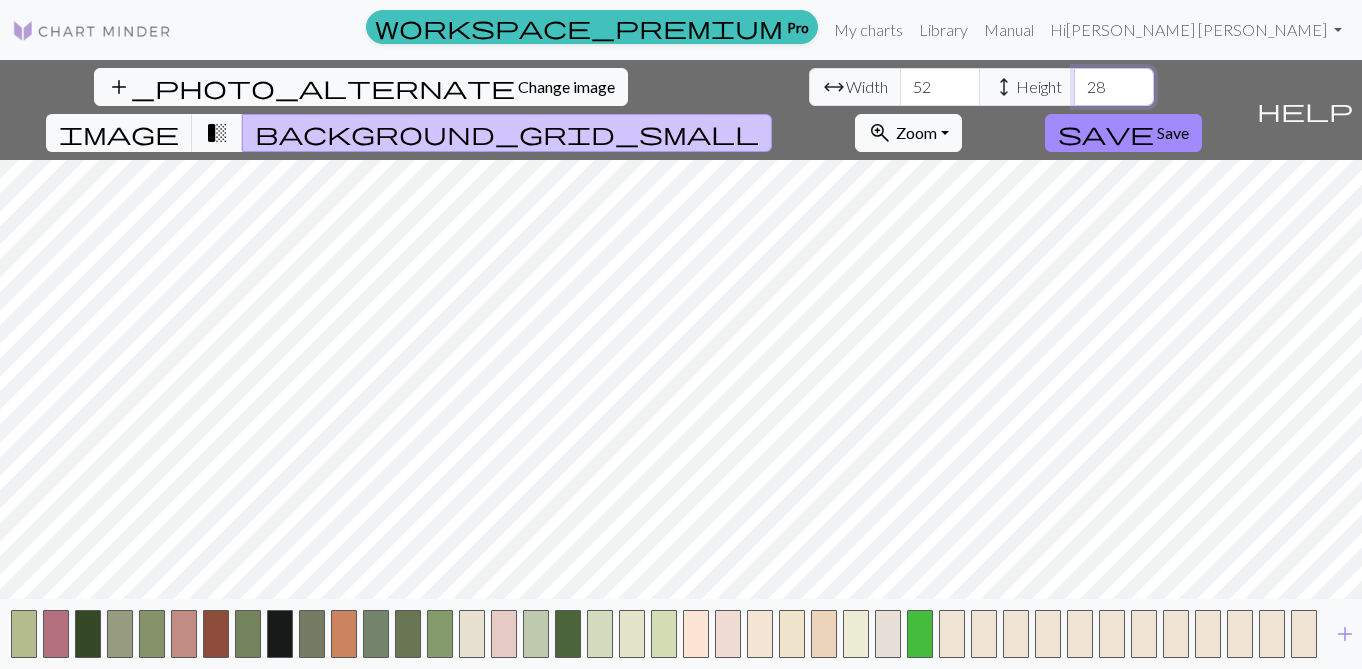 click on "28" at bounding box center [1114, 87] 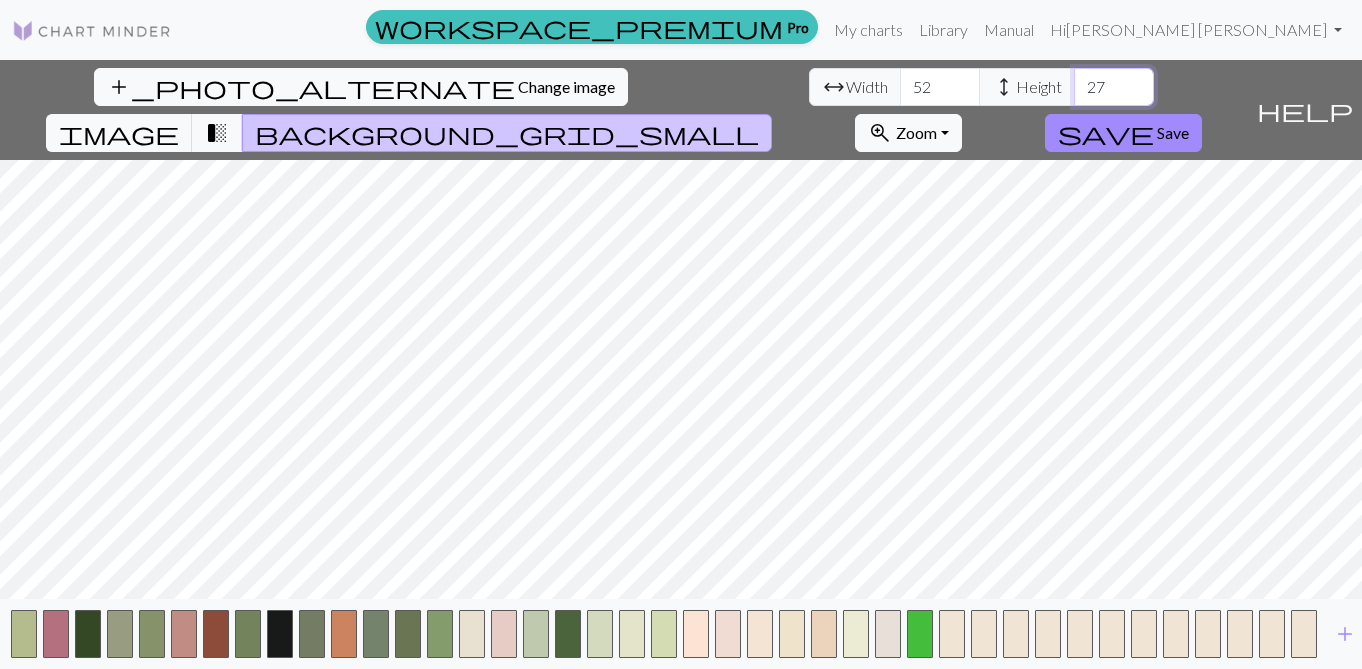 click on "27" at bounding box center (1114, 87) 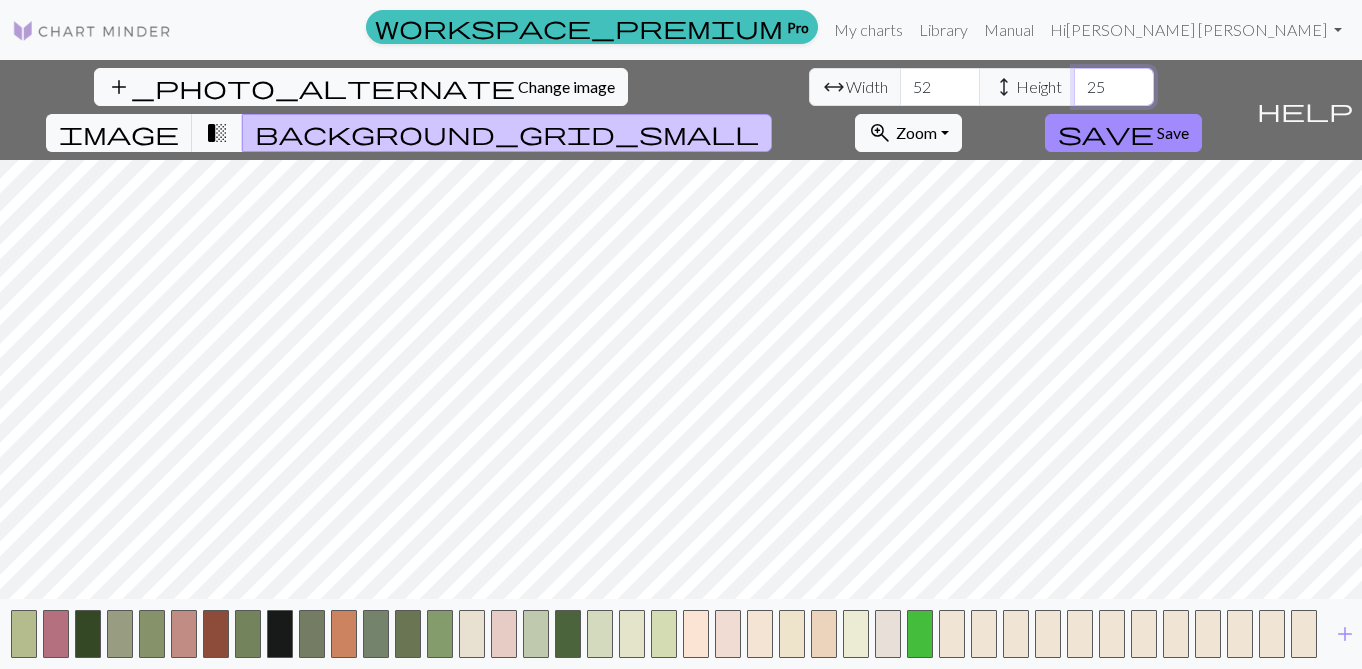 click on "25" at bounding box center [1114, 87] 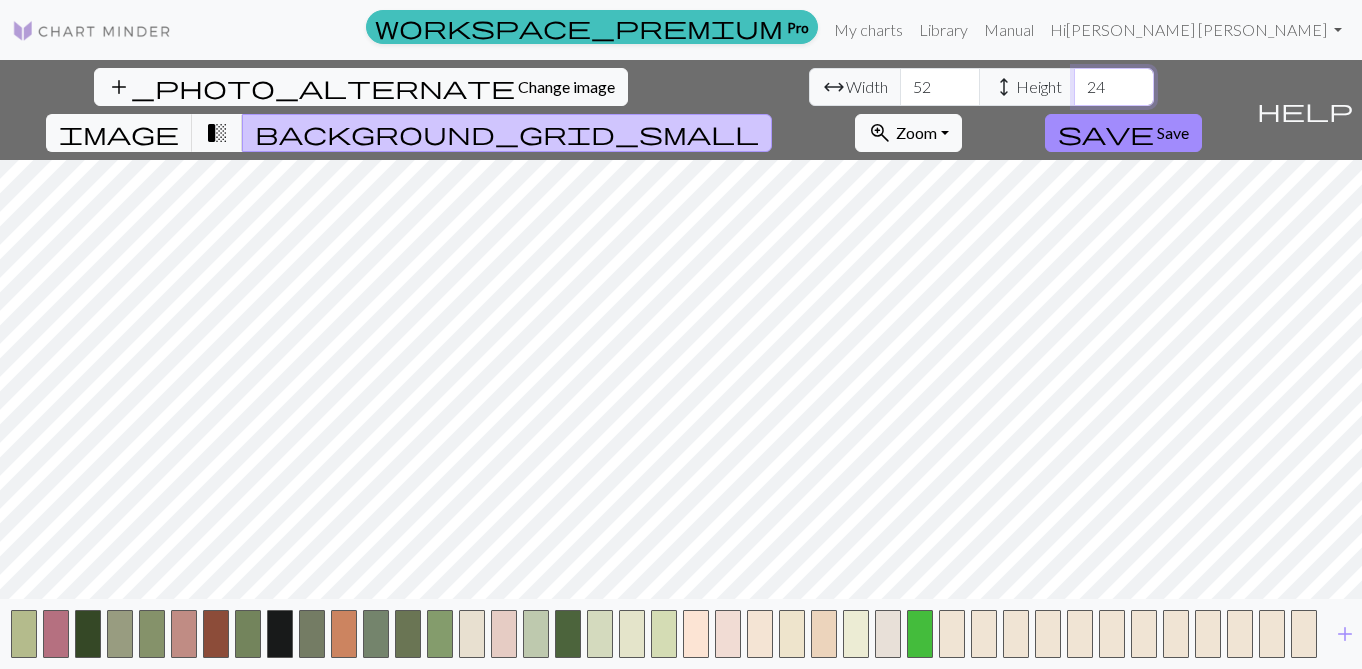 click on "24" at bounding box center (1114, 87) 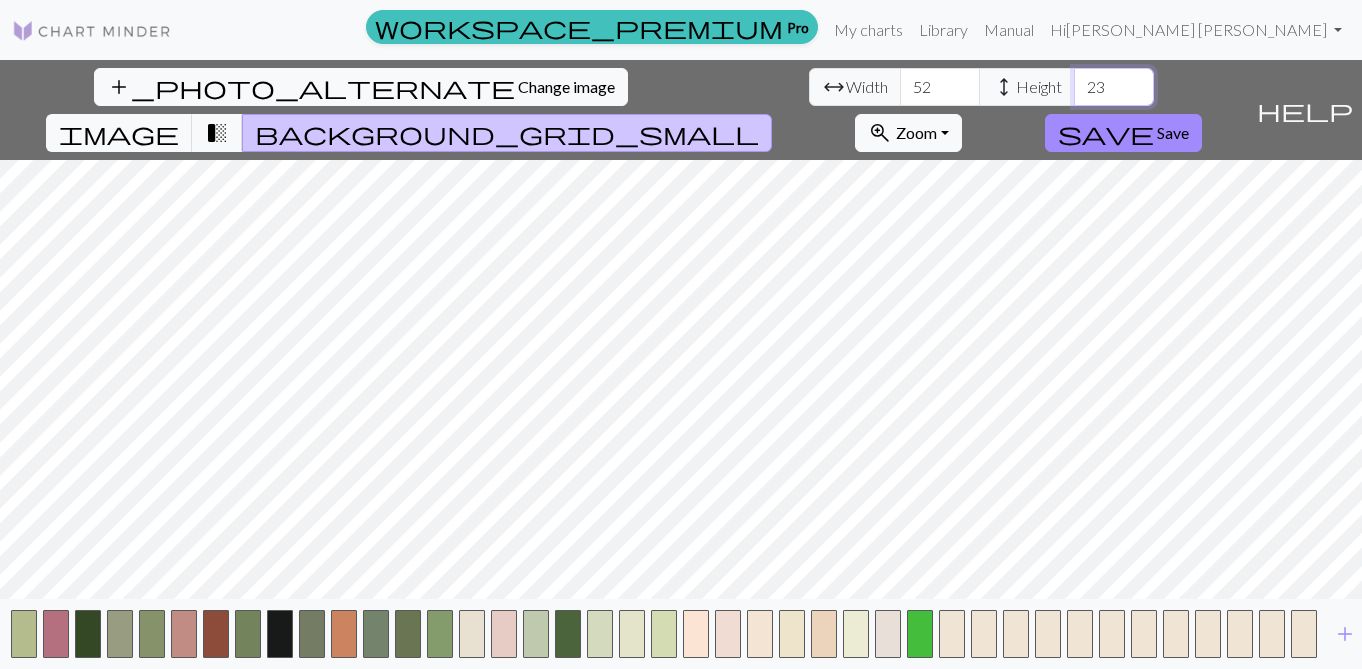 type on "23" 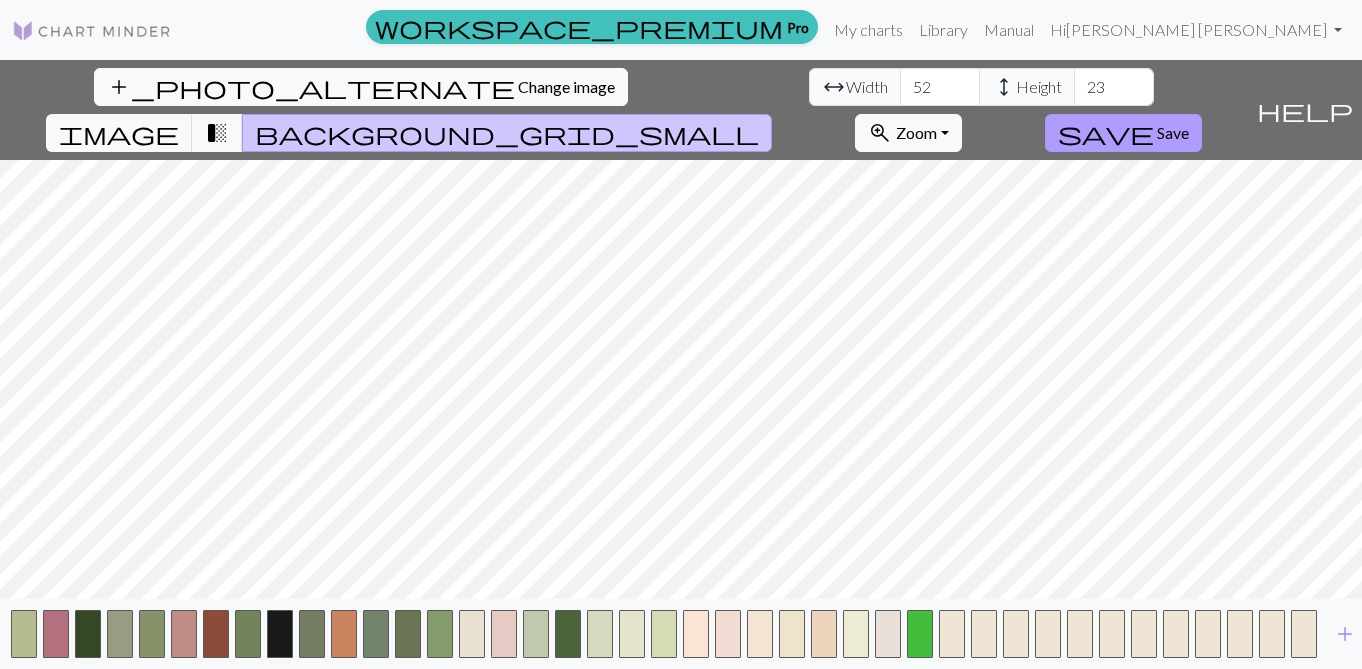 click on "save" at bounding box center [1106, 133] 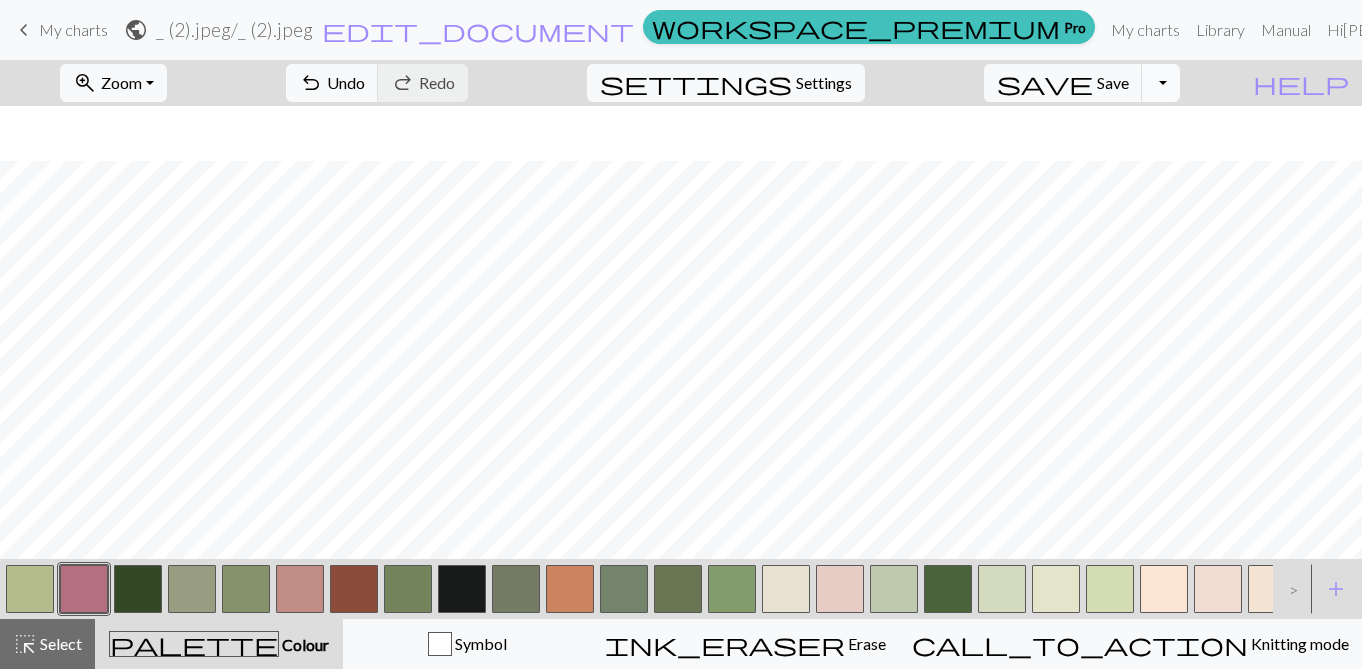 scroll, scrollTop: 514, scrollLeft: 0, axis: vertical 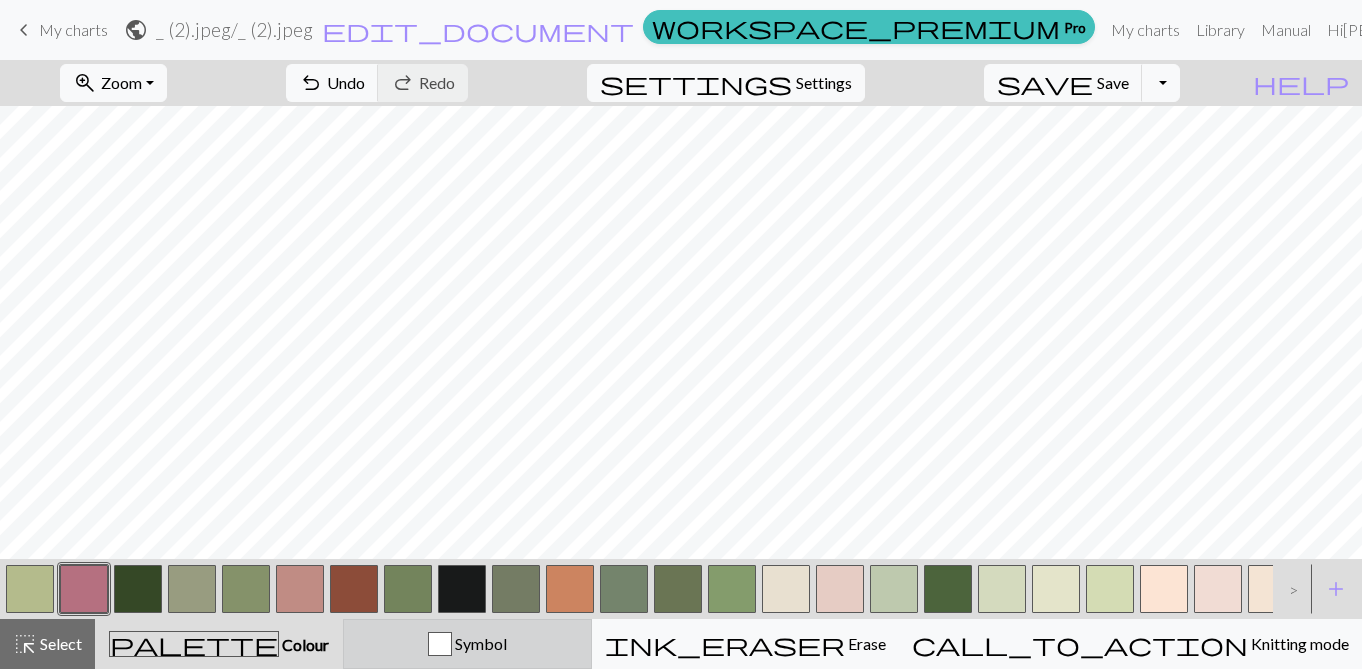 click at bounding box center (440, 644) 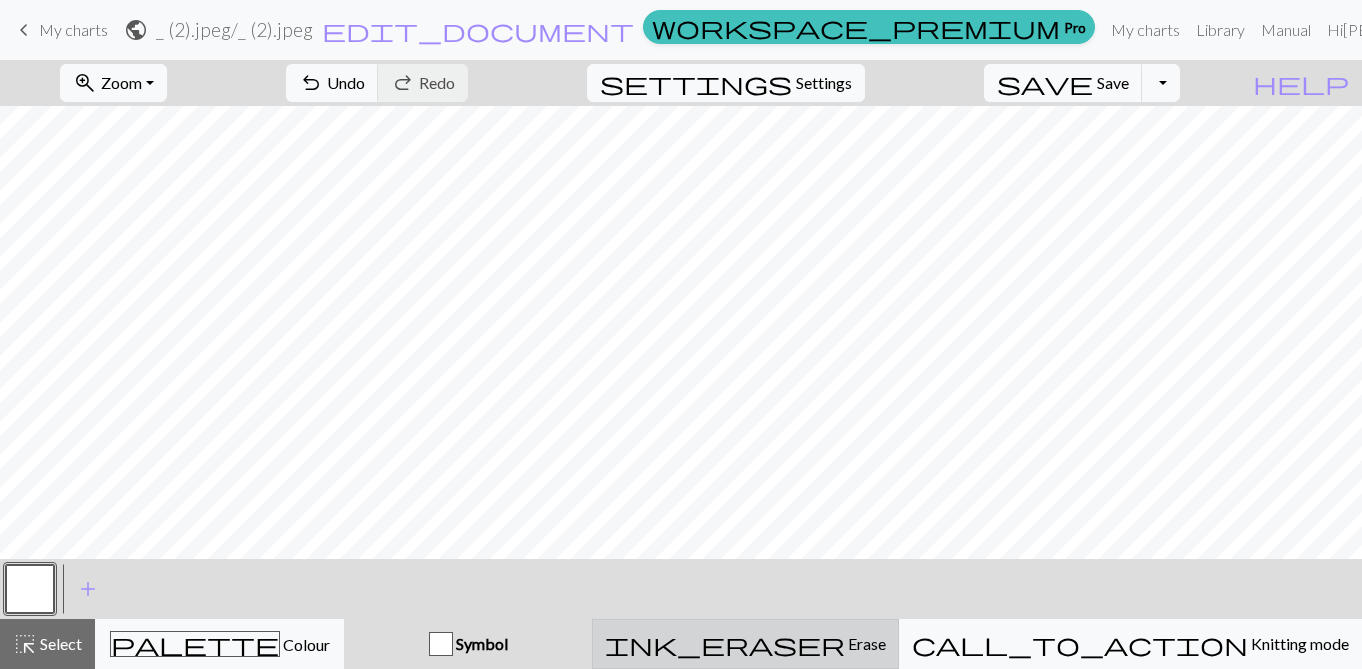 click on "ink_eraser   Erase   Erase" at bounding box center (745, 644) 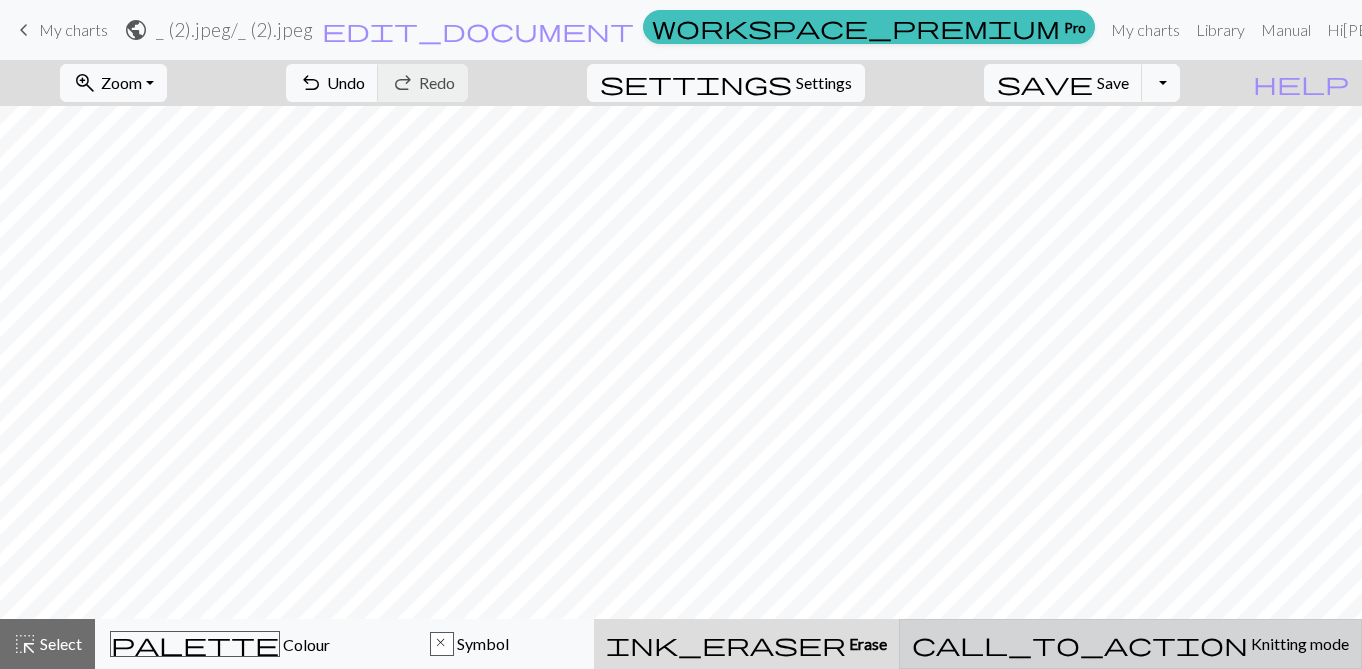 click on "Knitting mode" at bounding box center [1298, 643] 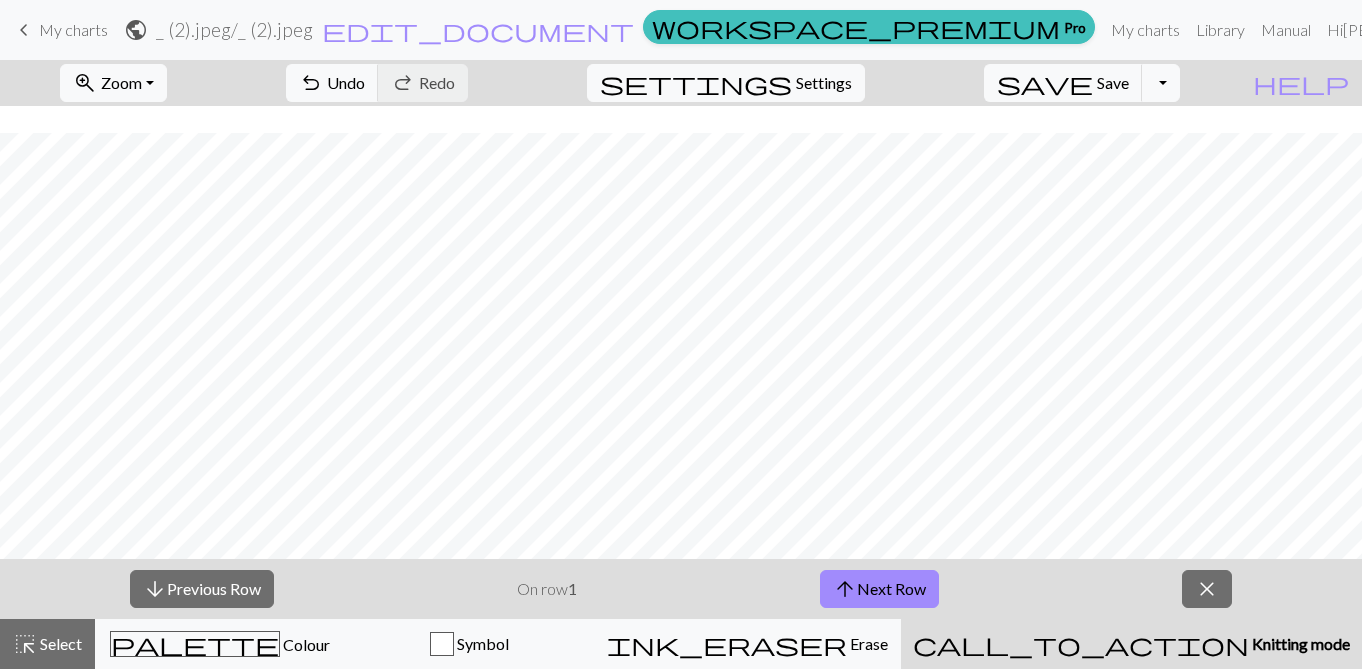 scroll, scrollTop: 27, scrollLeft: 0, axis: vertical 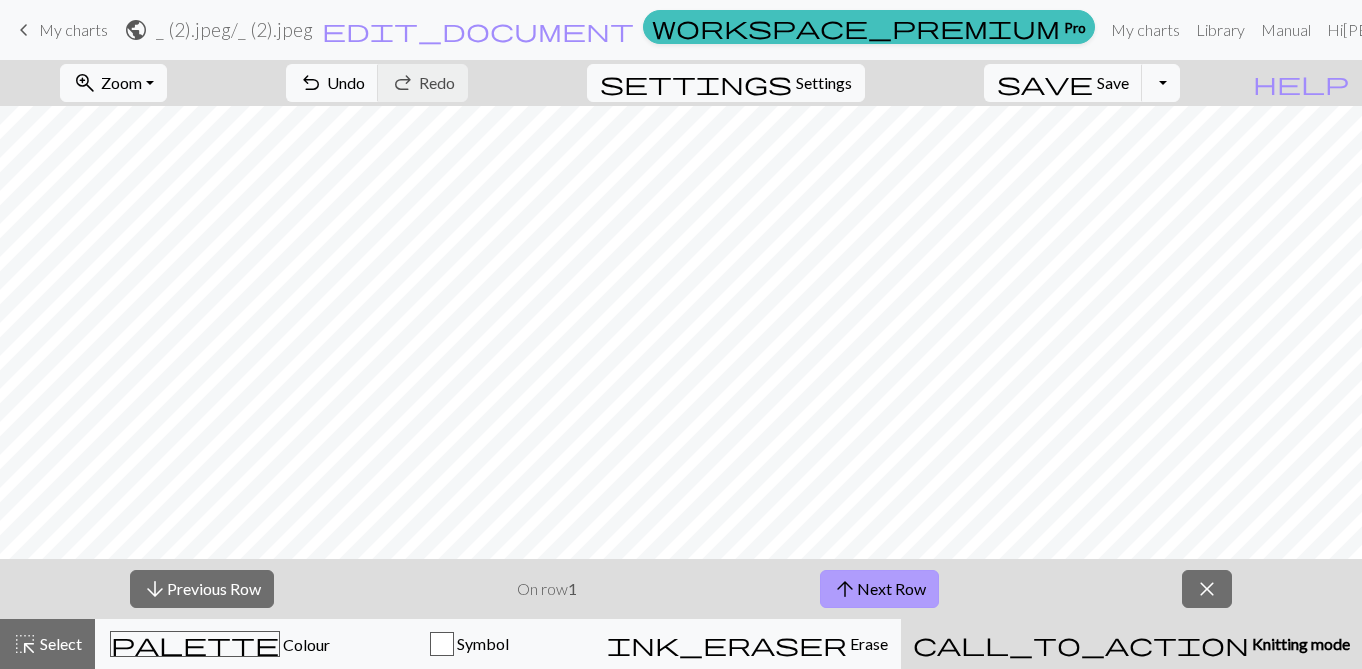 click on "arrow_upward  Next Row" at bounding box center (879, 589) 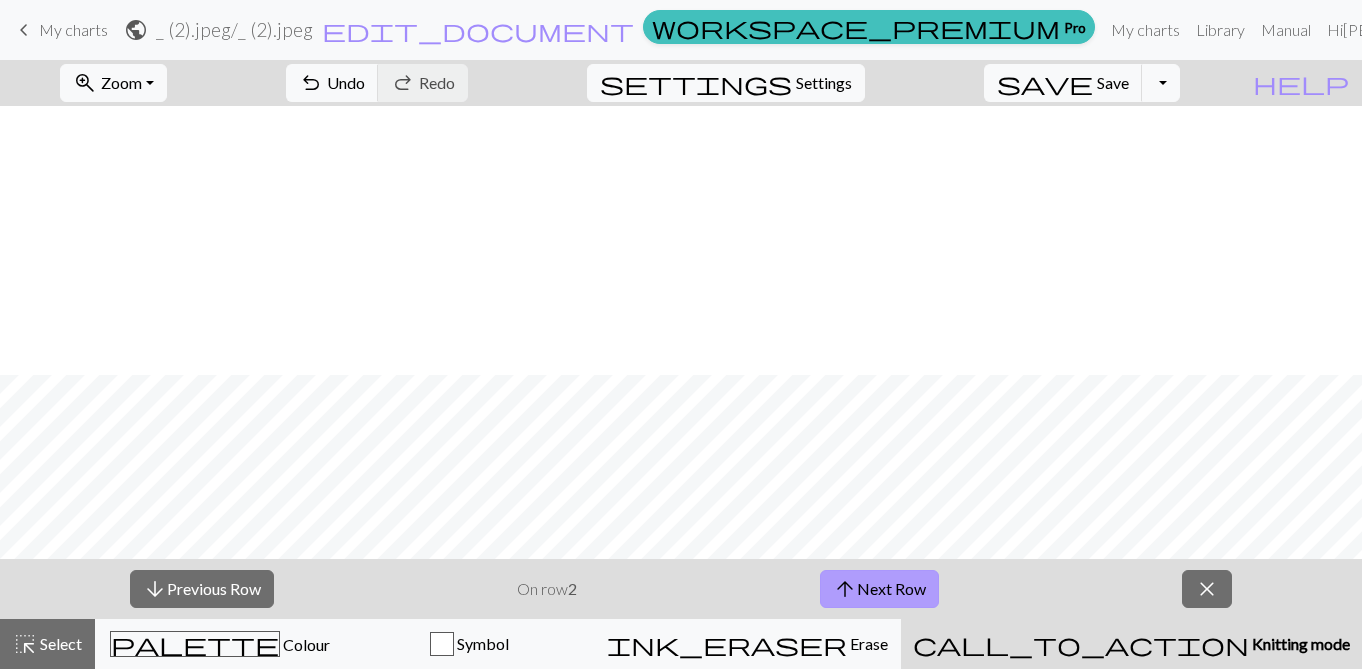 scroll, scrollTop: 514, scrollLeft: 0, axis: vertical 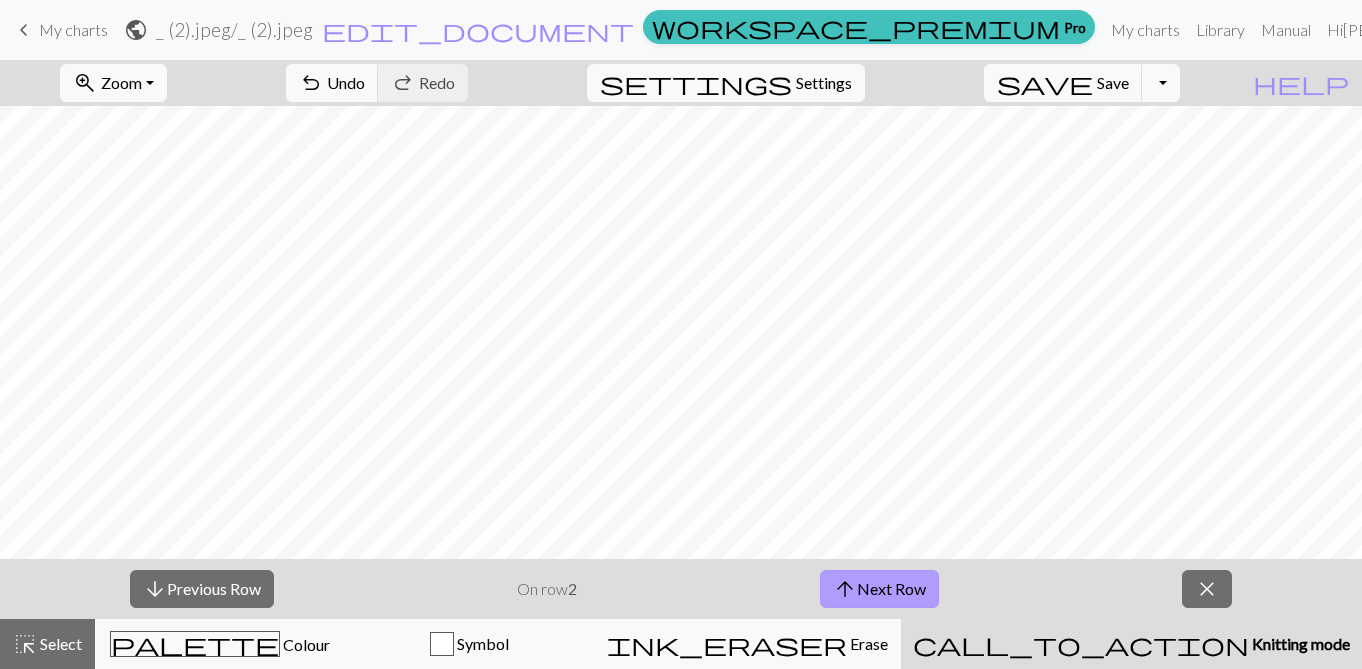 click on "arrow_upward" at bounding box center (845, 589) 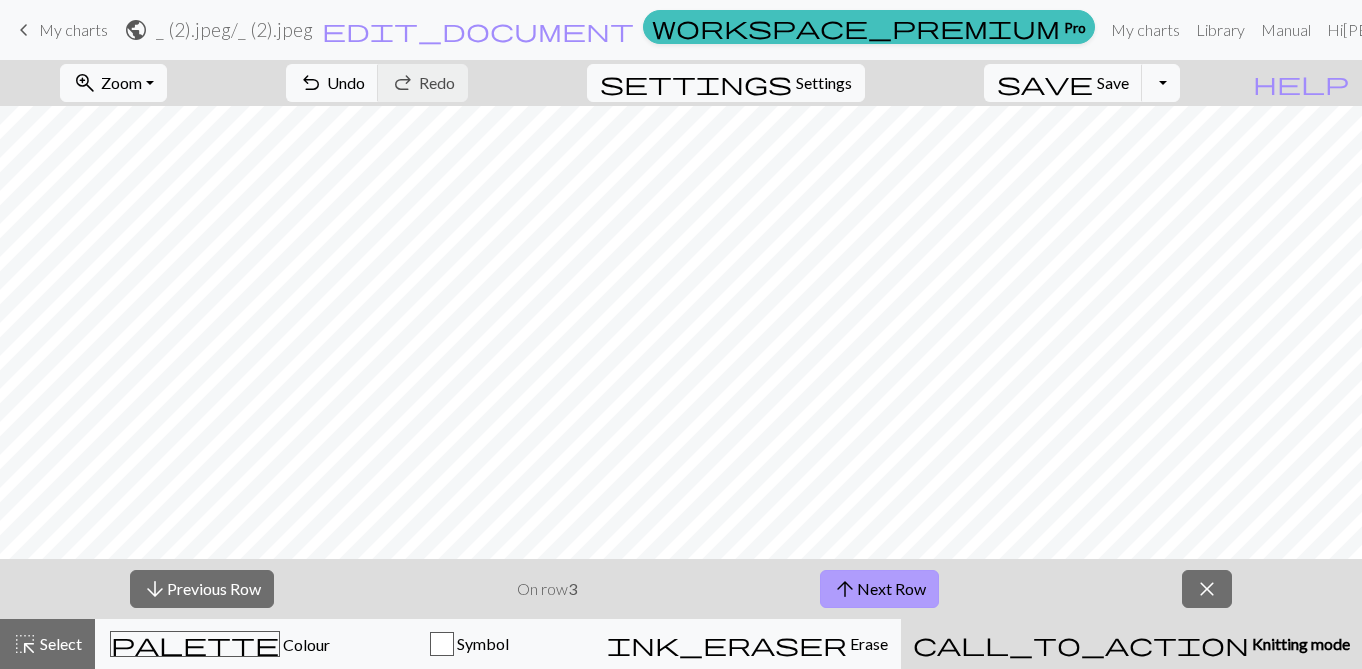 click on "arrow_upward  Next Row" at bounding box center (879, 589) 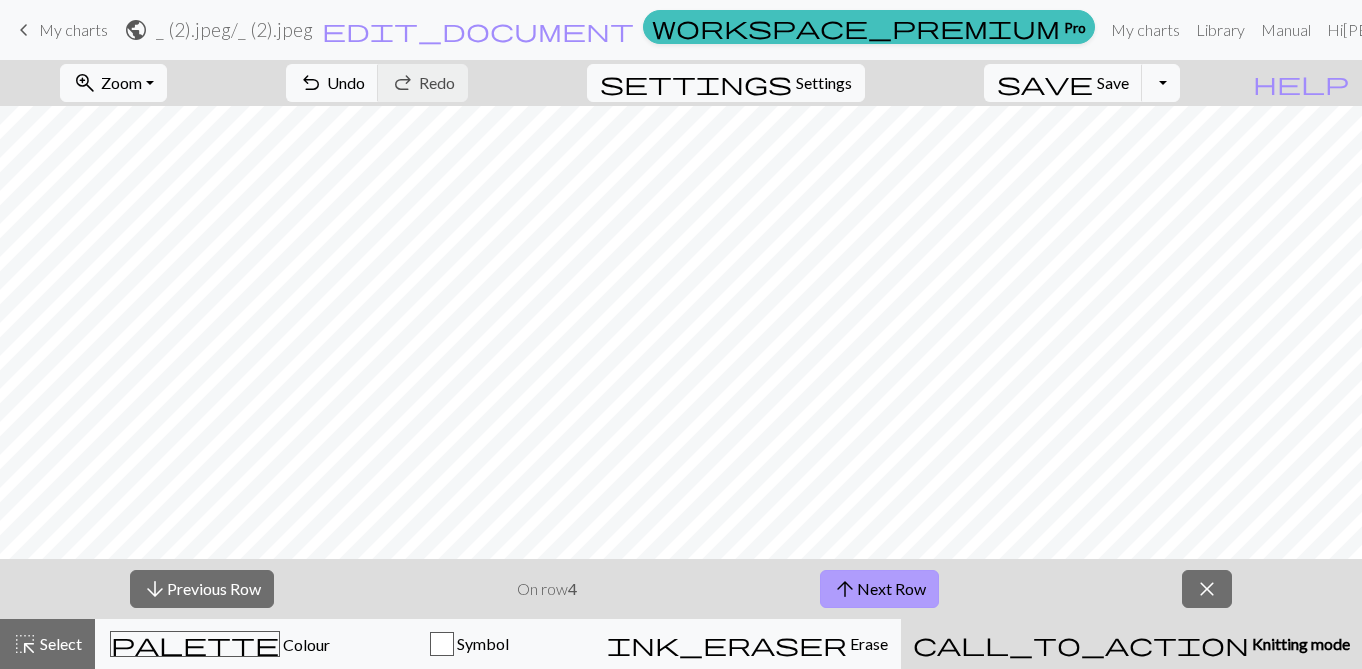 click on "arrow_upward  Next Row" at bounding box center [879, 589] 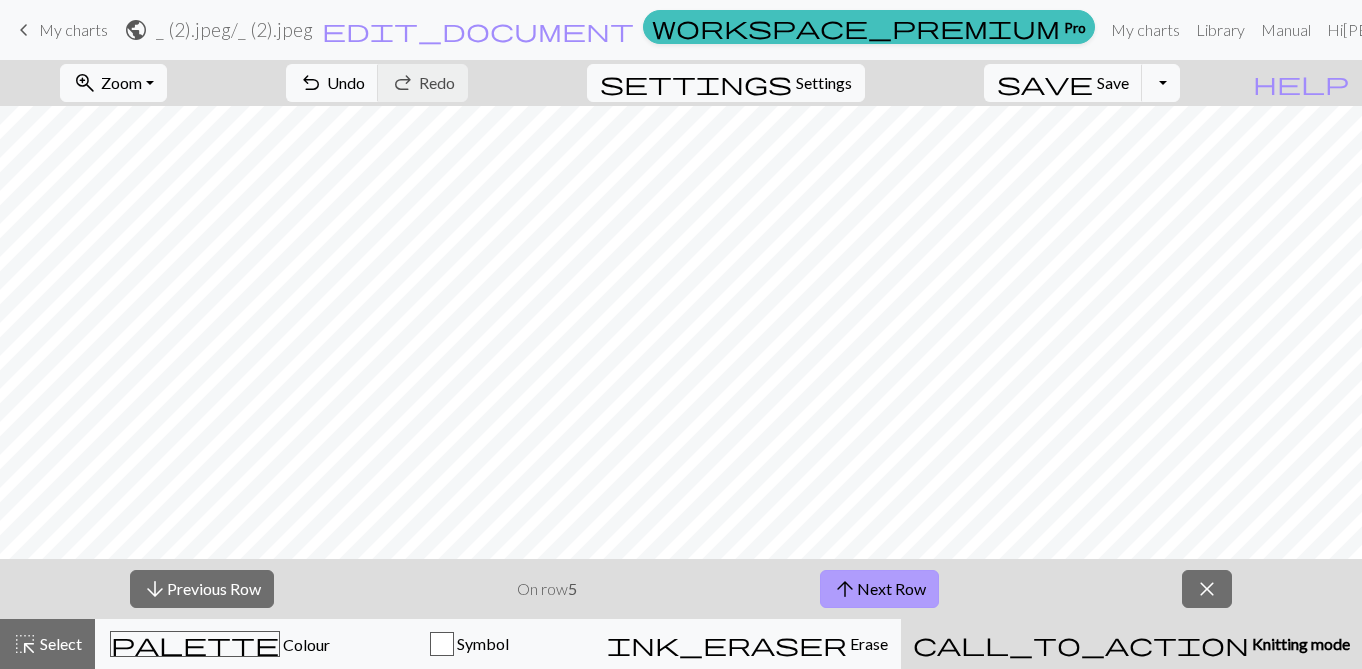 click on "arrow_upward  Next Row" at bounding box center (879, 589) 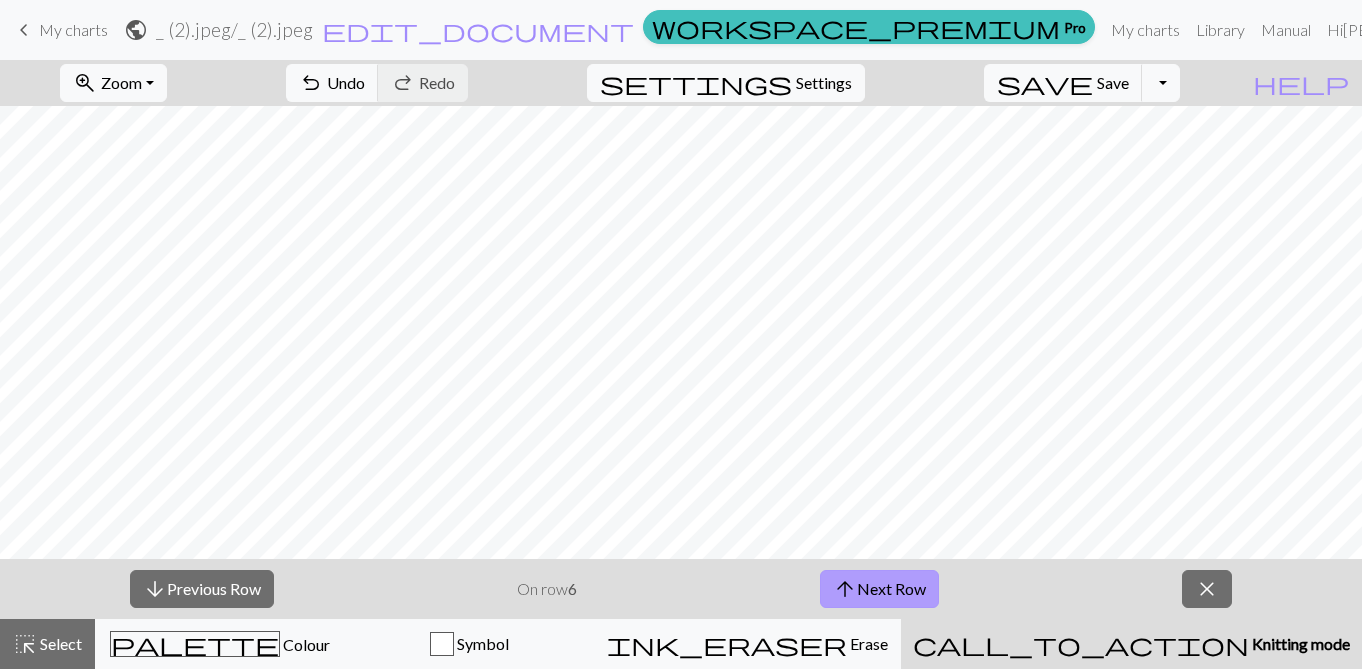click on "arrow_upward  Next Row" at bounding box center (879, 589) 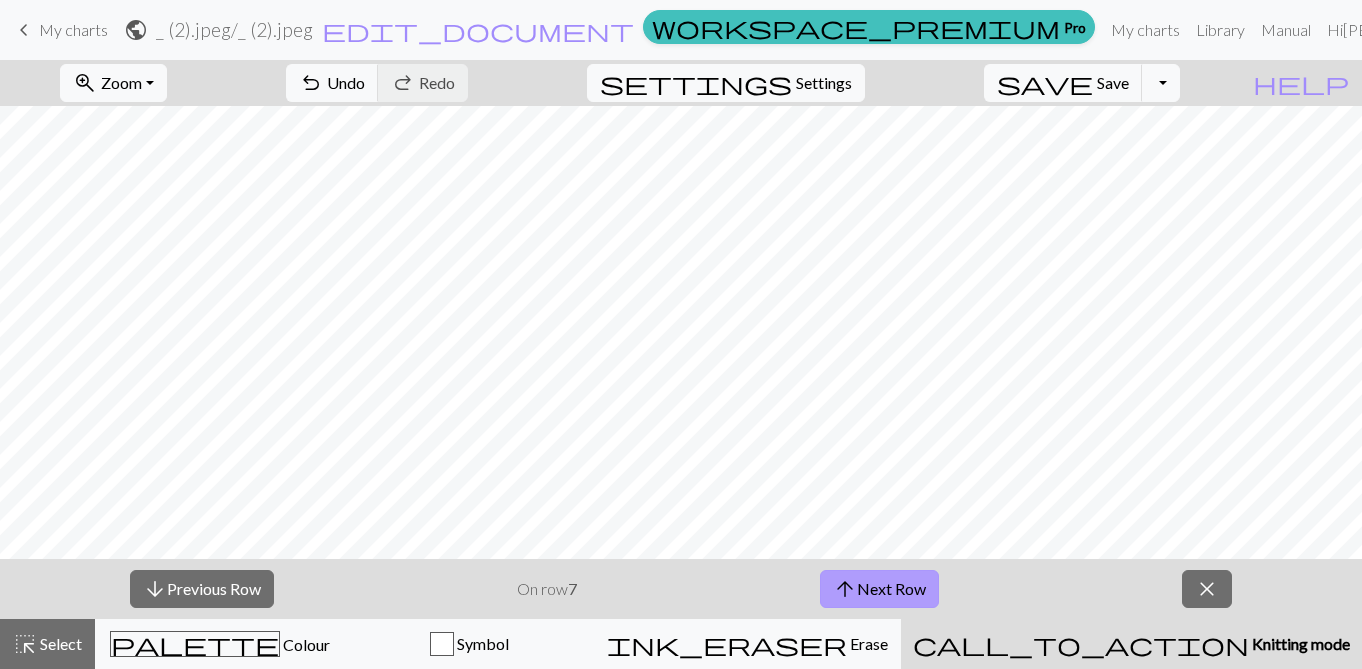 click on "arrow_upward  Next Row" at bounding box center (879, 589) 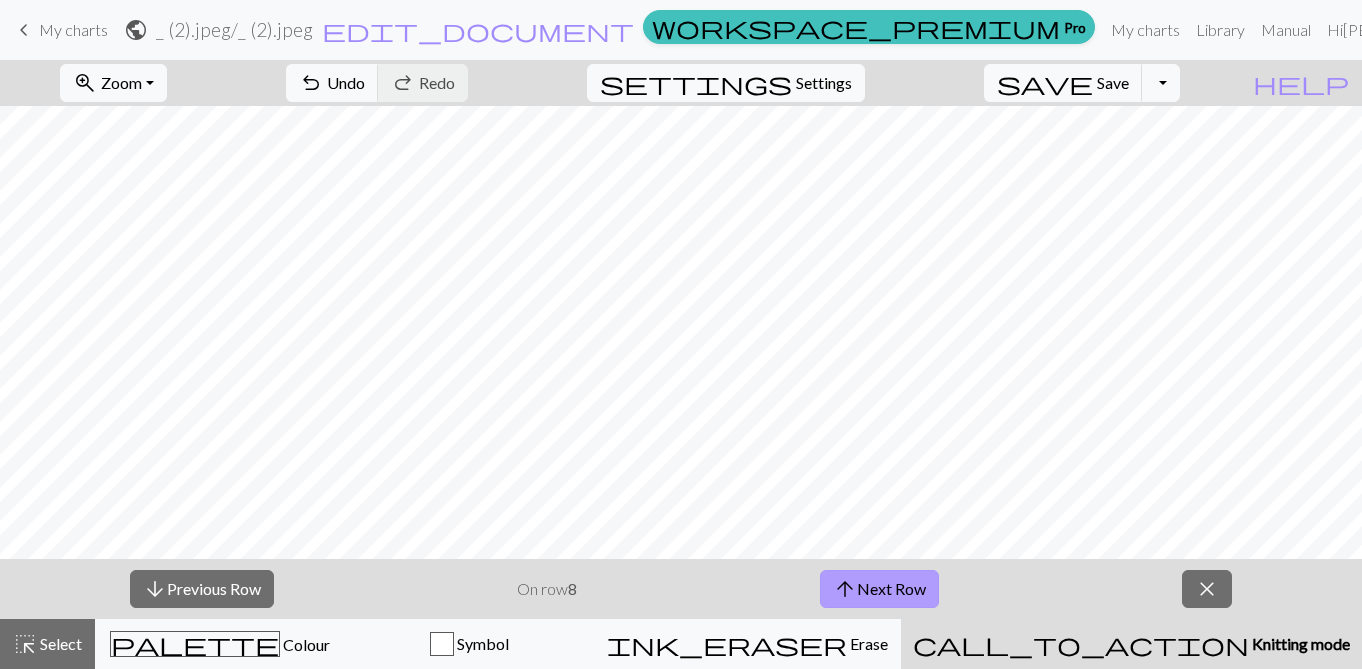click on "arrow_upward  Next Row" at bounding box center (879, 589) 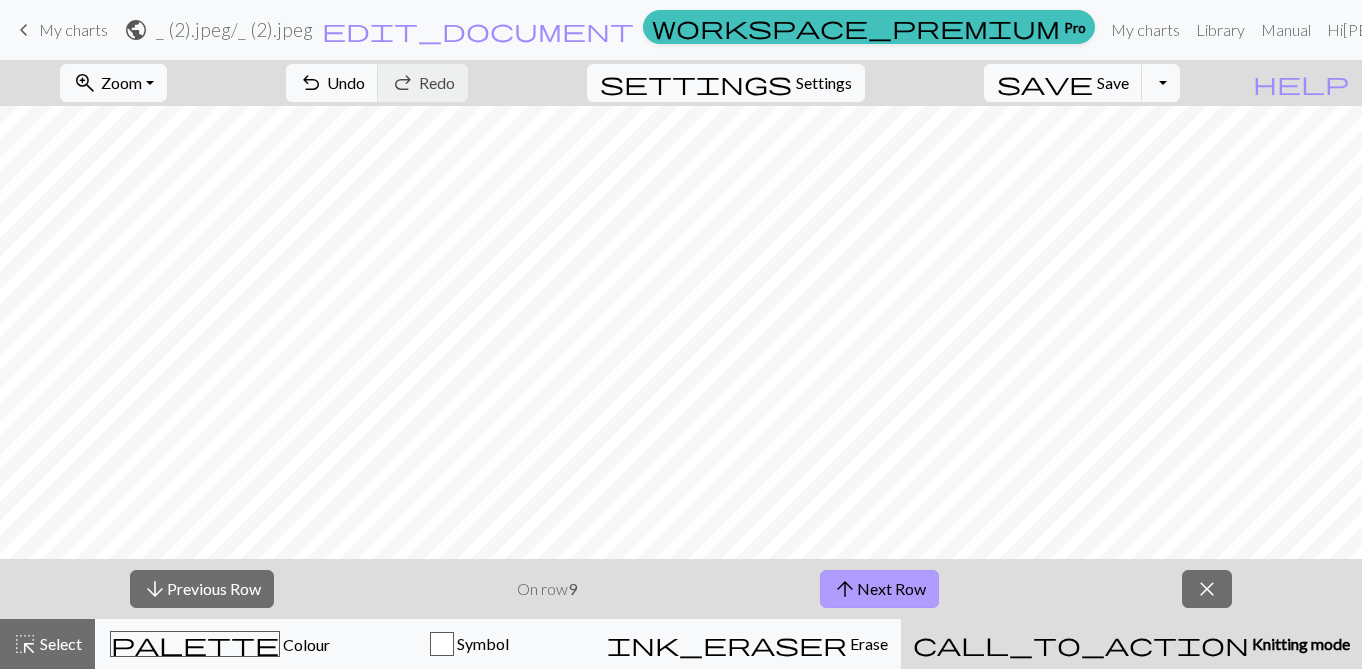click on "arrow_upward  Next Row" at bounding box center [879, 589] 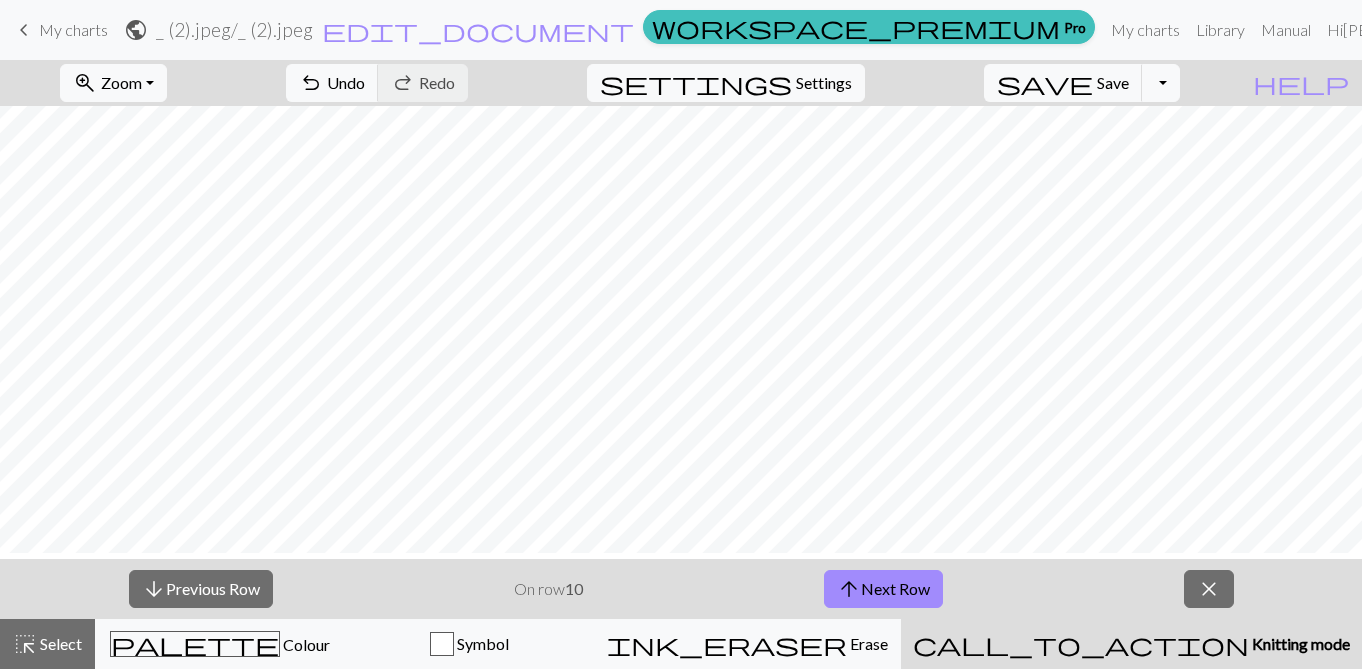 scroll, scrollTop: 0, scrollLeft: 0, axis: both 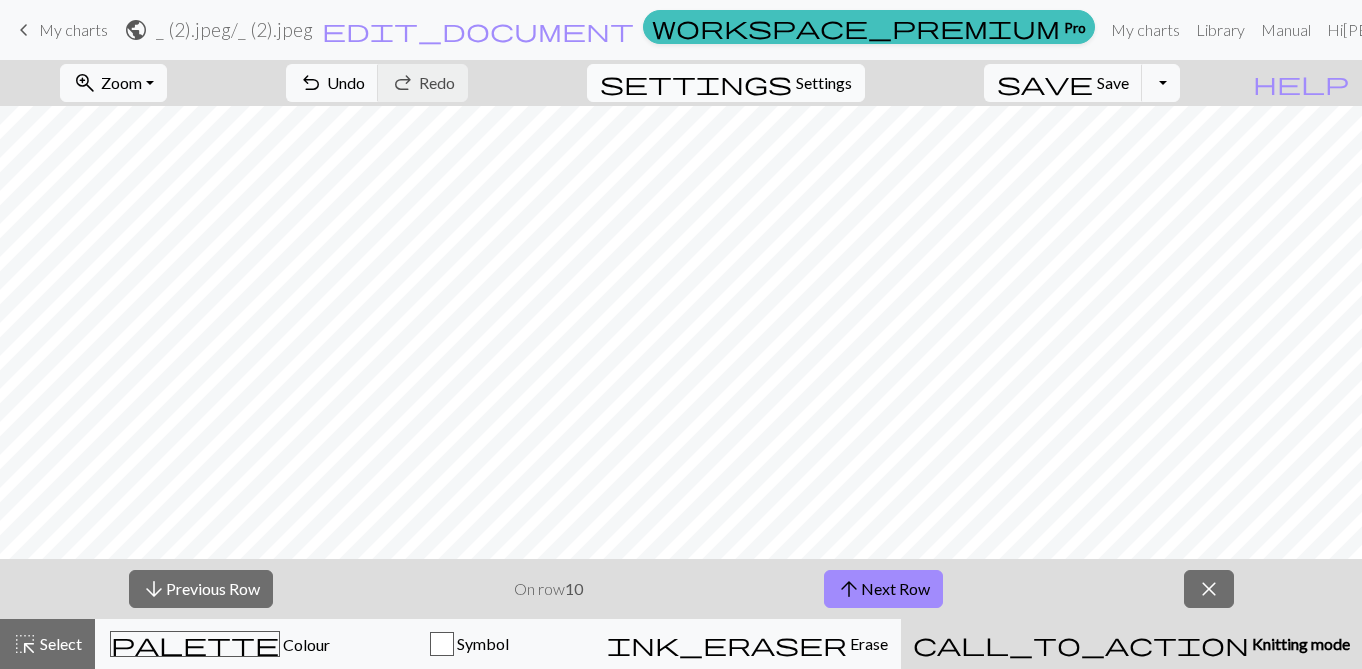 click on "settings" at bounding box center [696, 83] 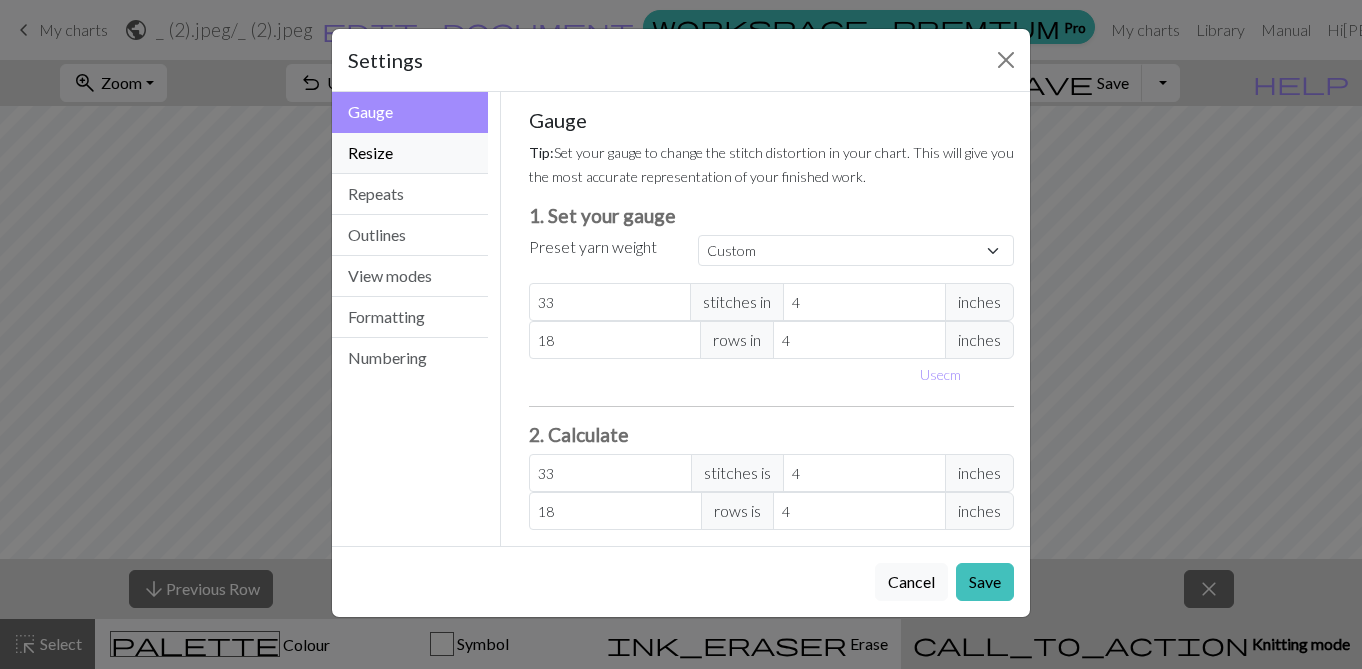 click on "Resize" at bounding box center (410, 153) 